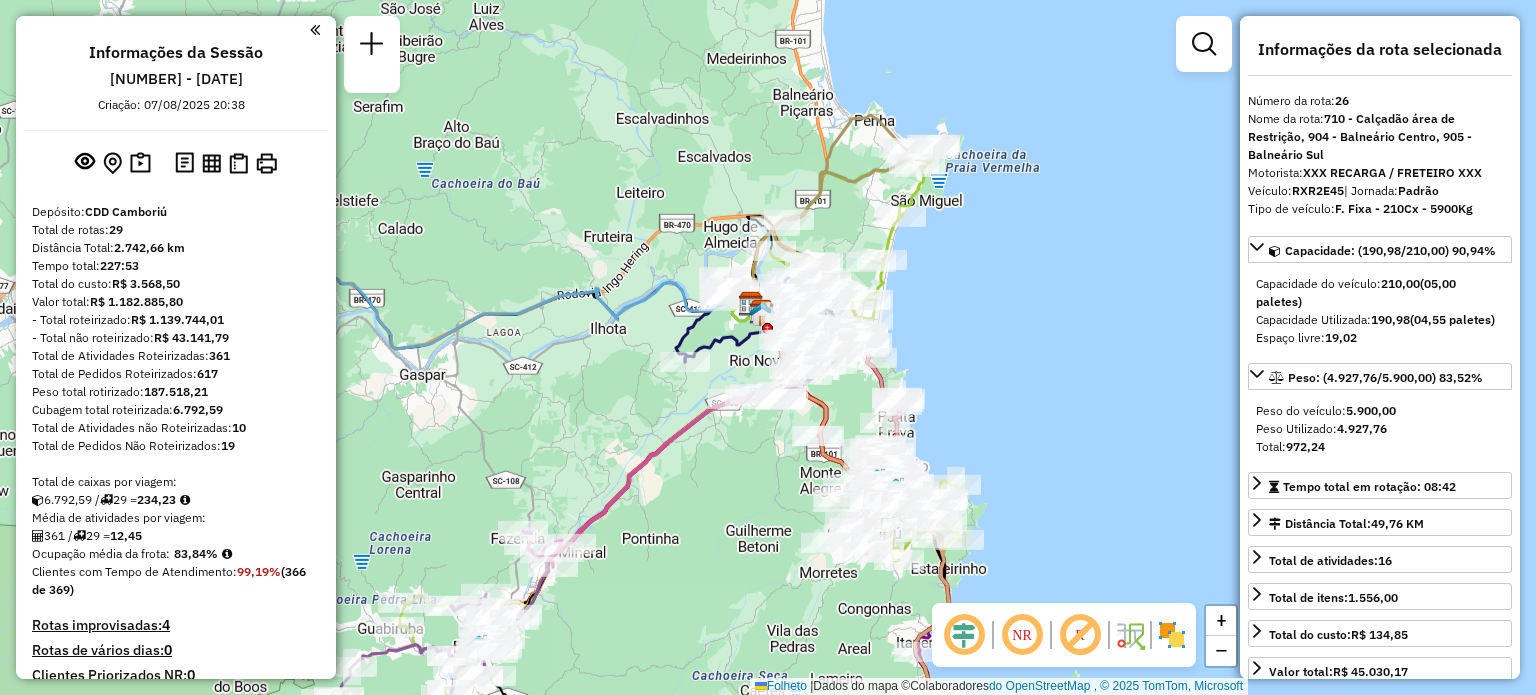 select on "**********" 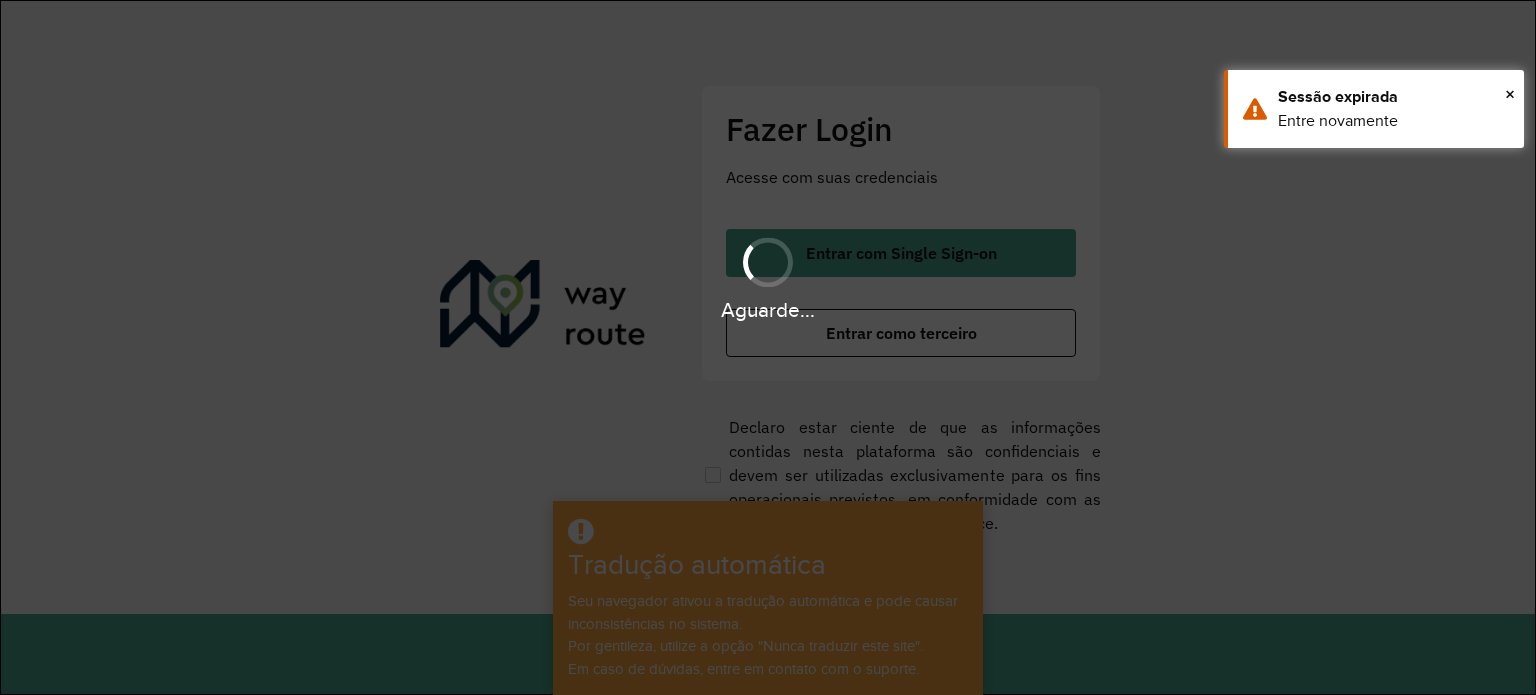 scroll, scrollTop: 0, scrollLeft: 0, axis: both 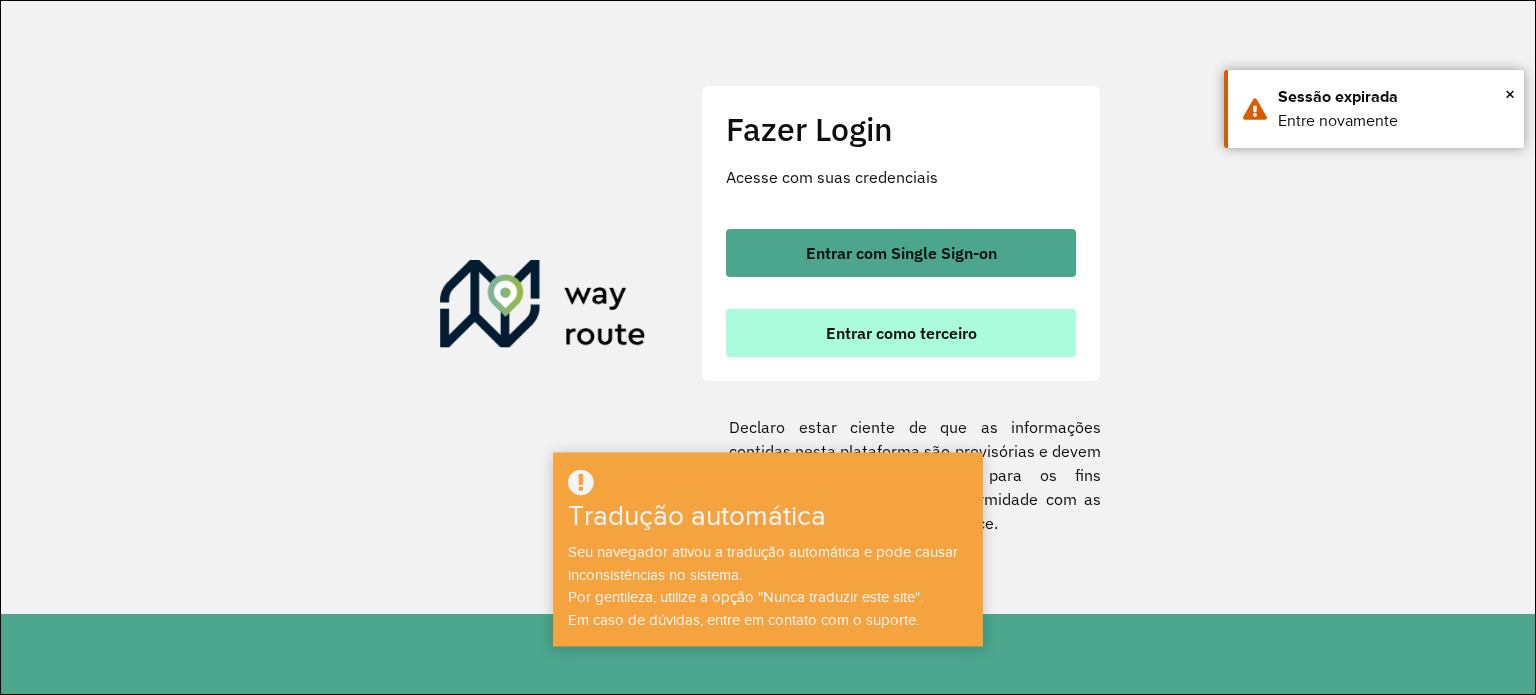click on "Entrar como terceiro" at bounding box center [901, 333] 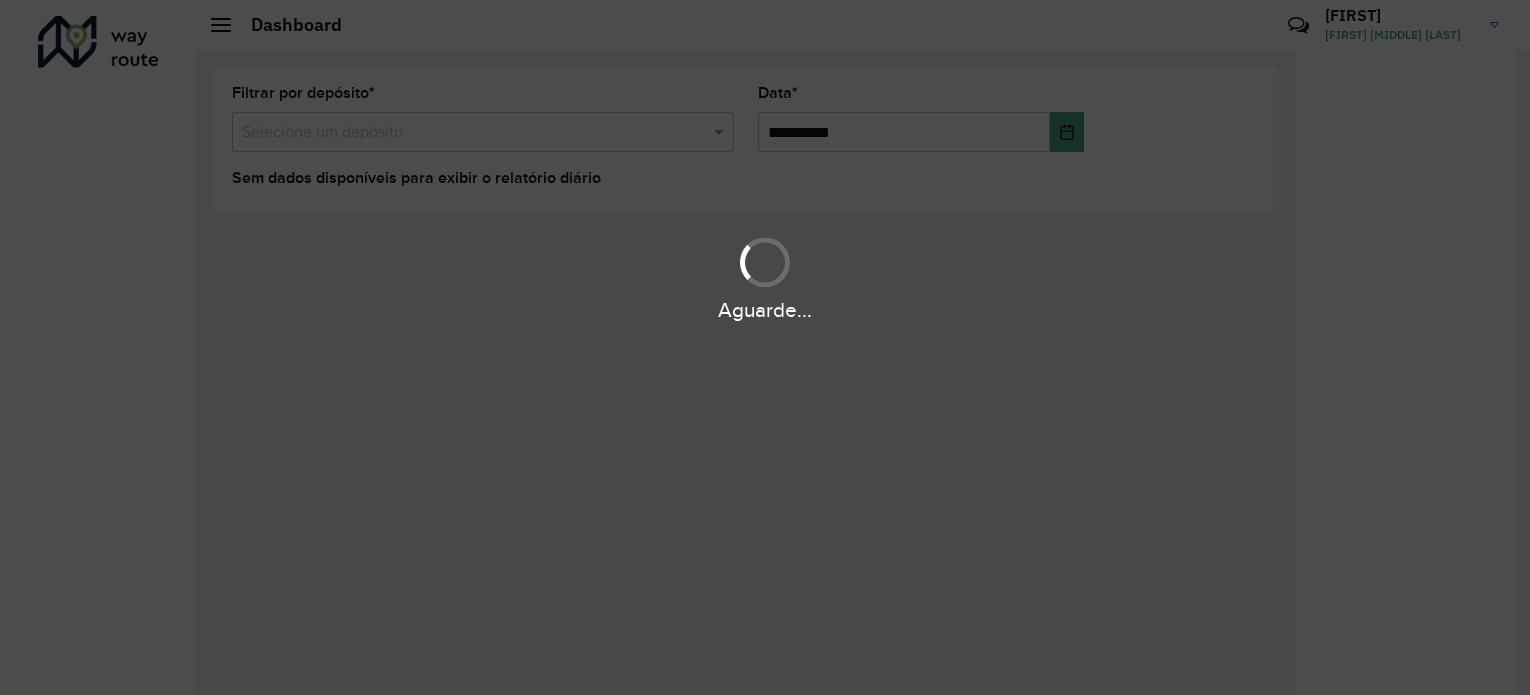 scroll, scrollTop: 0, scrollLeft: 0, axis: both 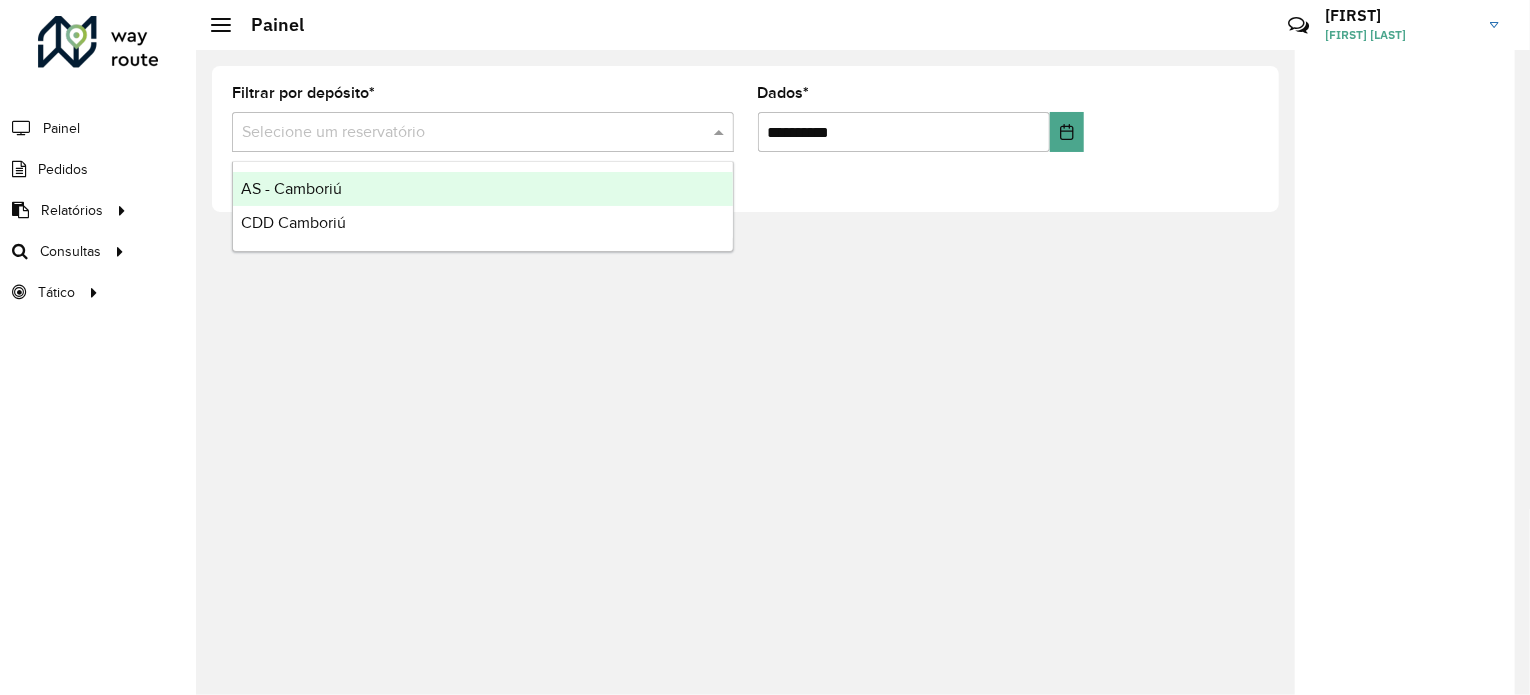 click at bounding box center [463, 133] 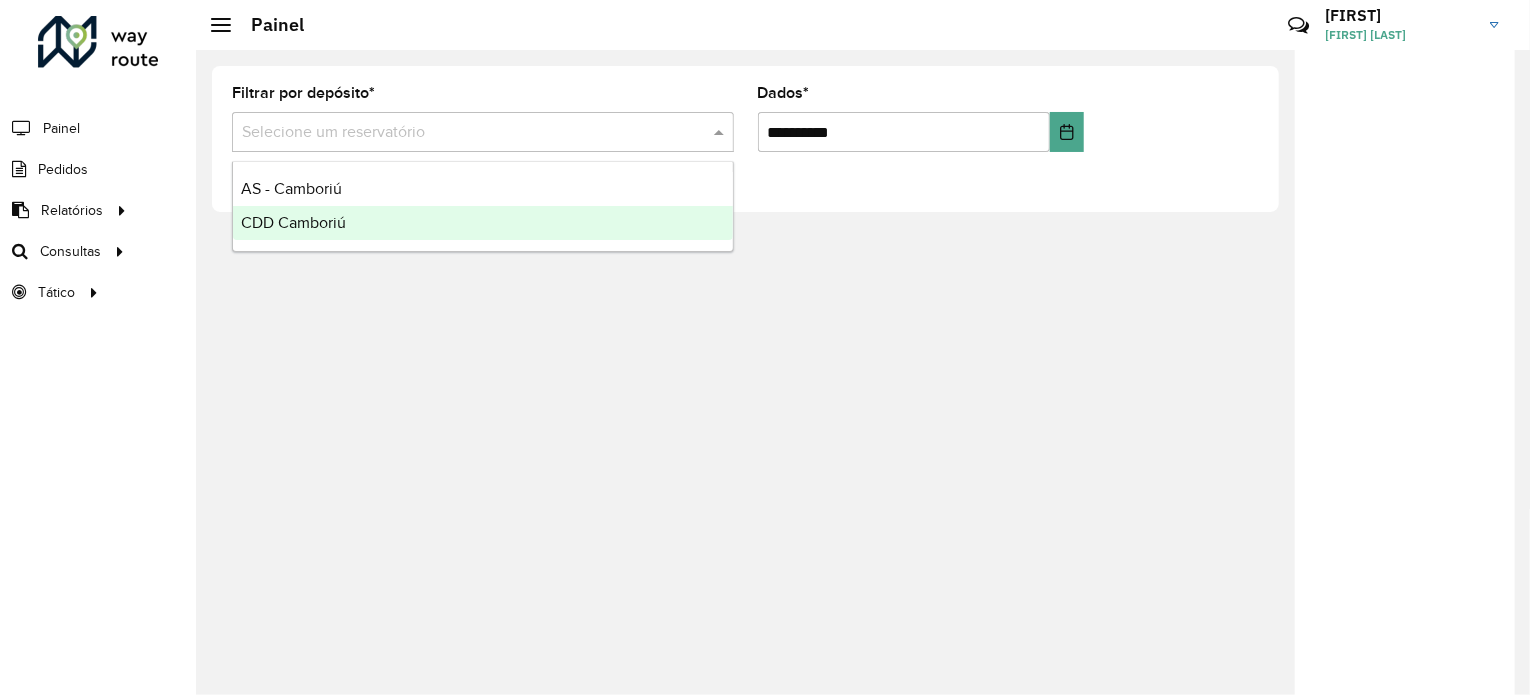 click on "CDD Camboriú" at bounding box center (483, 223) 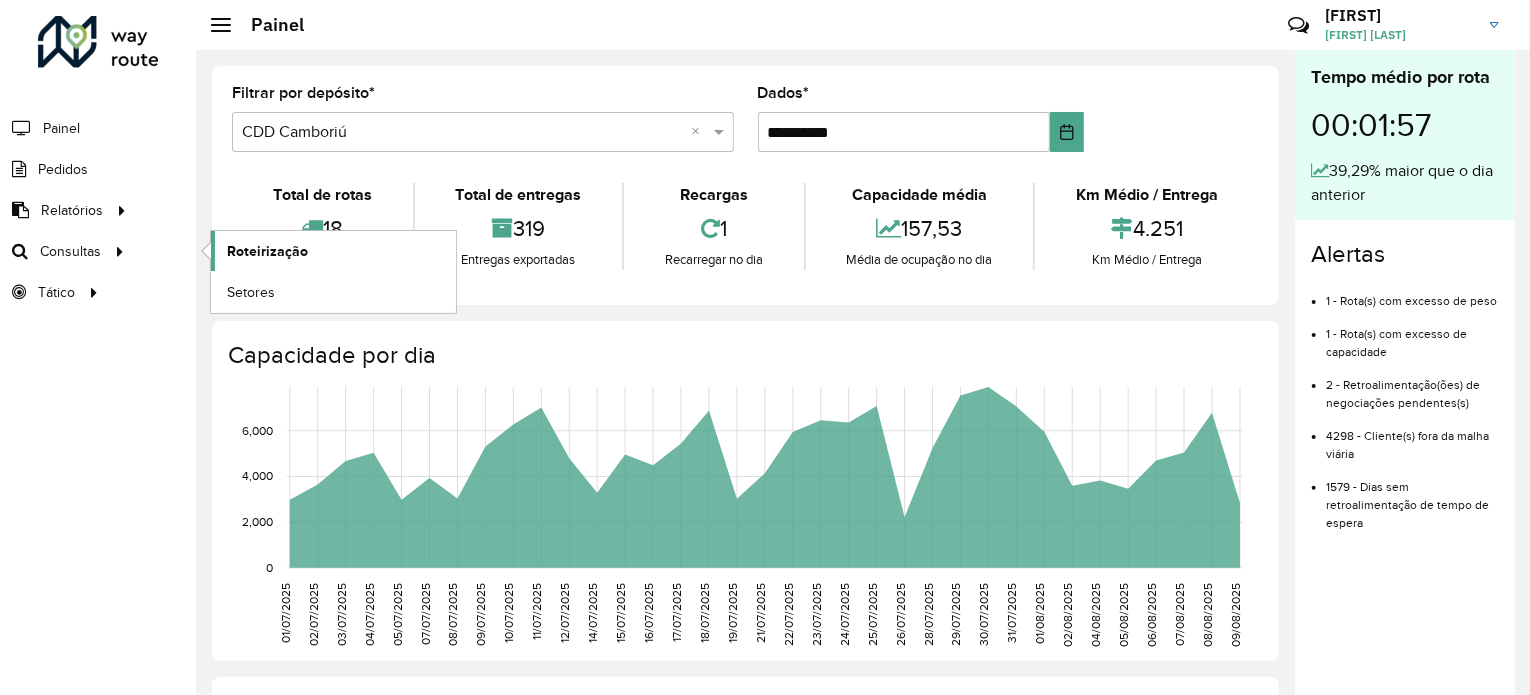 click on "Roteirização" 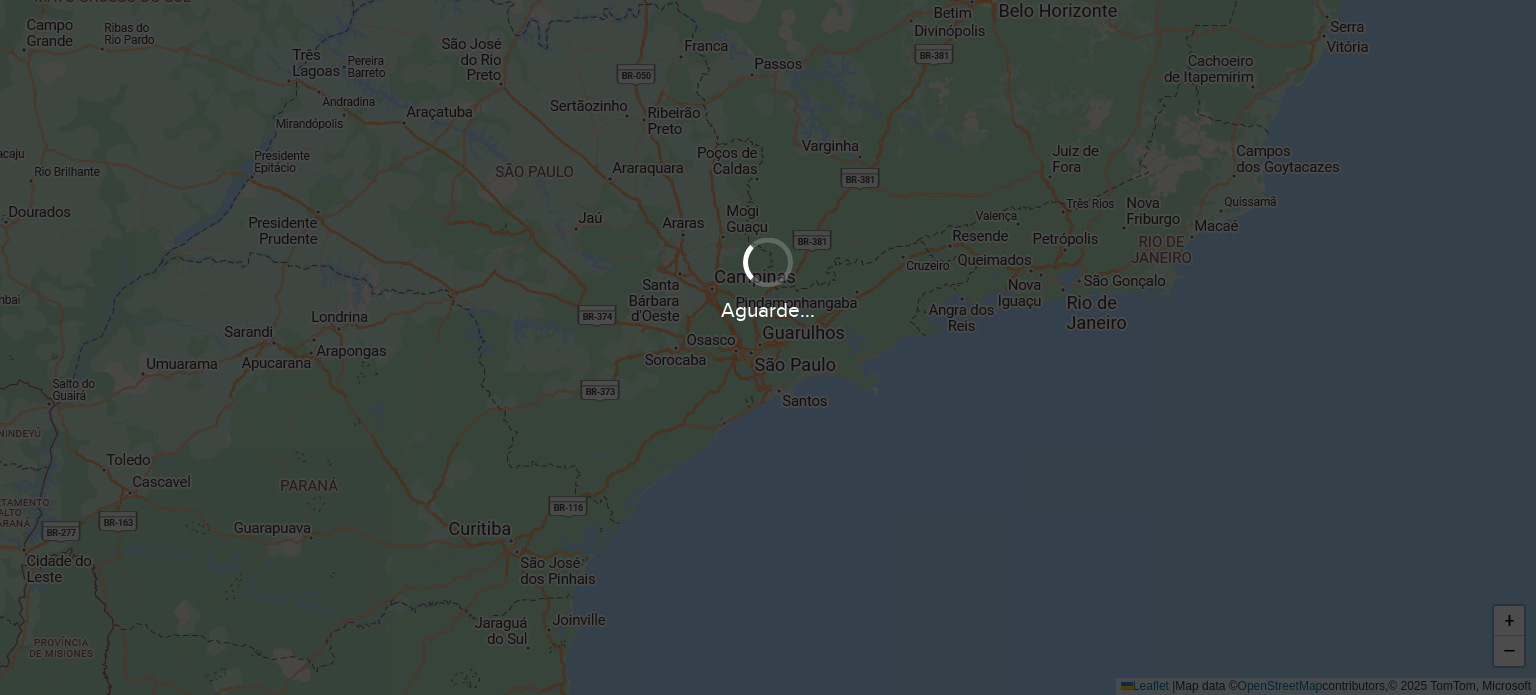 scroll, scrollTop: 0, scrollLeft: 0, axis: both 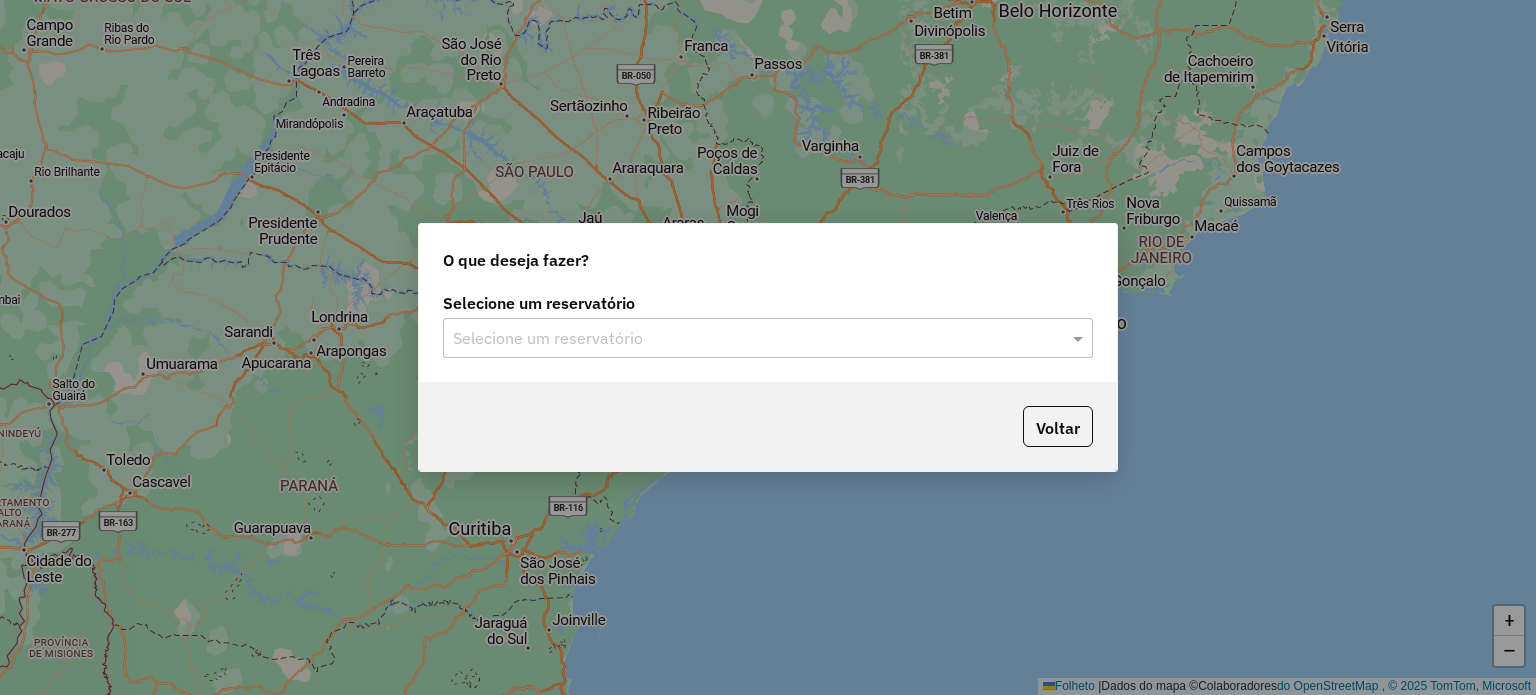 click on "Selecione um reservatório" 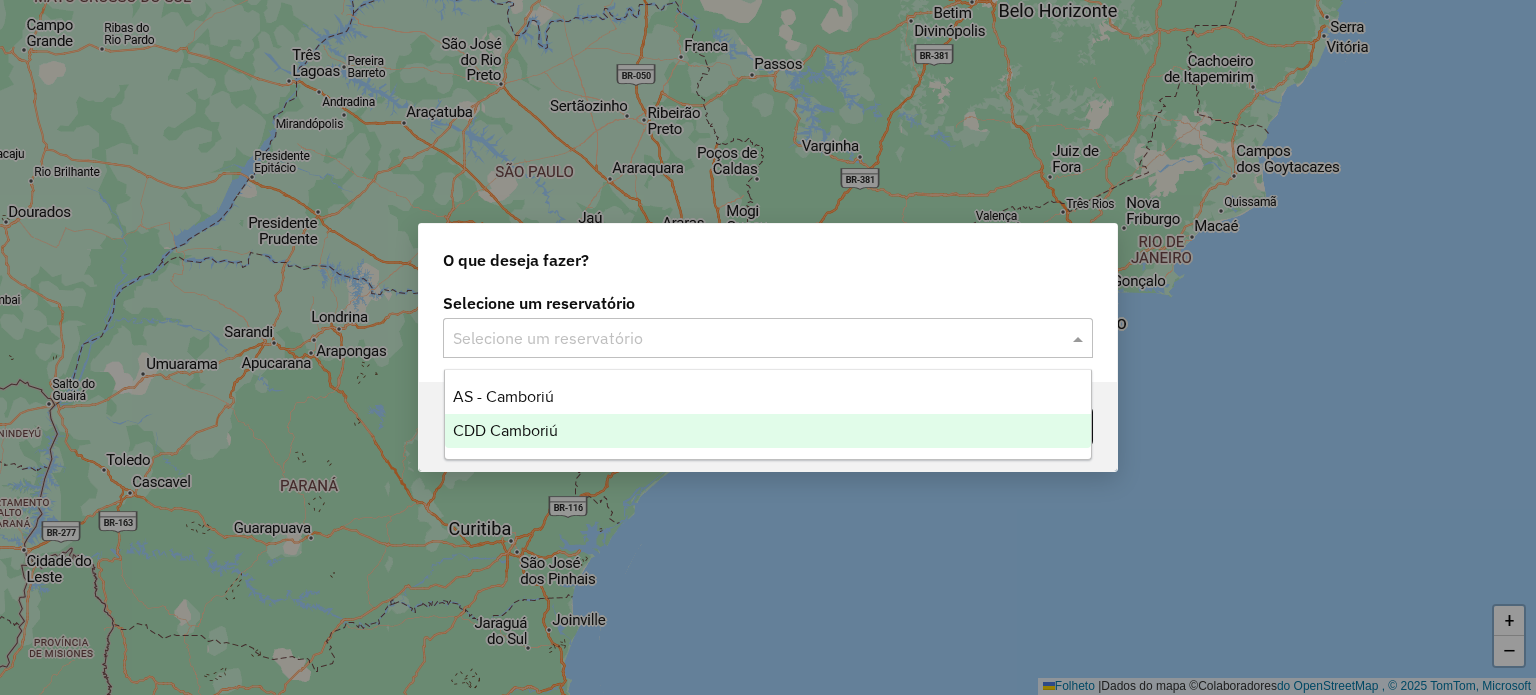 click on "CDD Camboriú" at bounding box center (768, 431) 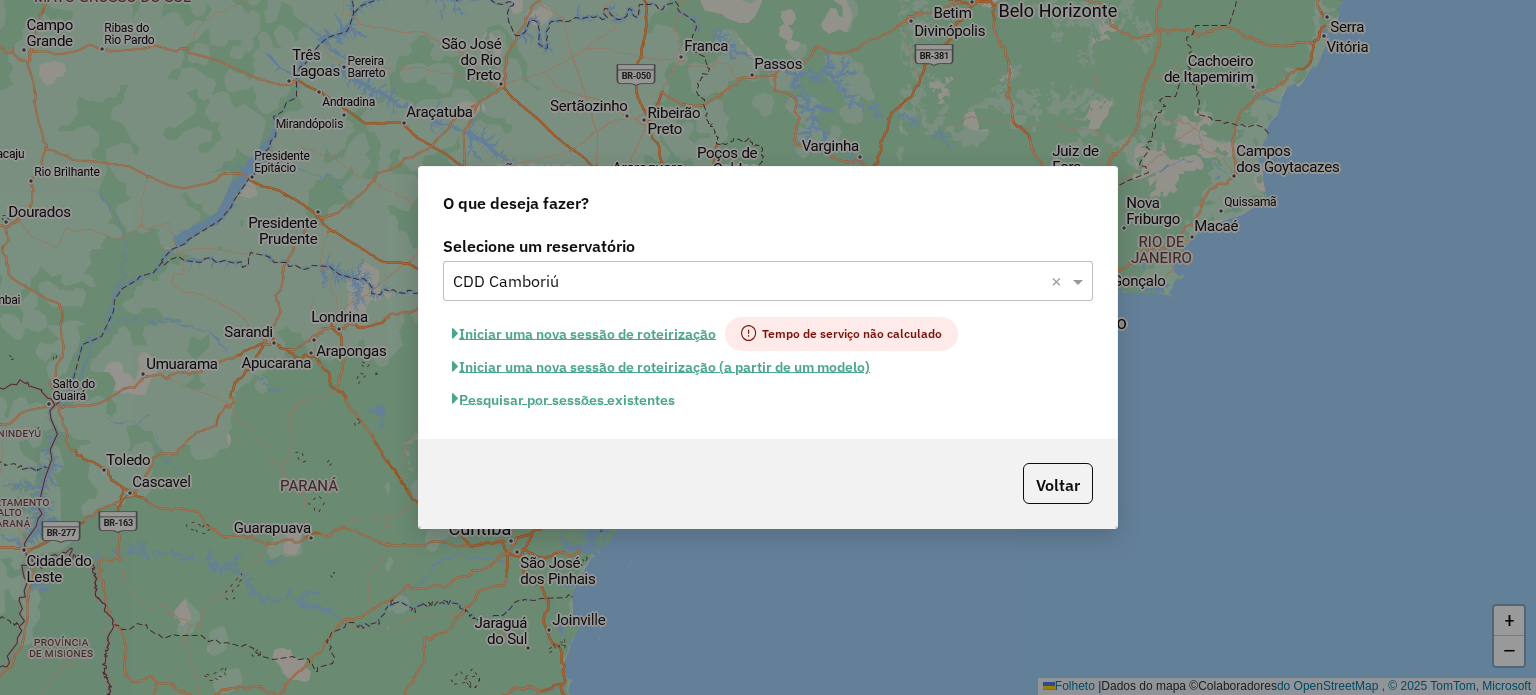 click on "Pesquisar por sessões existentes" 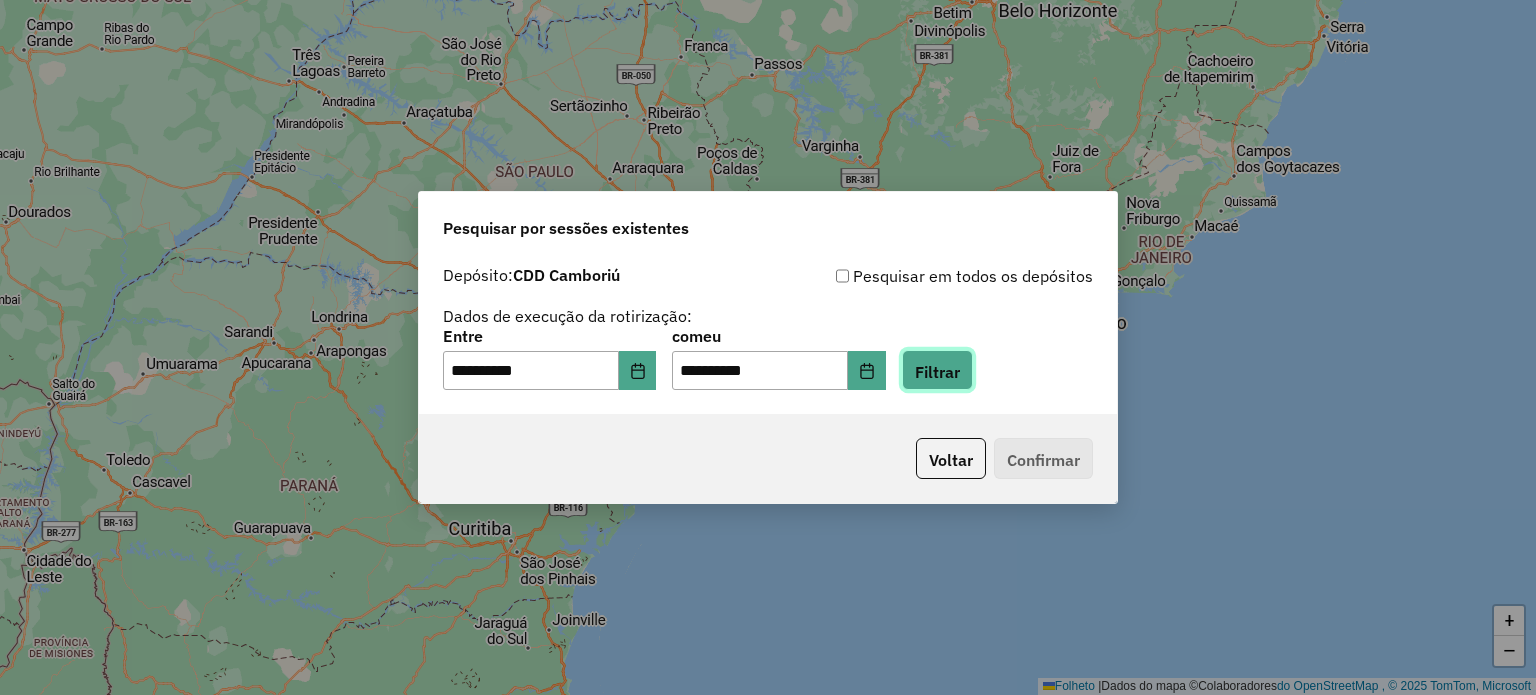 click on "Filtrar" 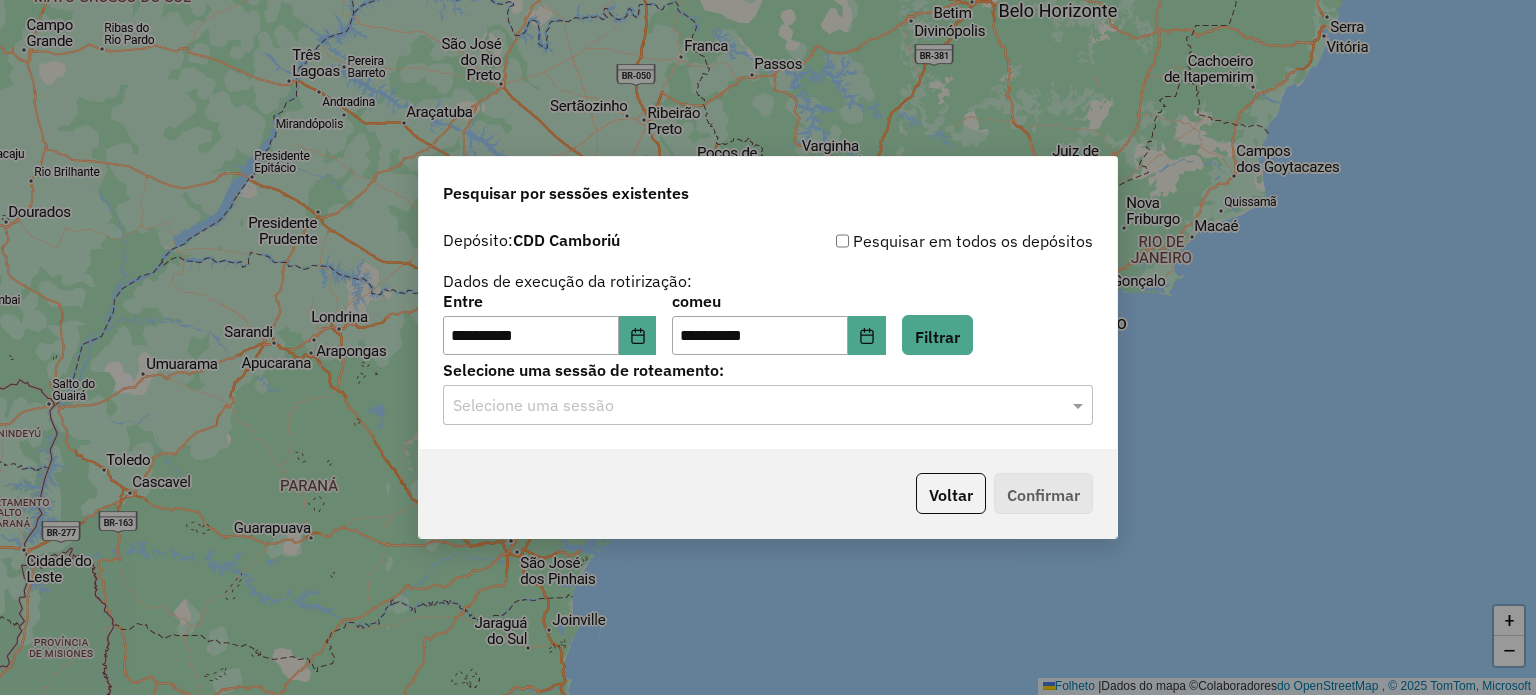 click on "Selecione uma sessão" 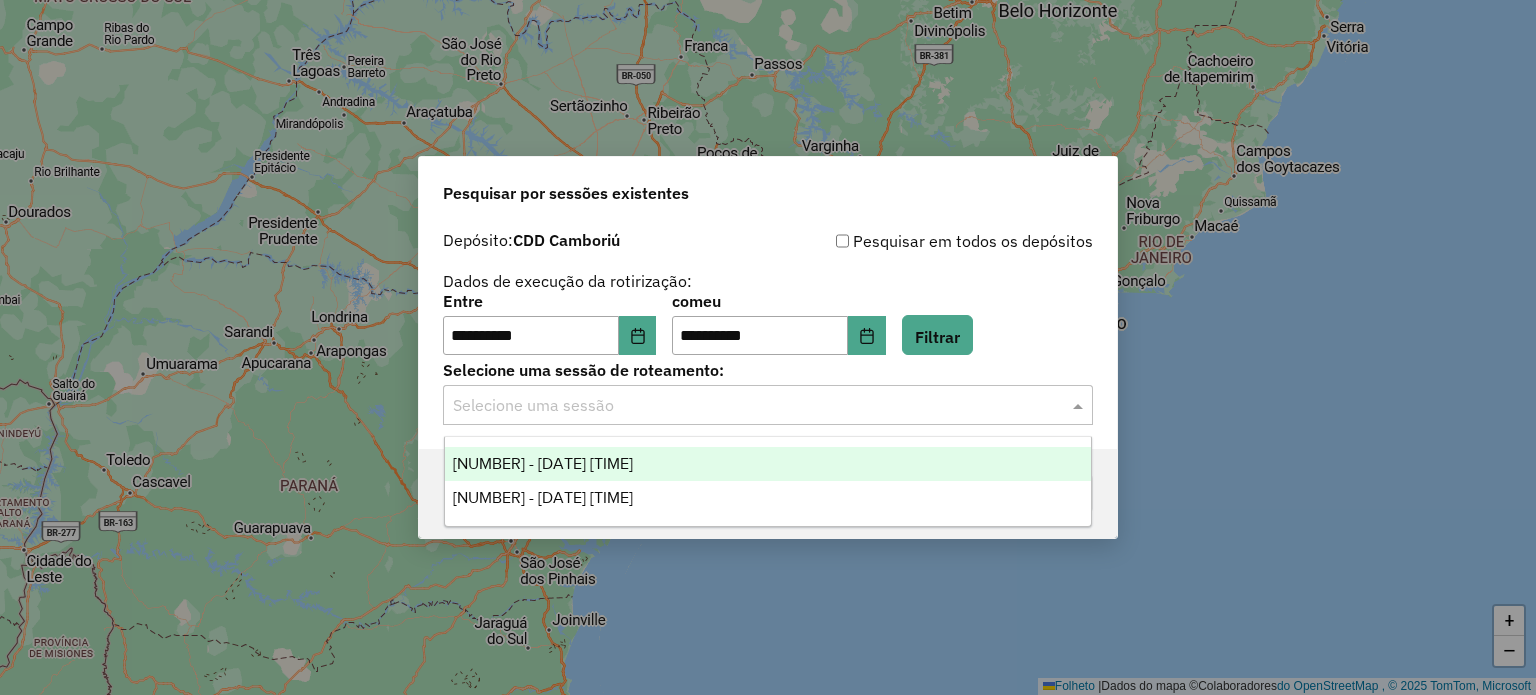 click on "1226764 - 08/09/2025 18:22" at bounding box center [543, 463] 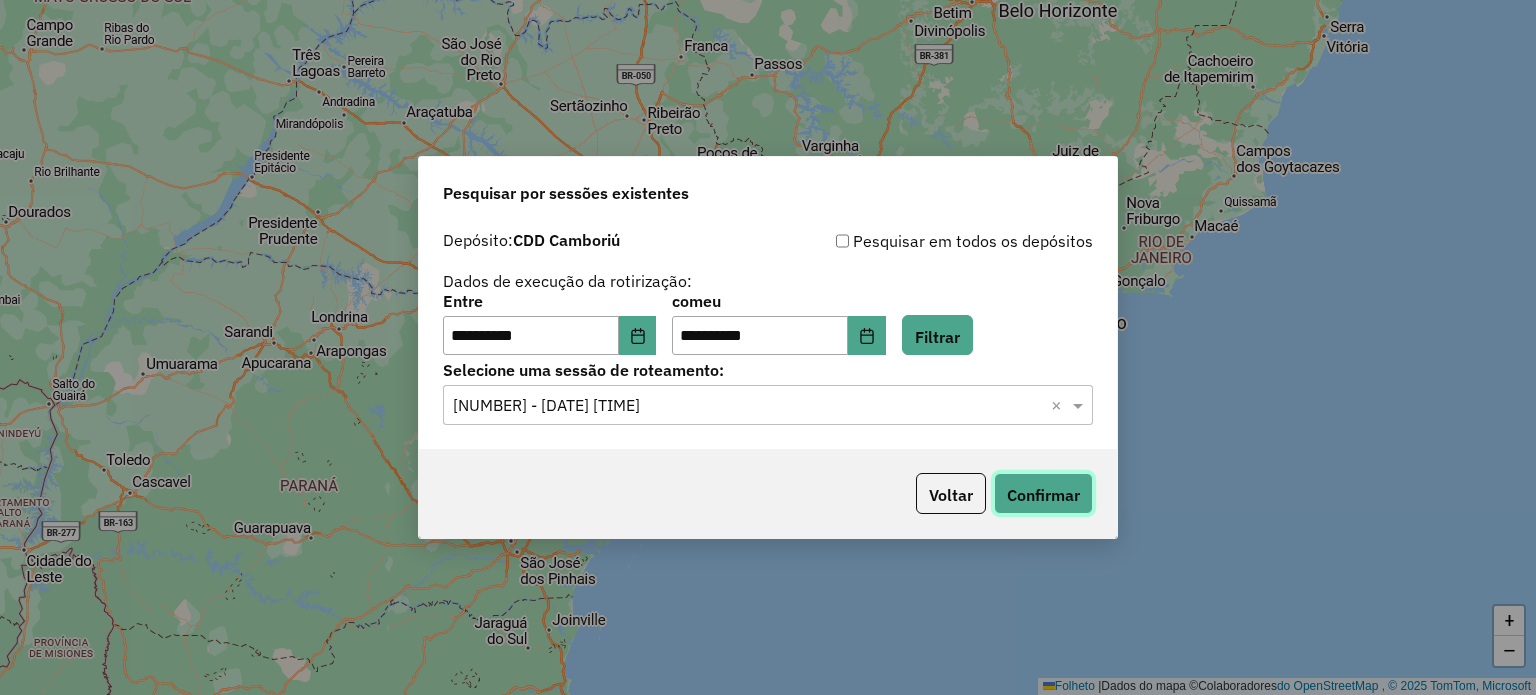 click on "Confirmar" 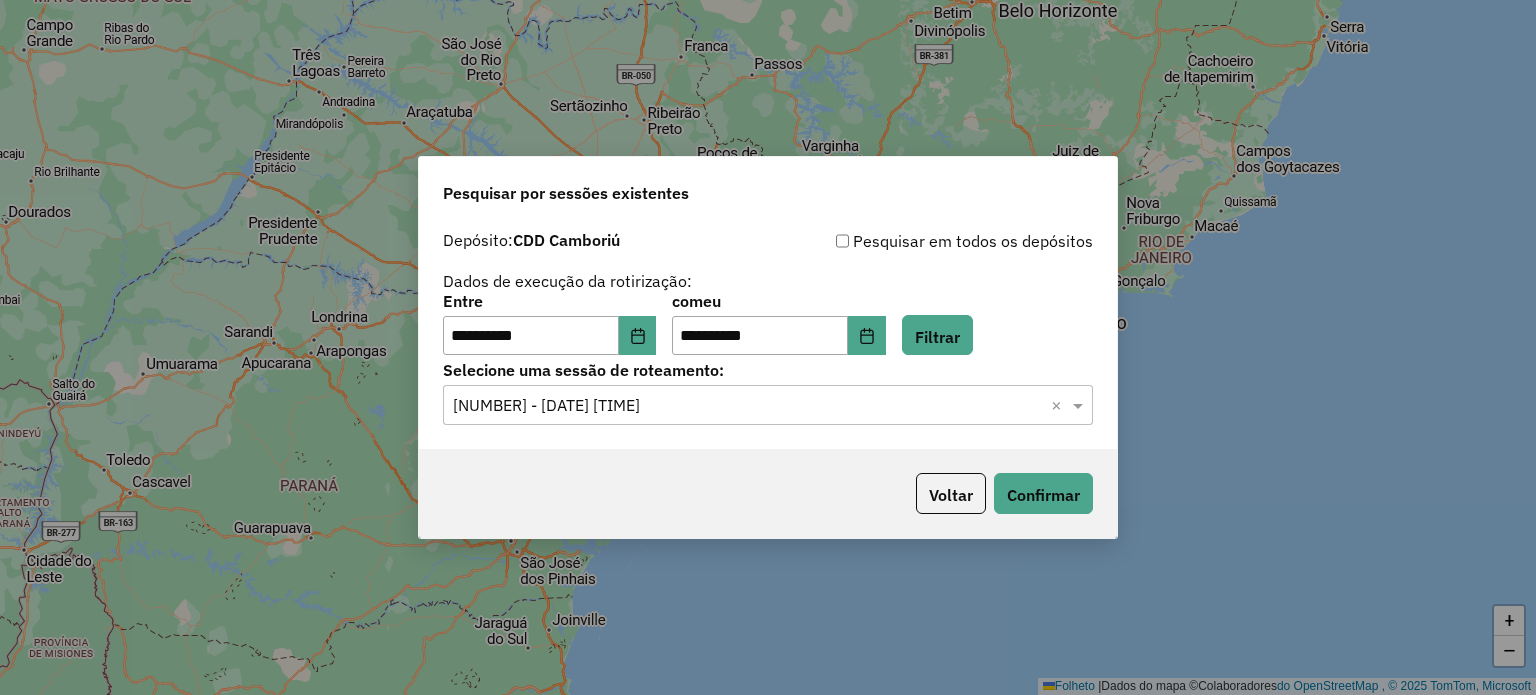 click on "**********" 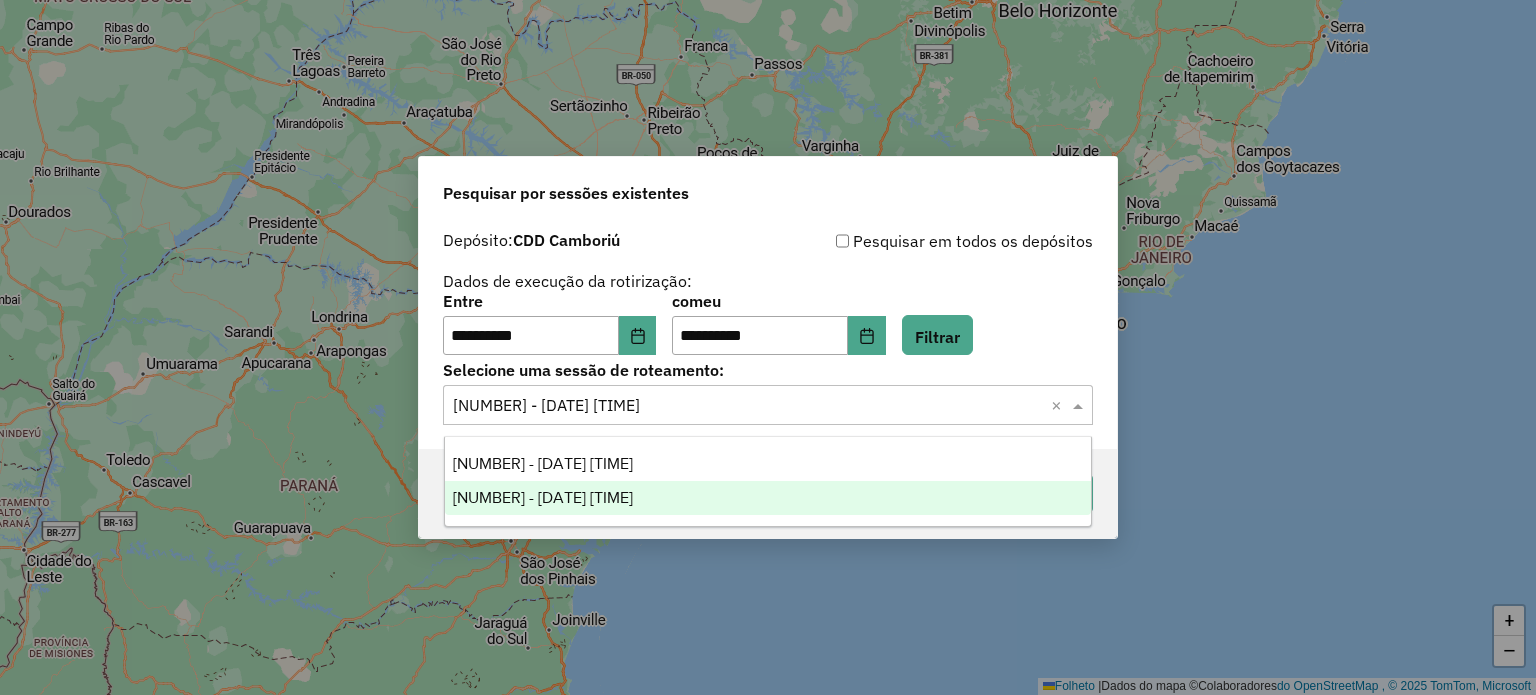 click on "1227106 - 08/09/2025 20:24" at bounding box center (768, 498) 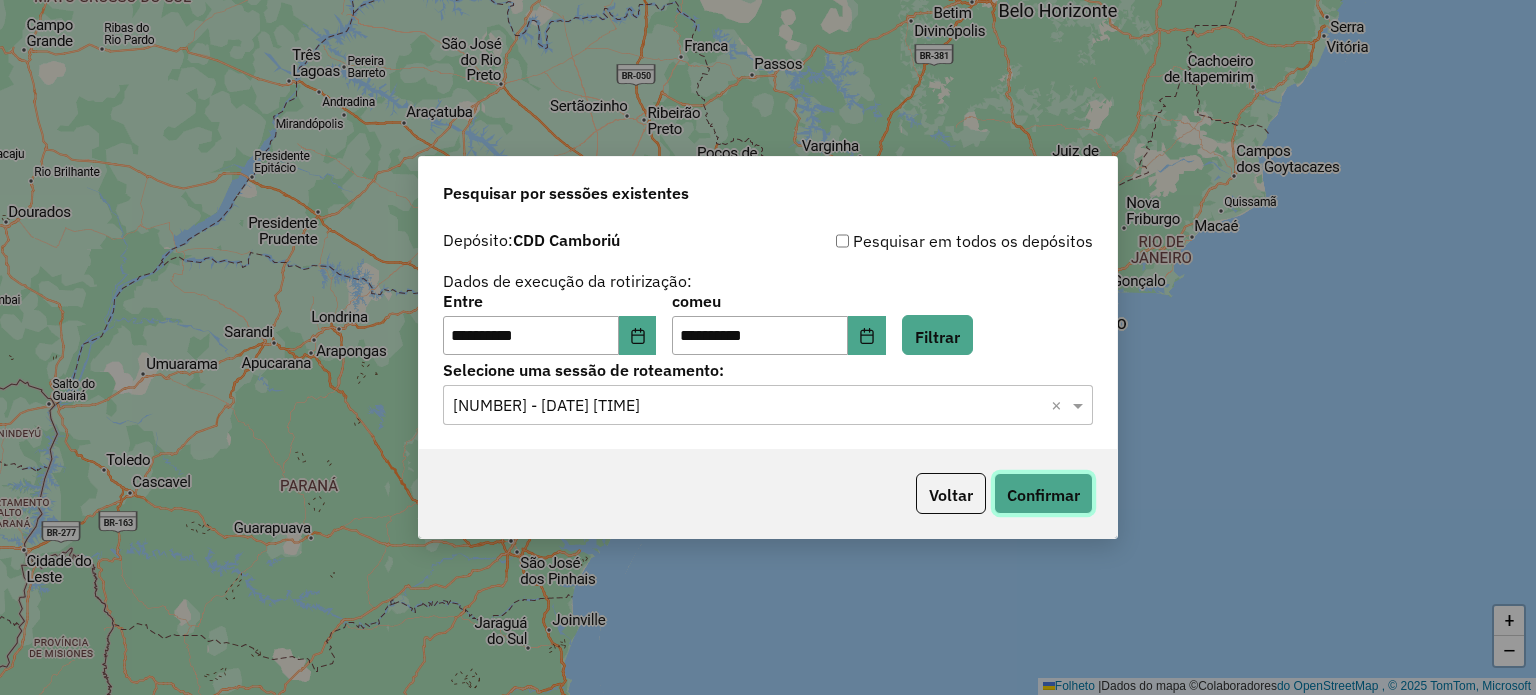 click on "Confirmar" 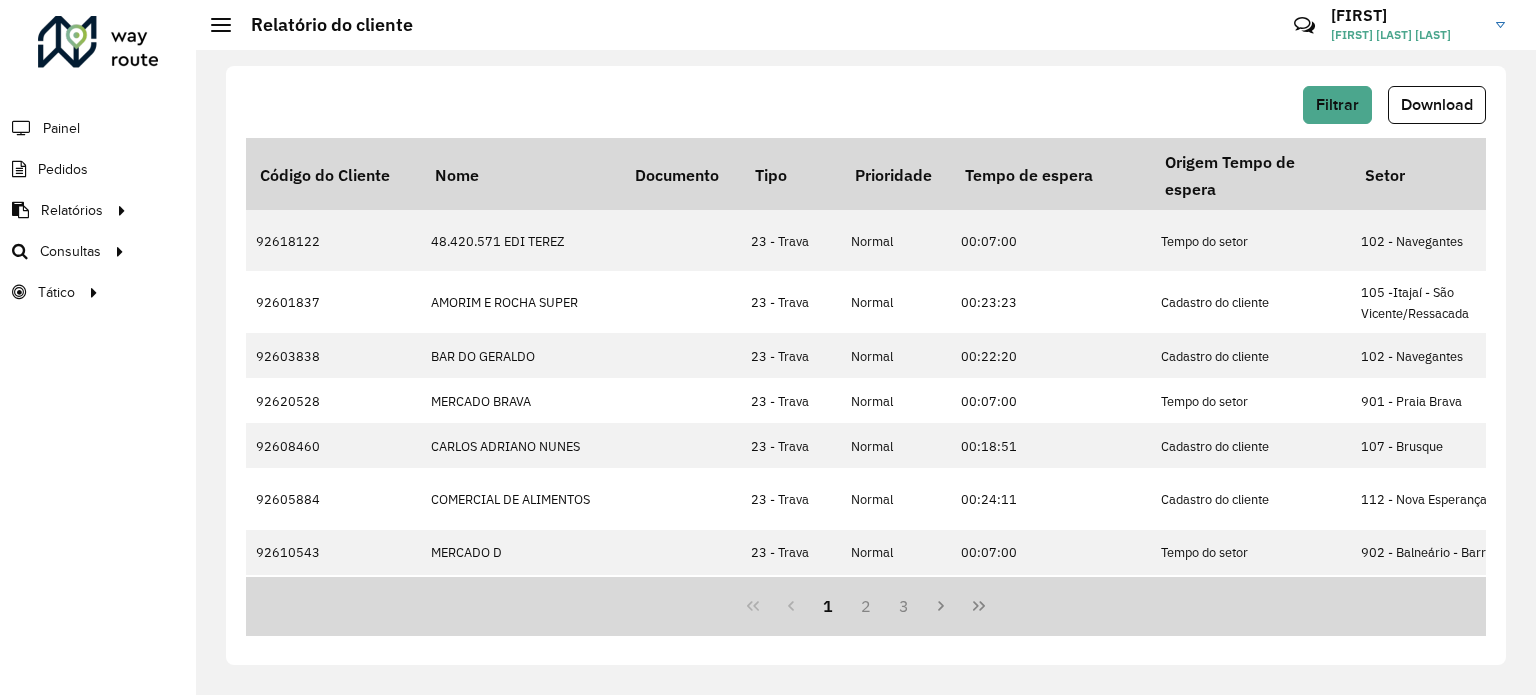 scroll, scrollTop: 0, scrollLeft: 0, axis: both 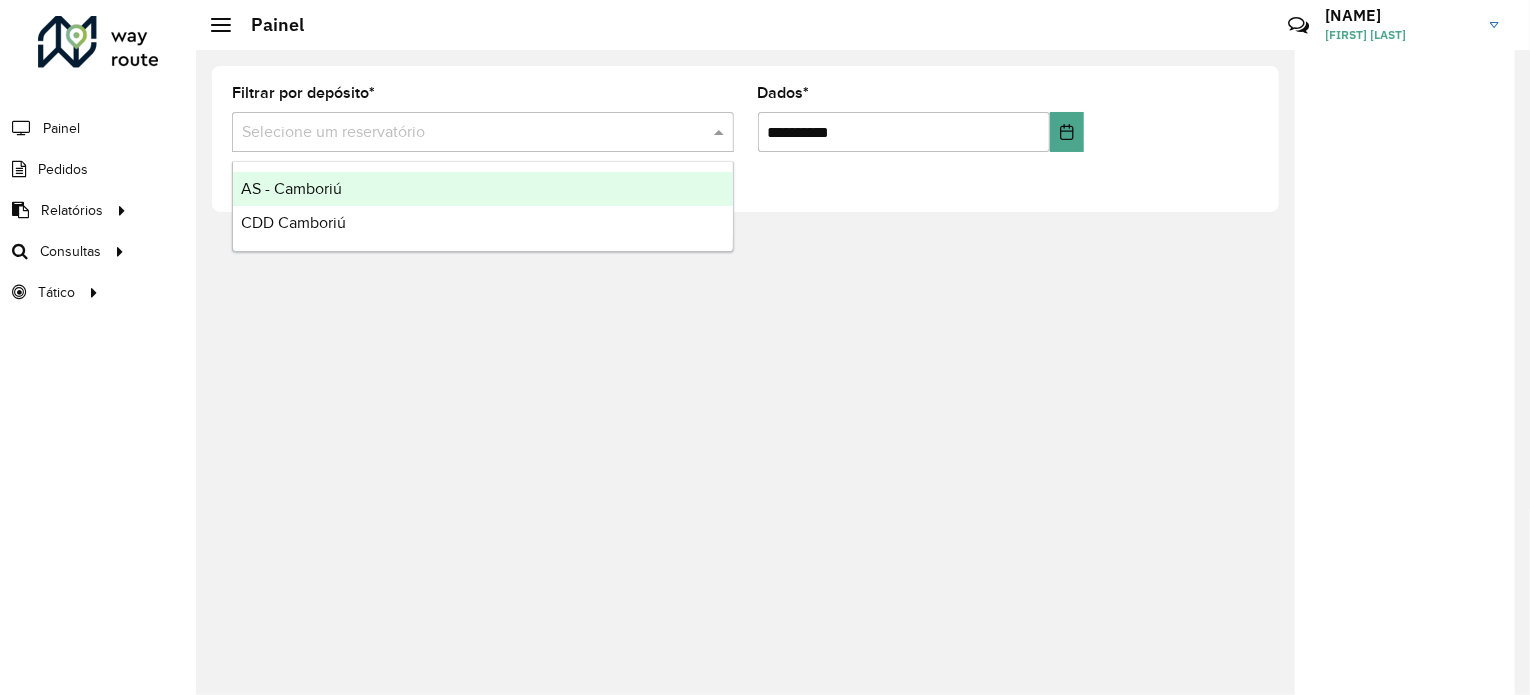 click at bounding box center (463, 133) 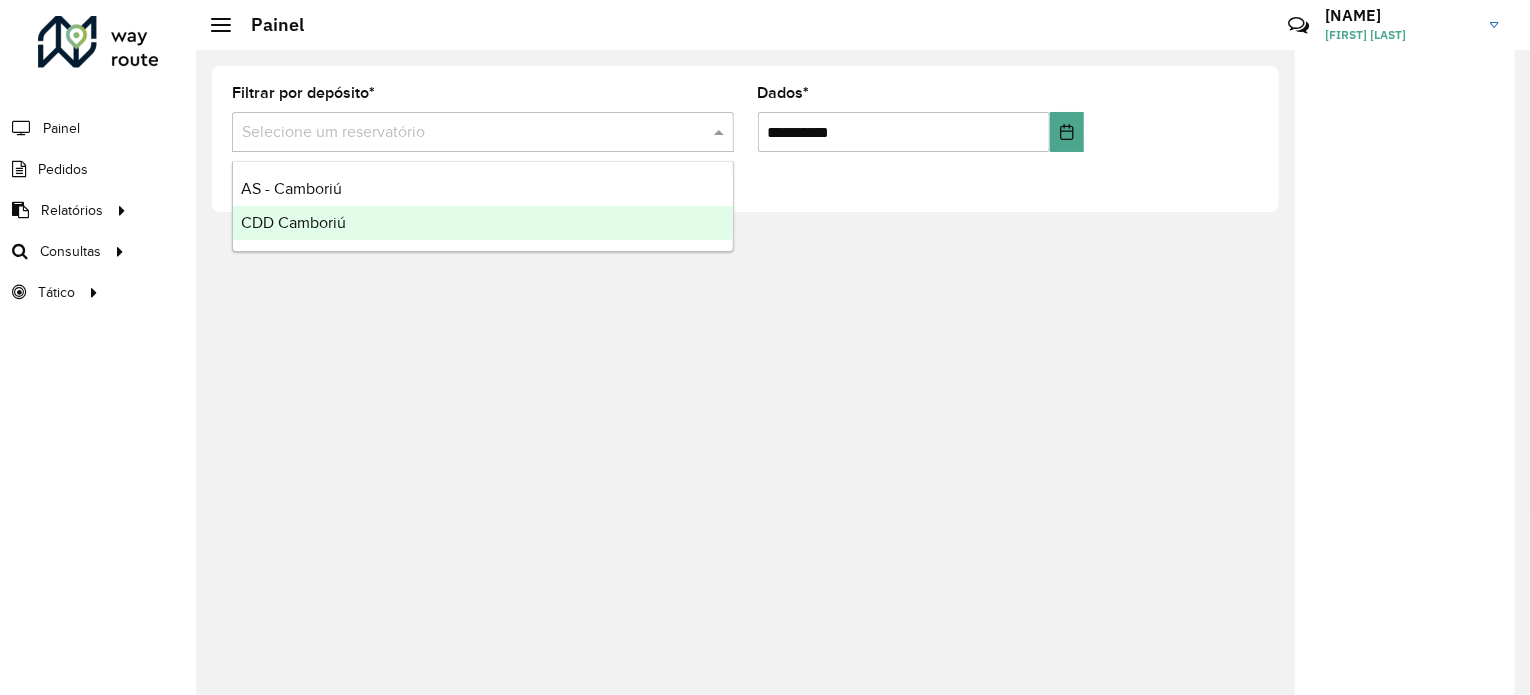 click on "CDD Camboriú" at bounding box center [483, 223] 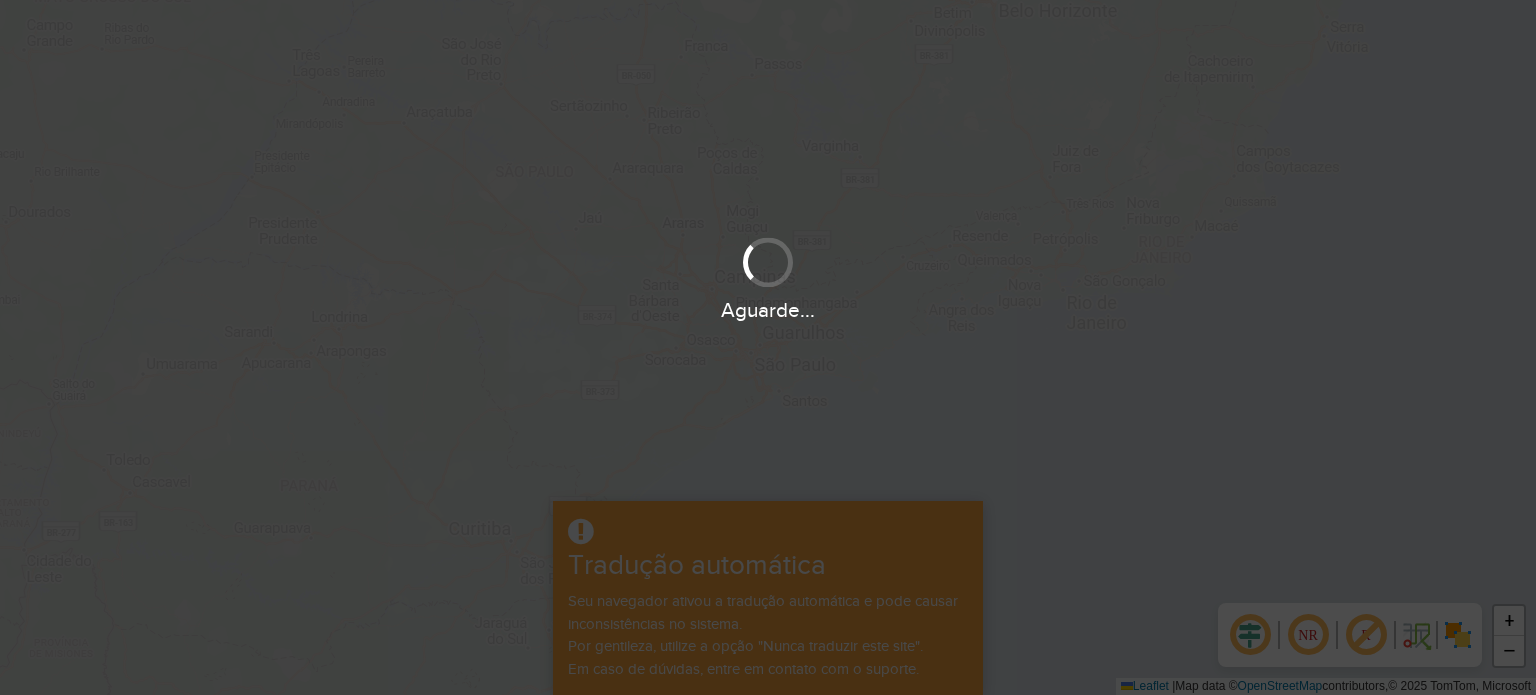 scroll, scrollTop: 0, scrollLeft: 0, axis: both 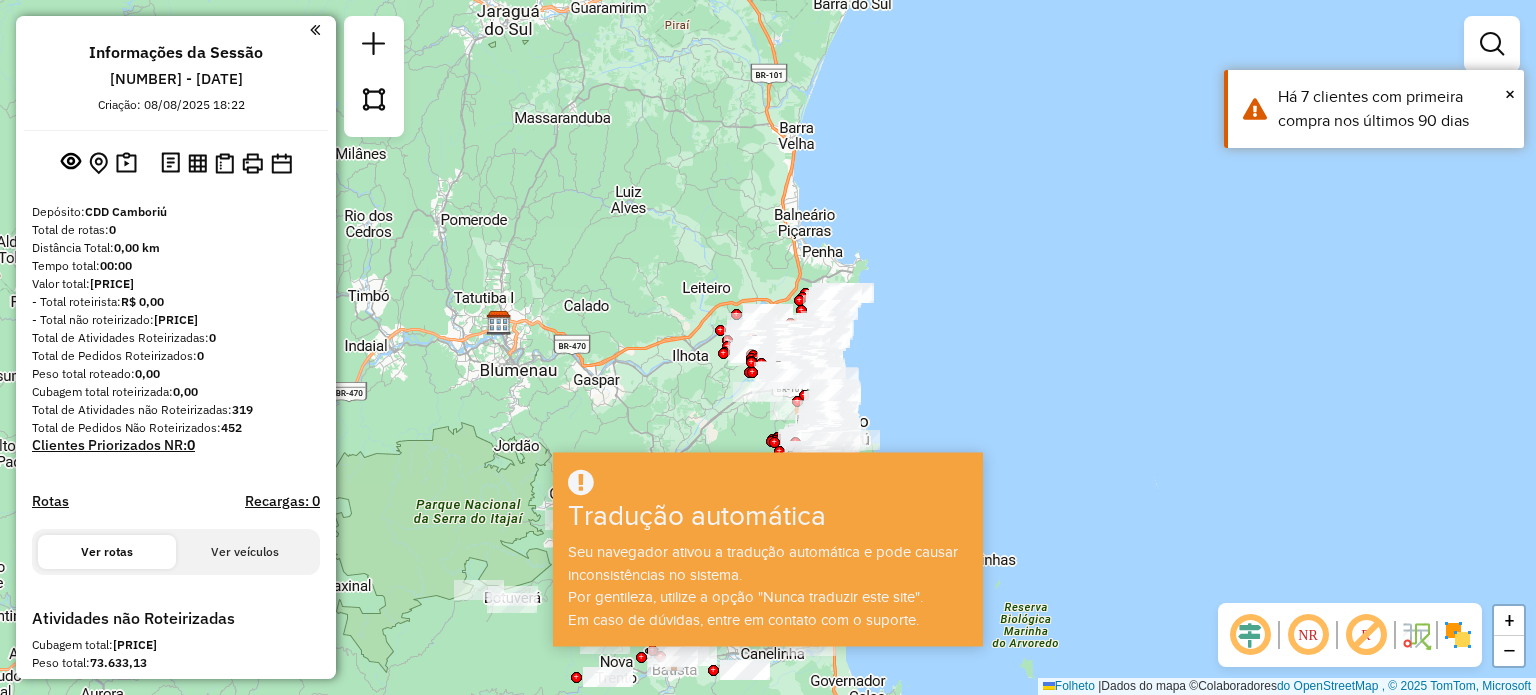 click on "Janela de atendimento Grau de atendimento Capacidade Transportadoras Veículos Cliente Pedidos Rotas Selecione os dias da semana para filtrar as janelas de atendimento Segmento Ter Qua Qui Sexo Sáb Dom Informe o período da janela de atendimento: De: Comeu: Filtrar exatamente a janela do cliente Considerar janela de atendimento padrão Selecione os dias da semana para filtrar as notas de atendimento Segmento Ter Qua Qui Sexo Sáb Dom Considerar clientes sem dia de atendimento cadastrado Clientes fora do dia de atendimento selecionado Filtre as atividades entre os valores definidos abaixo: Peso mínimo: Peso máximo: Cubagem mínima: Cubagem máxima: De: Comeu: Filtre as atividades entre o tempo de atendimento definido abaixo: De: Comeu: Considerar capacidade total de clientes não roteirizados Transportadora: Selecione um ou mais itens Tipo de veículo: Selecione um ou mais itens Veículo: Selecione um ou mais itens Motorista: Selecione um ou mais itens Nome: Tipo de cliente: Selecione um ou mais itens Tipo:" 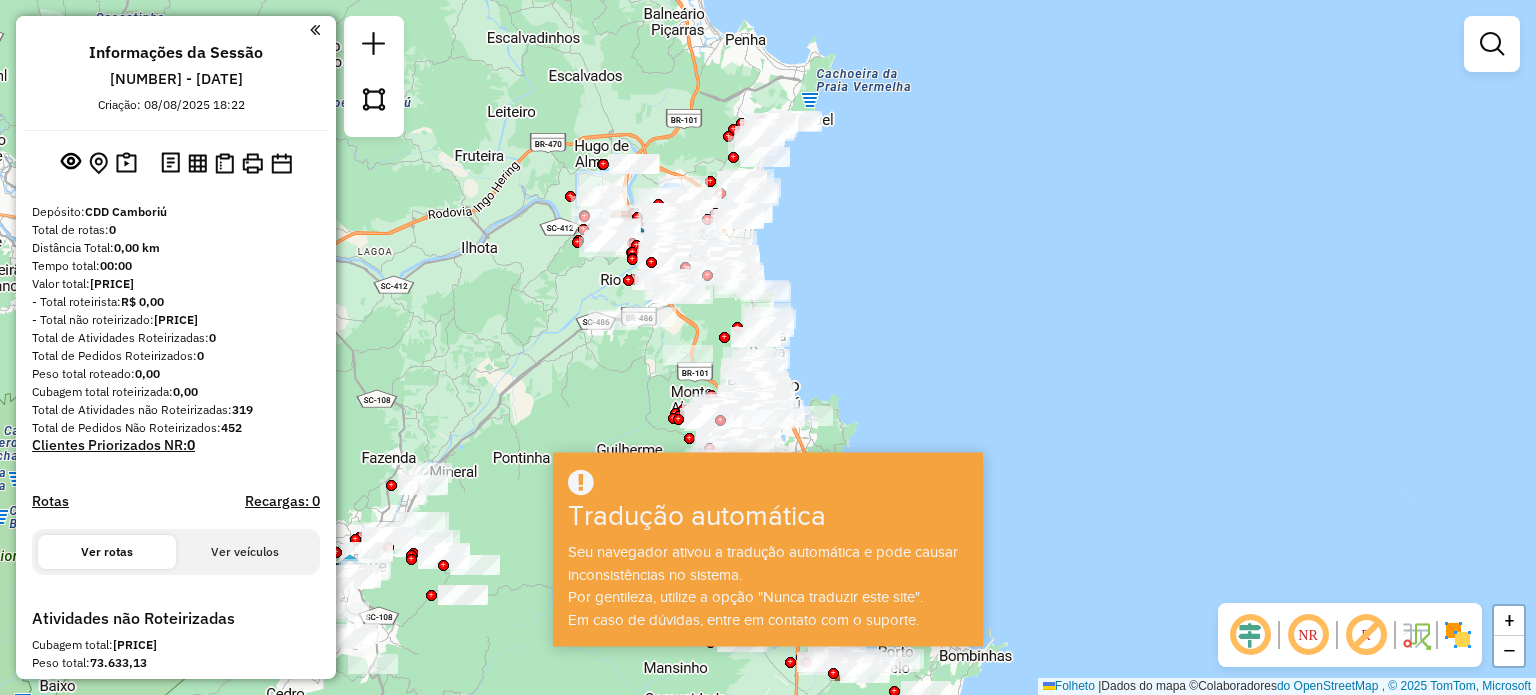 click at bounding box center [315, 30] 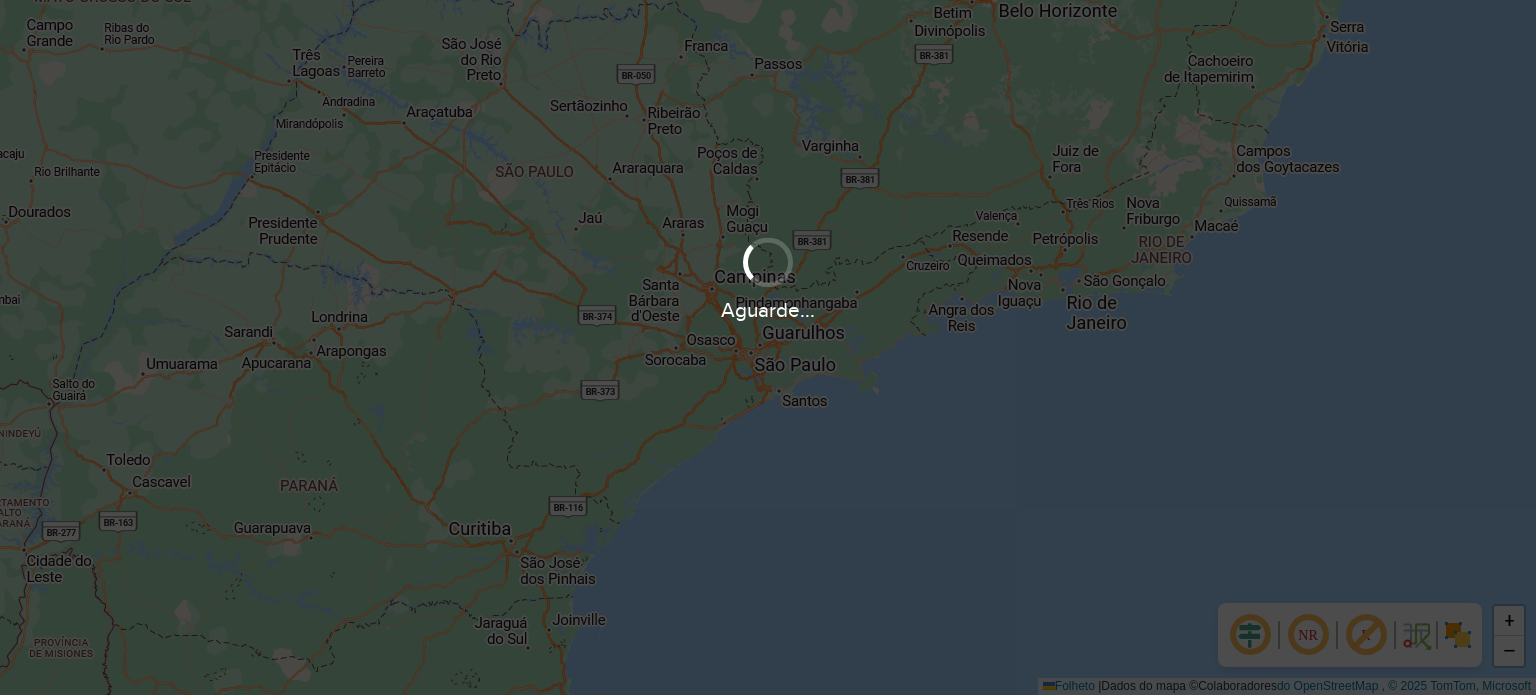 scroll, scrollTop: 0, scrollLeft: 0, axis: both 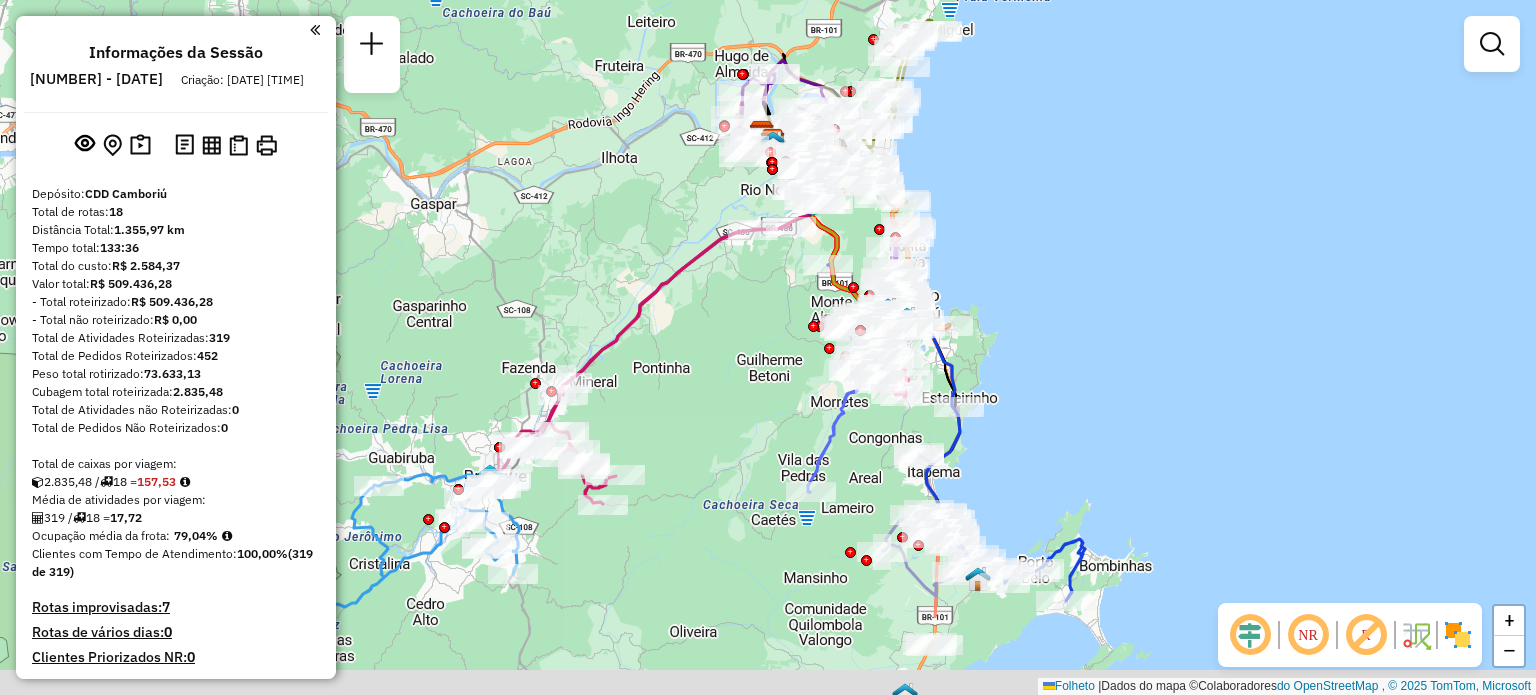 drag, startPoint x: 1040, startPoint y: 523, endPoint x: 1035, endPoint y: 264, distance: 259.04825 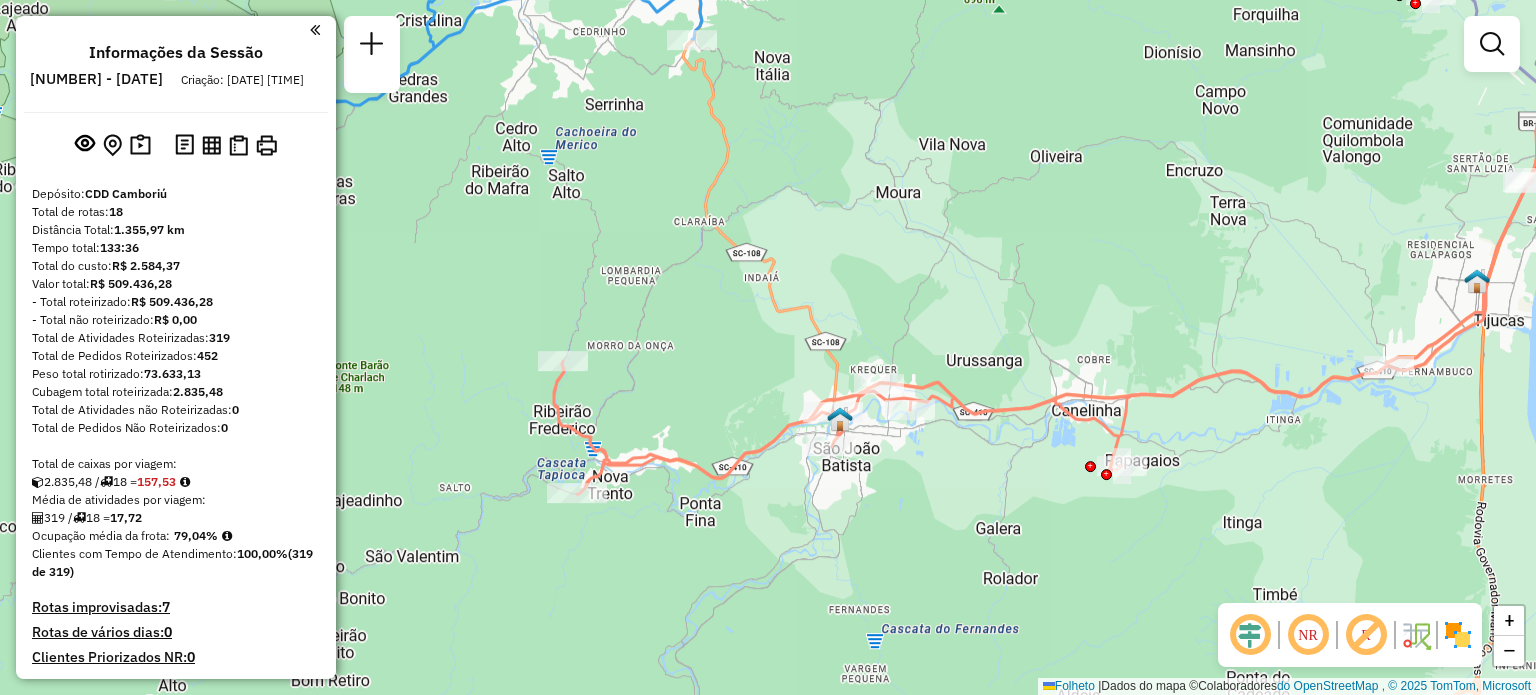 drag, startPoint x: 568, startPoint y: 611, endPoint x: 692, endPoint y: 415, distance: 231.93103 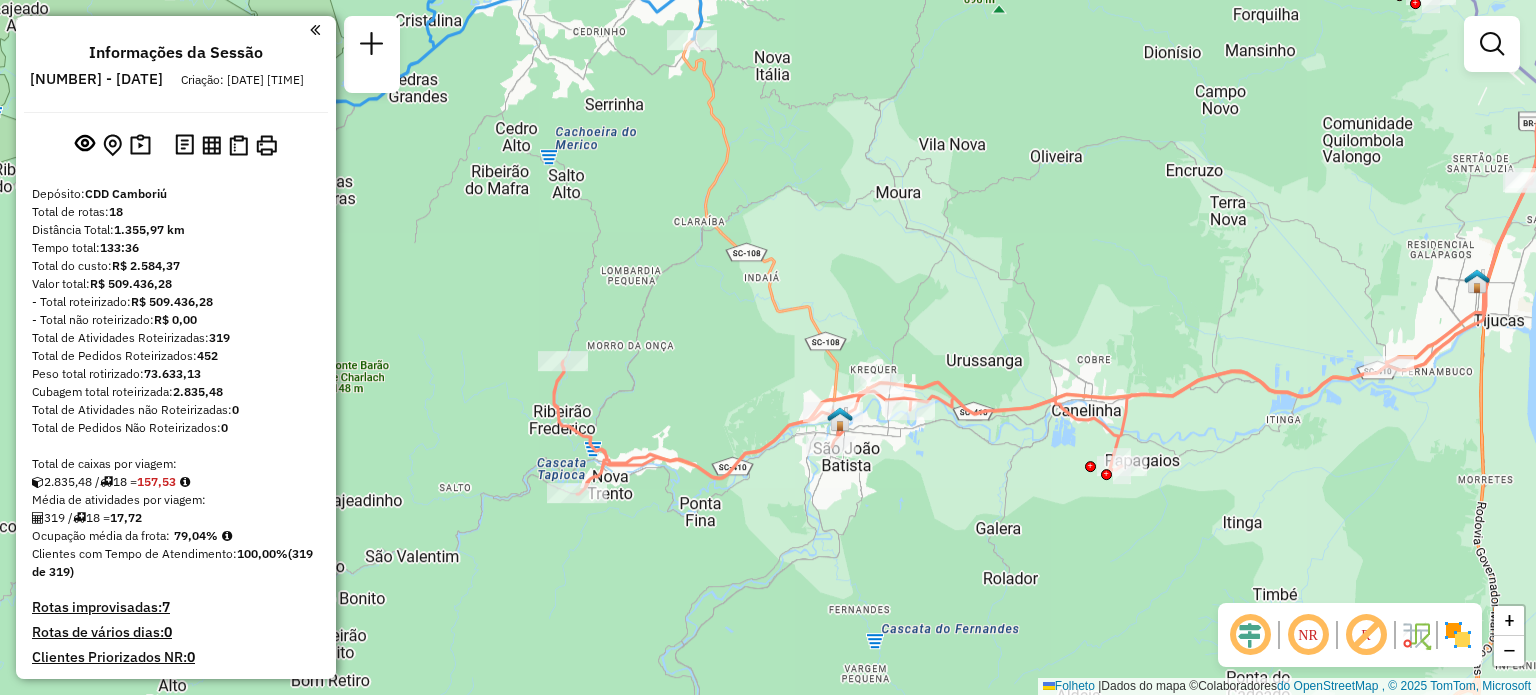 select on "**********" 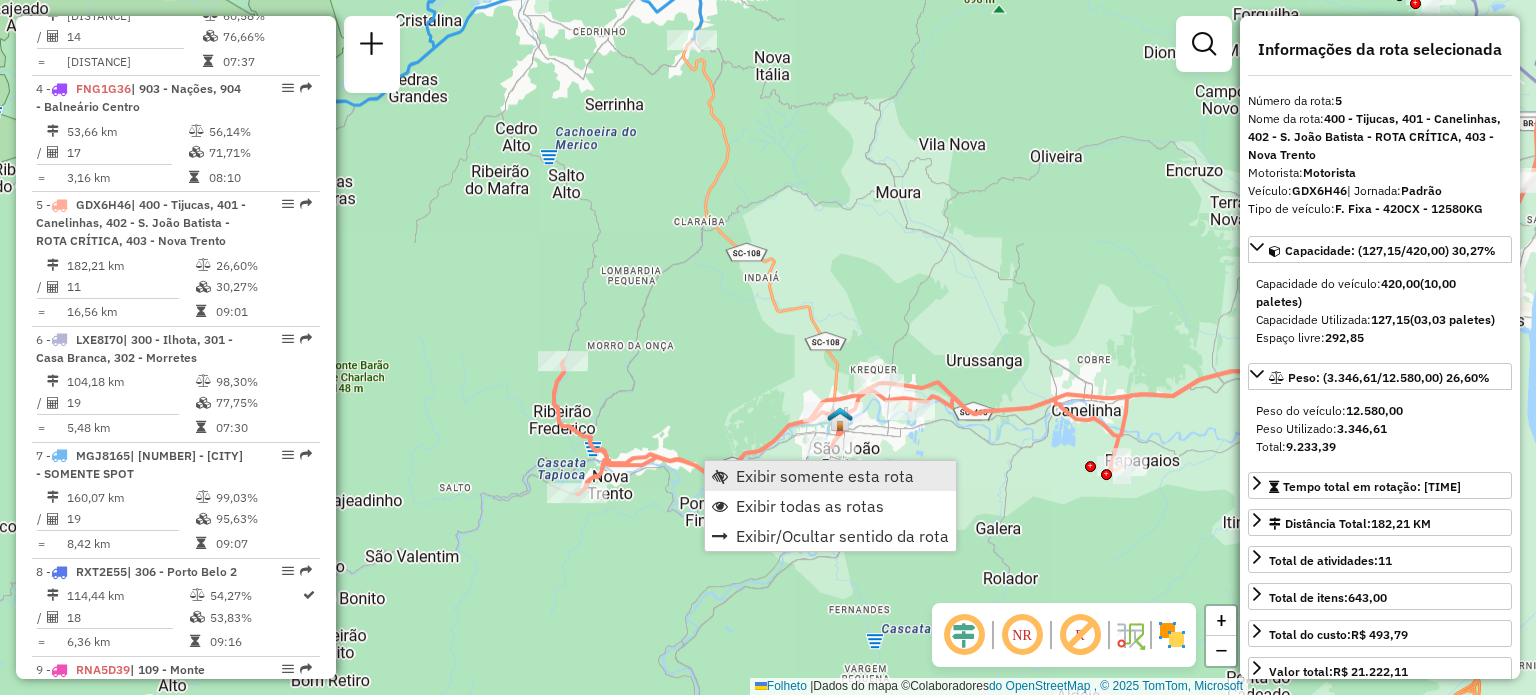 scroll, scrollTop: 1380, scrollLeft: 0, axis: vertical 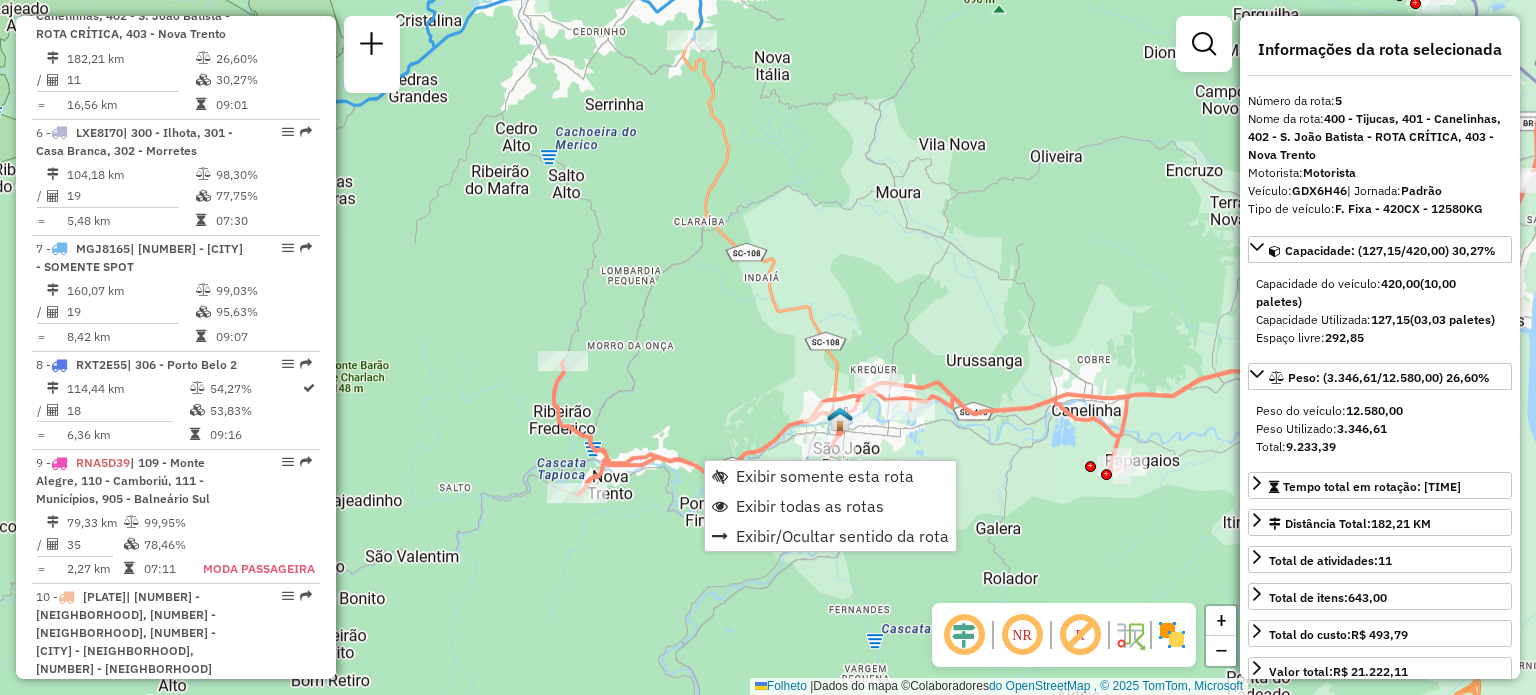 drag, startPoint x: 781, startPoint y: 480, endPoint x: 769, endPoint y: 487, distance: 13.892444 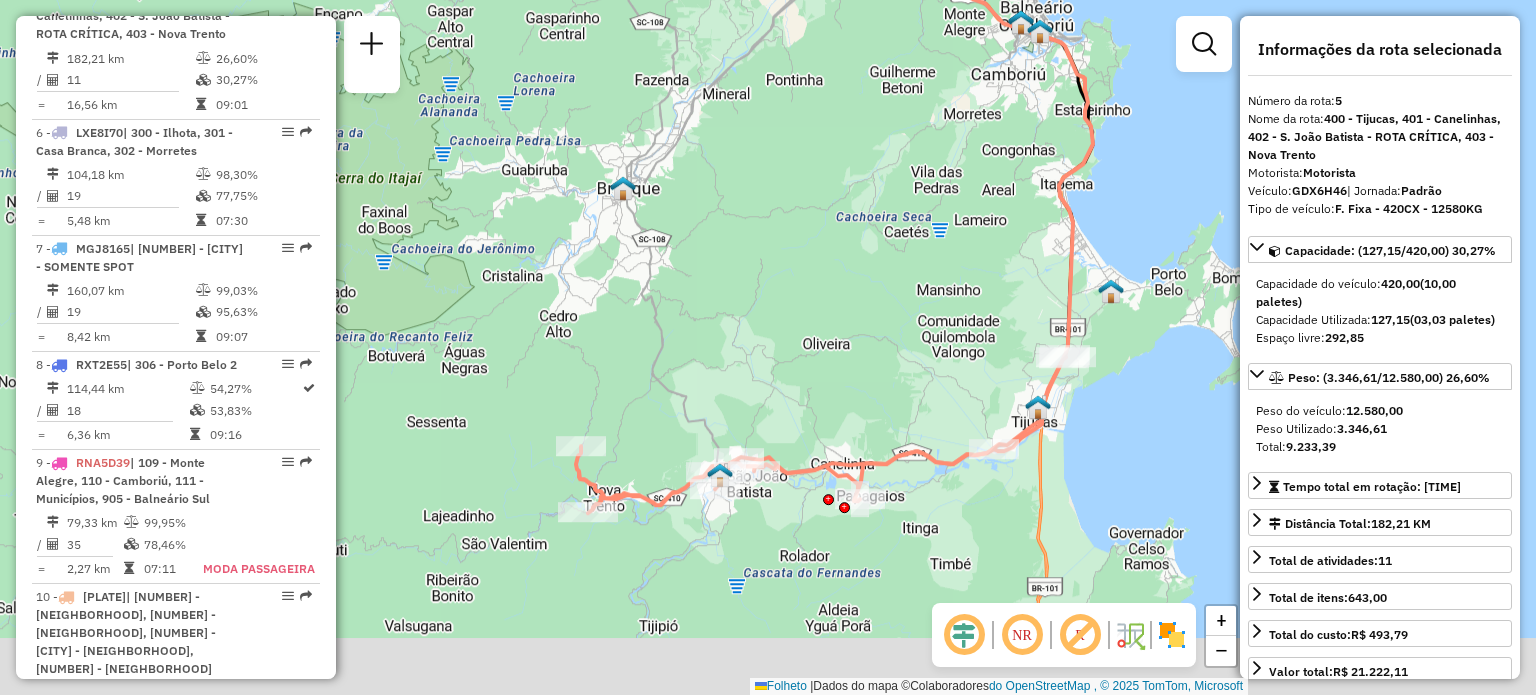 drag, startPoint x: 683, startPoint y: 486, endPoint x: 735, endPoint y: 351, distance: 144.6686 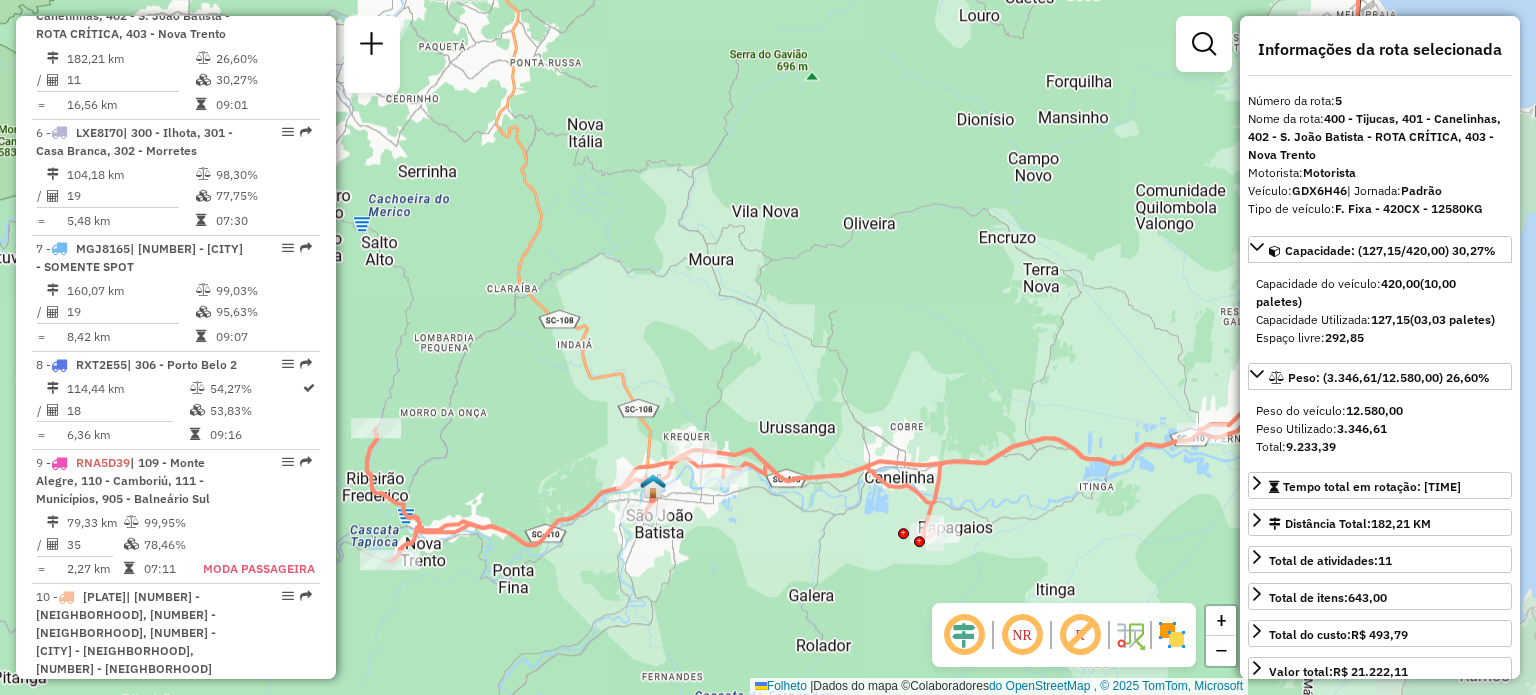 drag, startPoint x: 1103, startPoint y: 511, endPoint x: 810, endPoint y: 495, distance: 293.43652 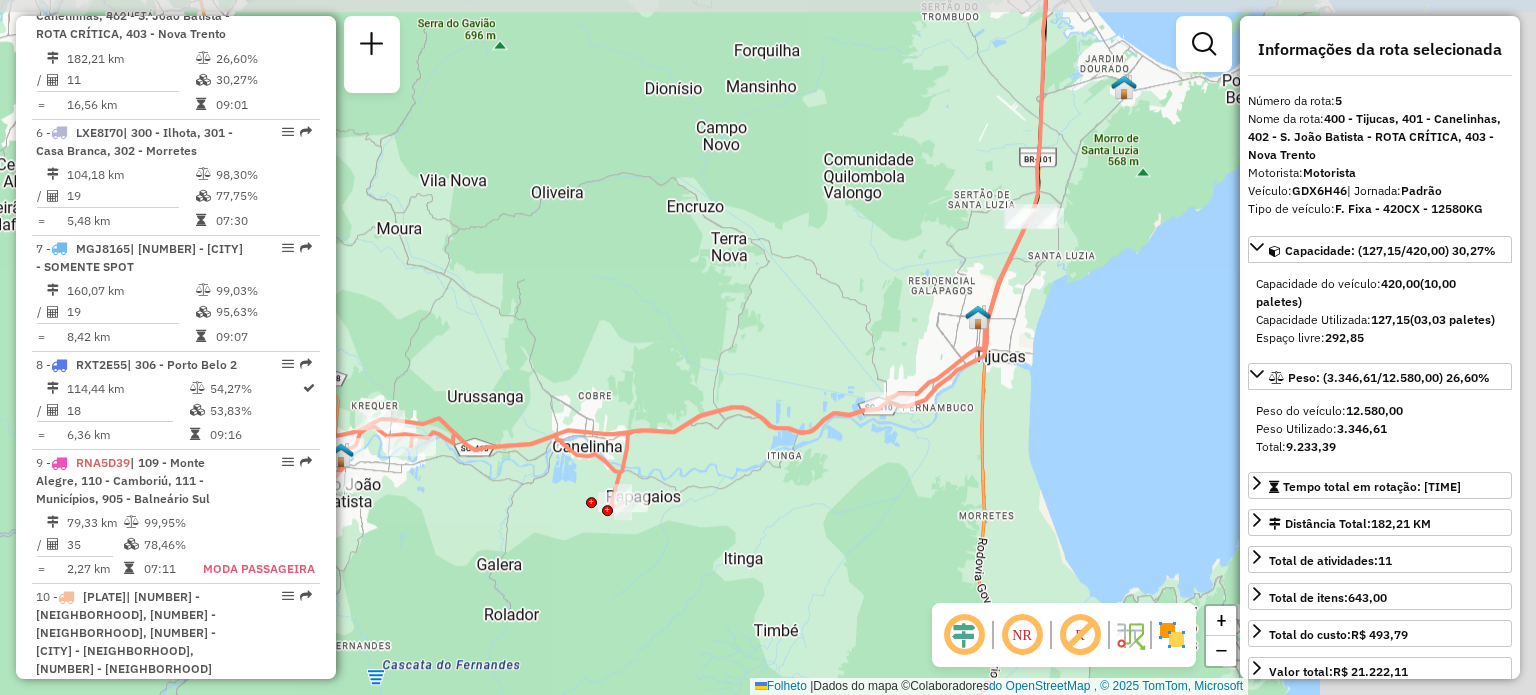 drag, startPoint x: 1074, startPoint y: 485, endPoint x: 747, endPoint y: 515, distance: 328.37326 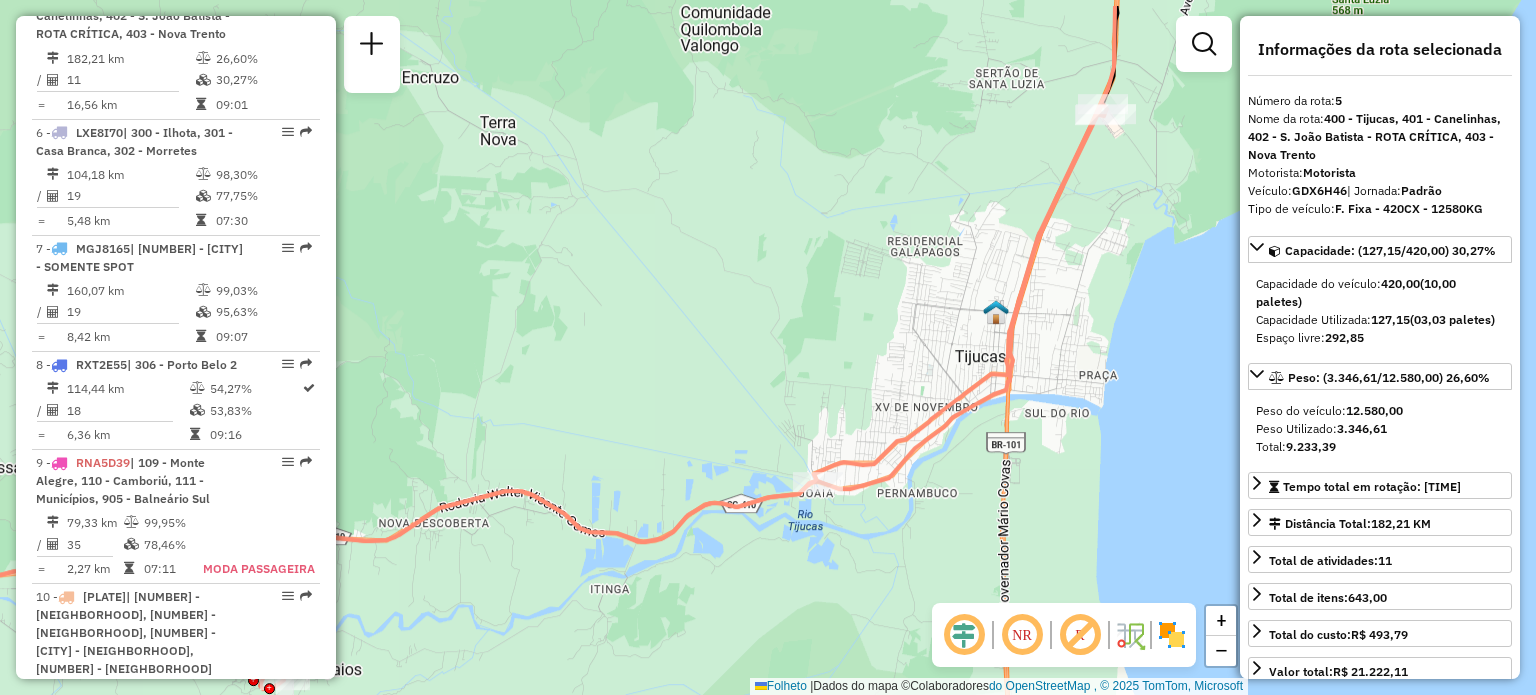 drag, startPoint x: 1125, startPoint y: 387, endPoint x: 1048, endPoint y: 463, distance: 108.18965 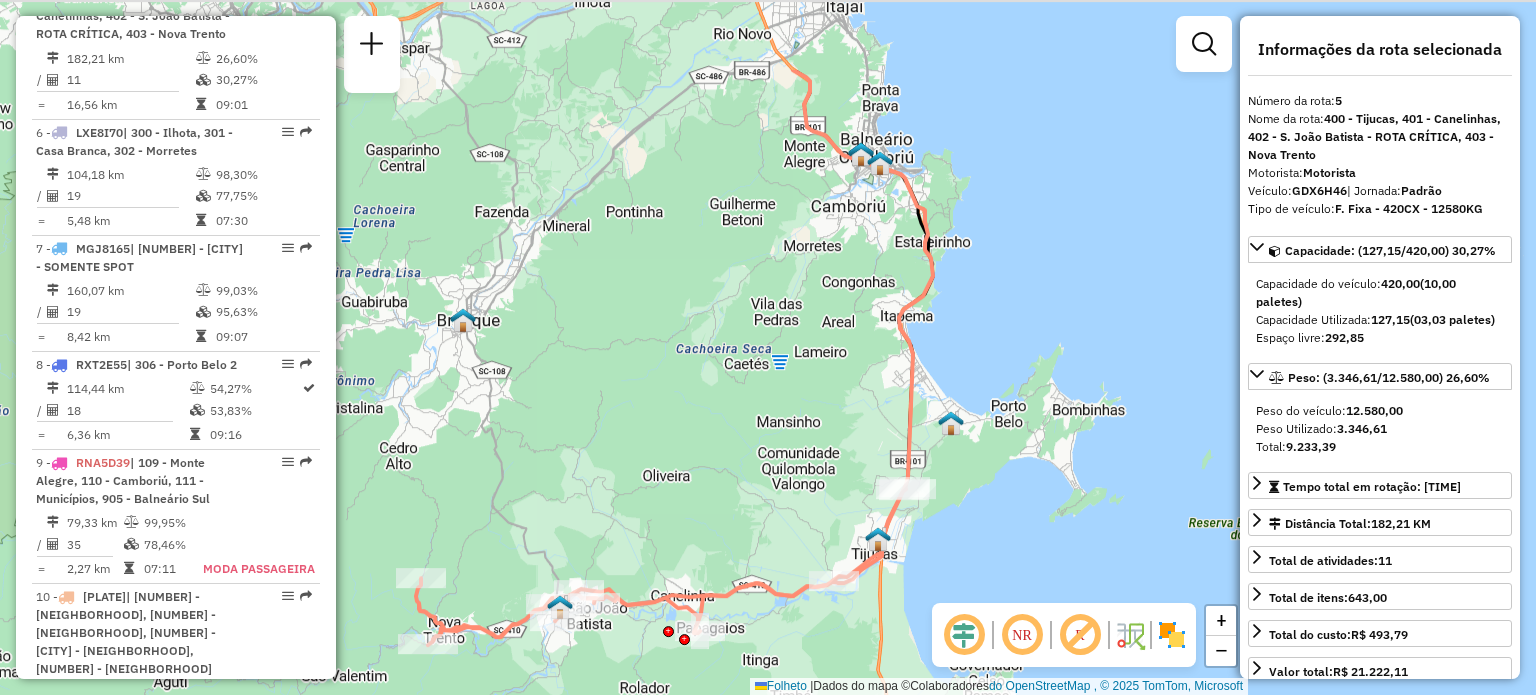 drag, startPoint x: 1128, startPoint y: 339, endPoint x: 955, endPoint y: 458, distance: 209.9762 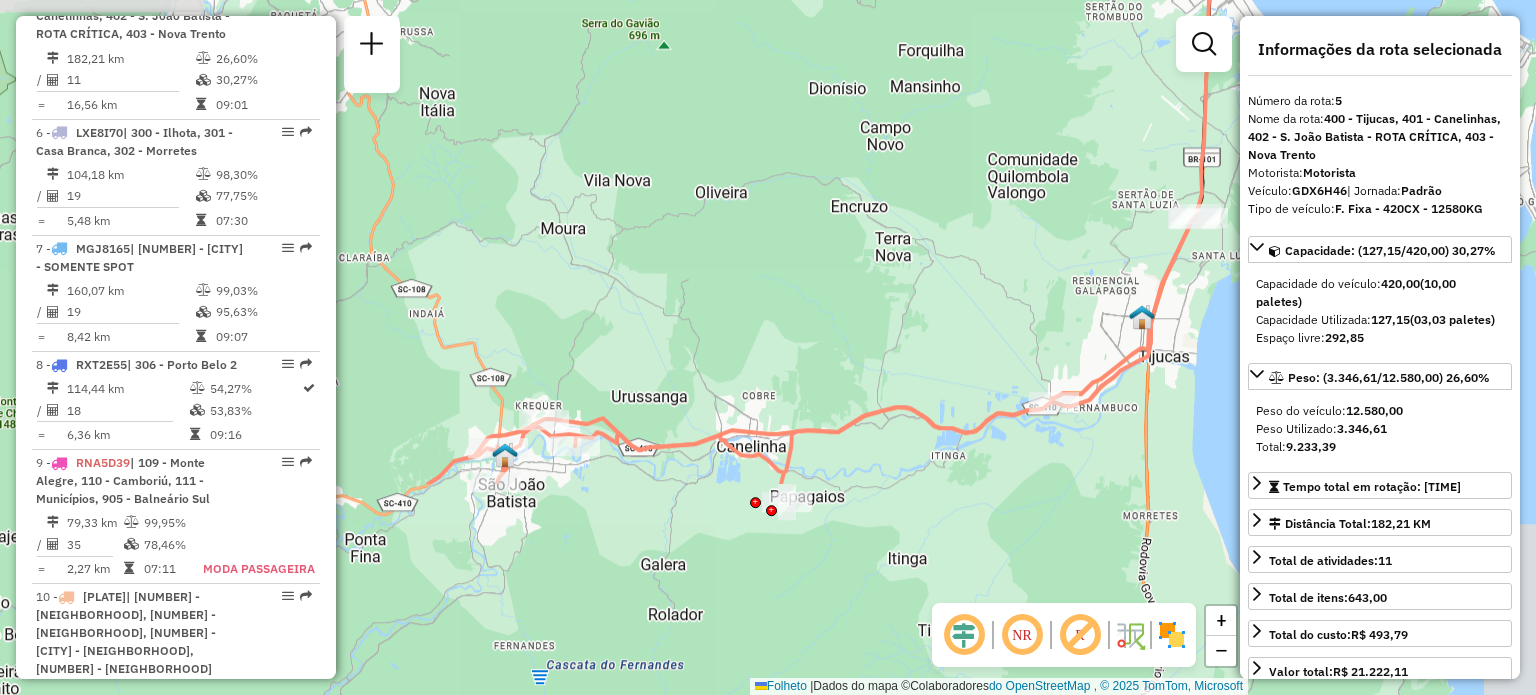 drag, startPoint x: 852, startPoint y: 439, endPoint x: 1063, endPoint y: 259, distance: 277.34634 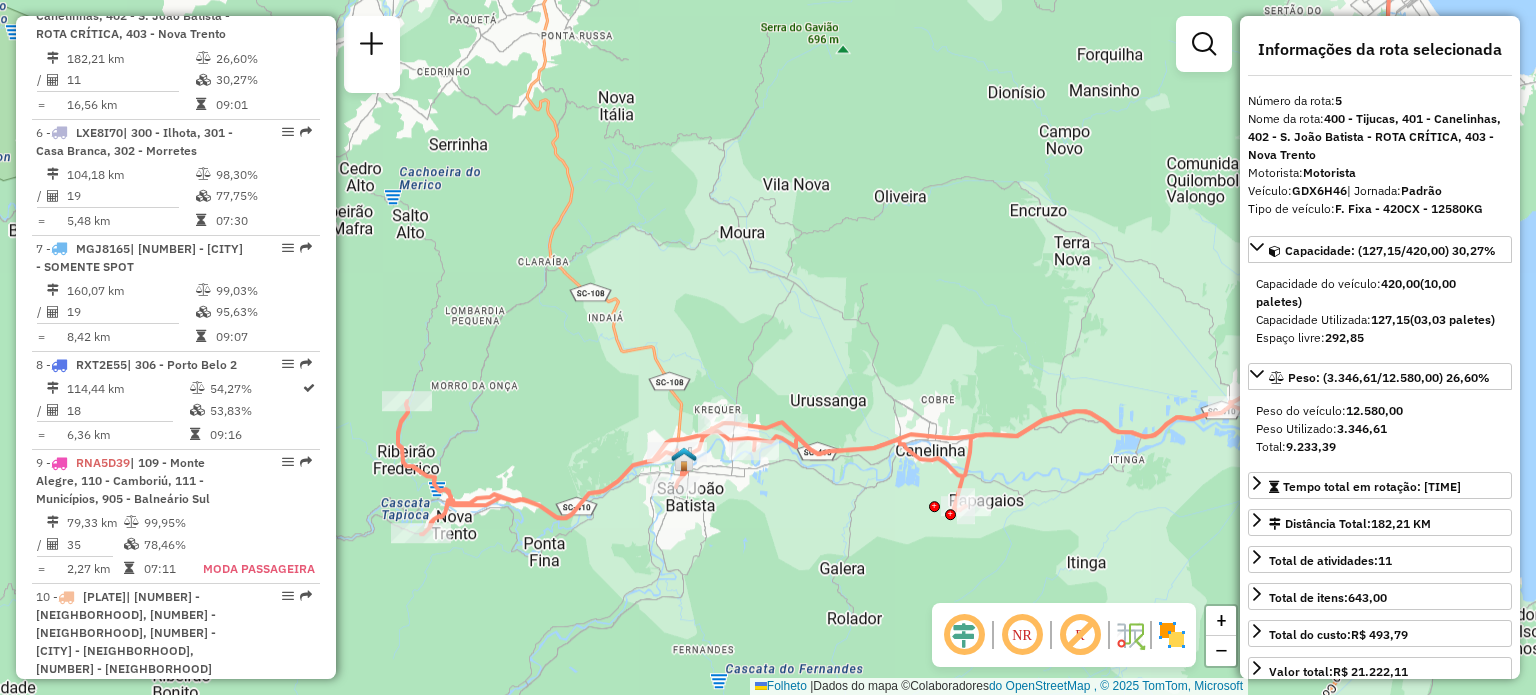 drag, startPoint x: 956, startPoint y: 463, endPoint x: 1065, endPoint y: 463, distance: 109 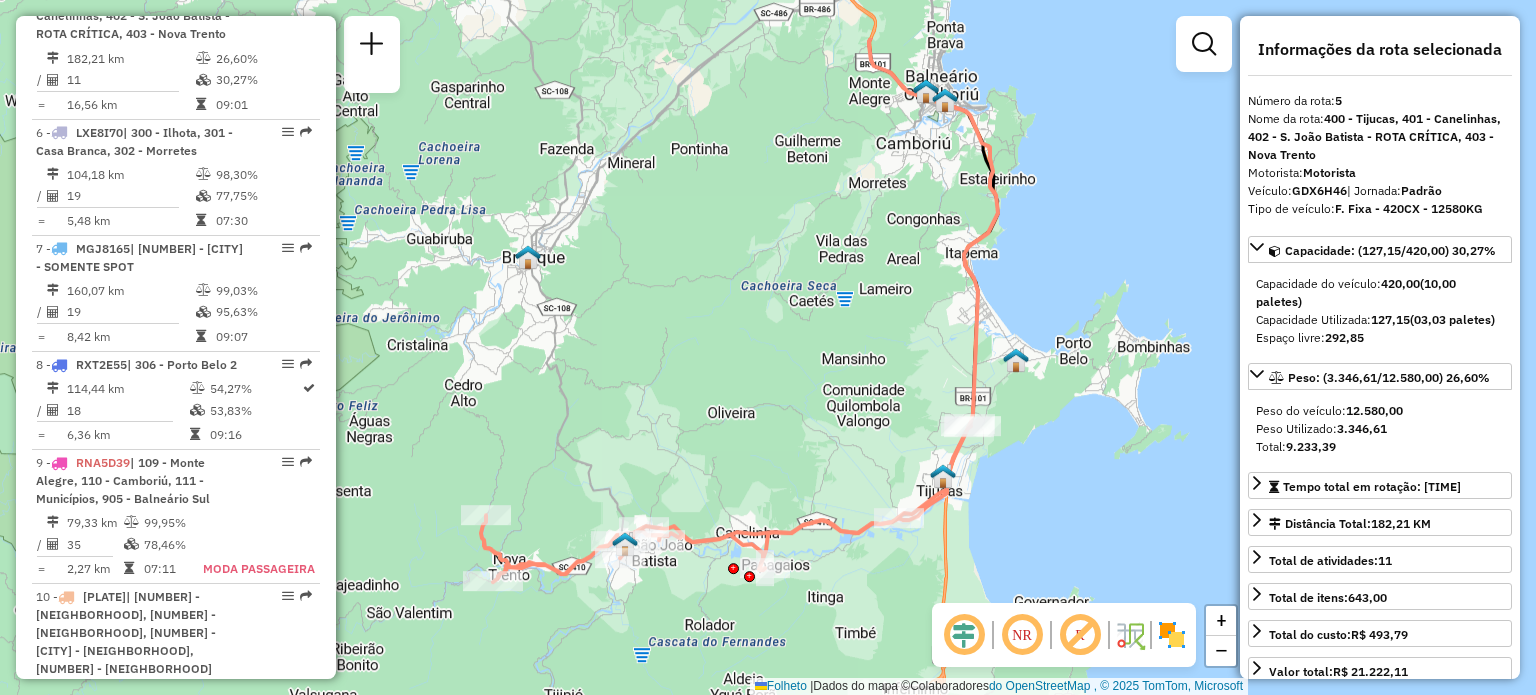 drag, startPoint x: 1087, startPoint y: 353, endPoint x: 908, endPoint y: 461, distance: 209.0574 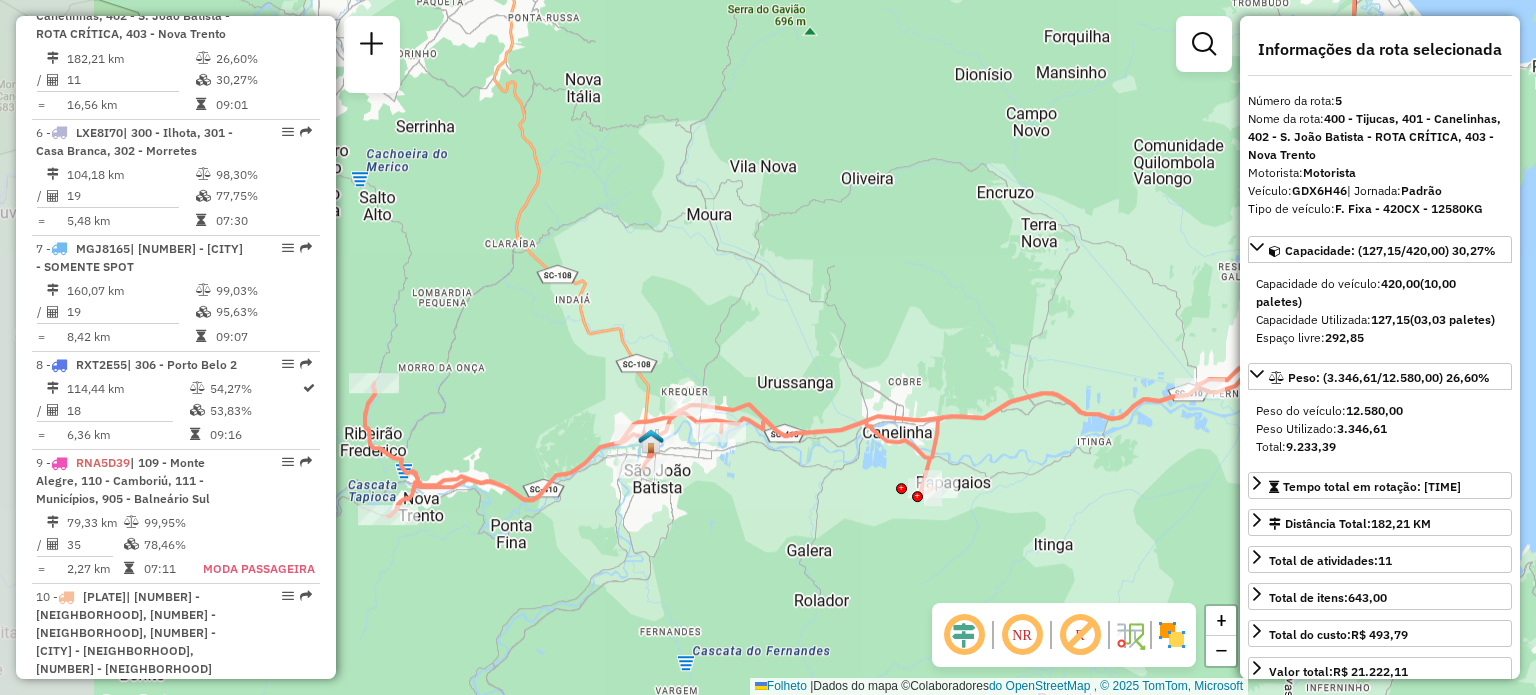 drag, startPoint x: 667, startPoint y: 611, endPoint x: 939, endPoint y: 371, distance: 362.7451 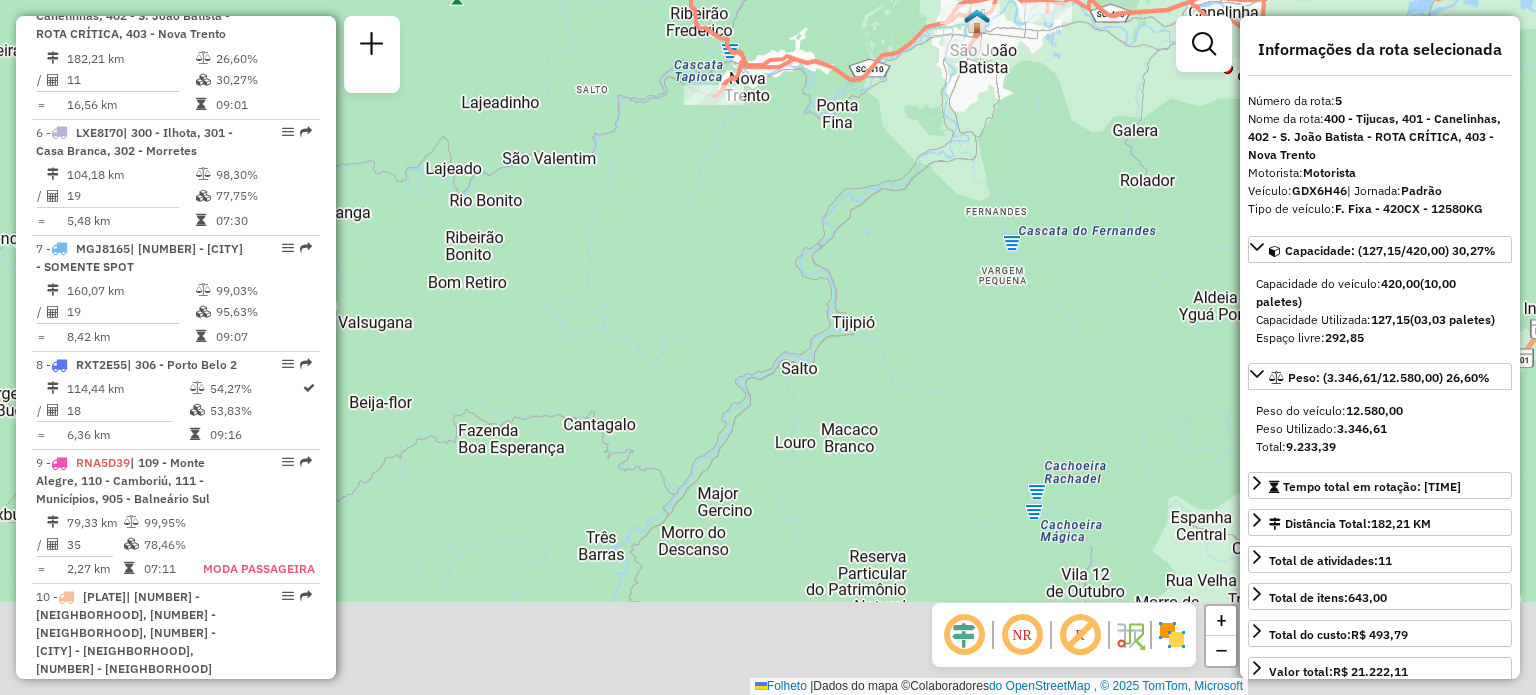 drag, startPoint x: 621, startPoint y: 567, endPoint x: 714, endPoint y: 365, distance: 222.38031 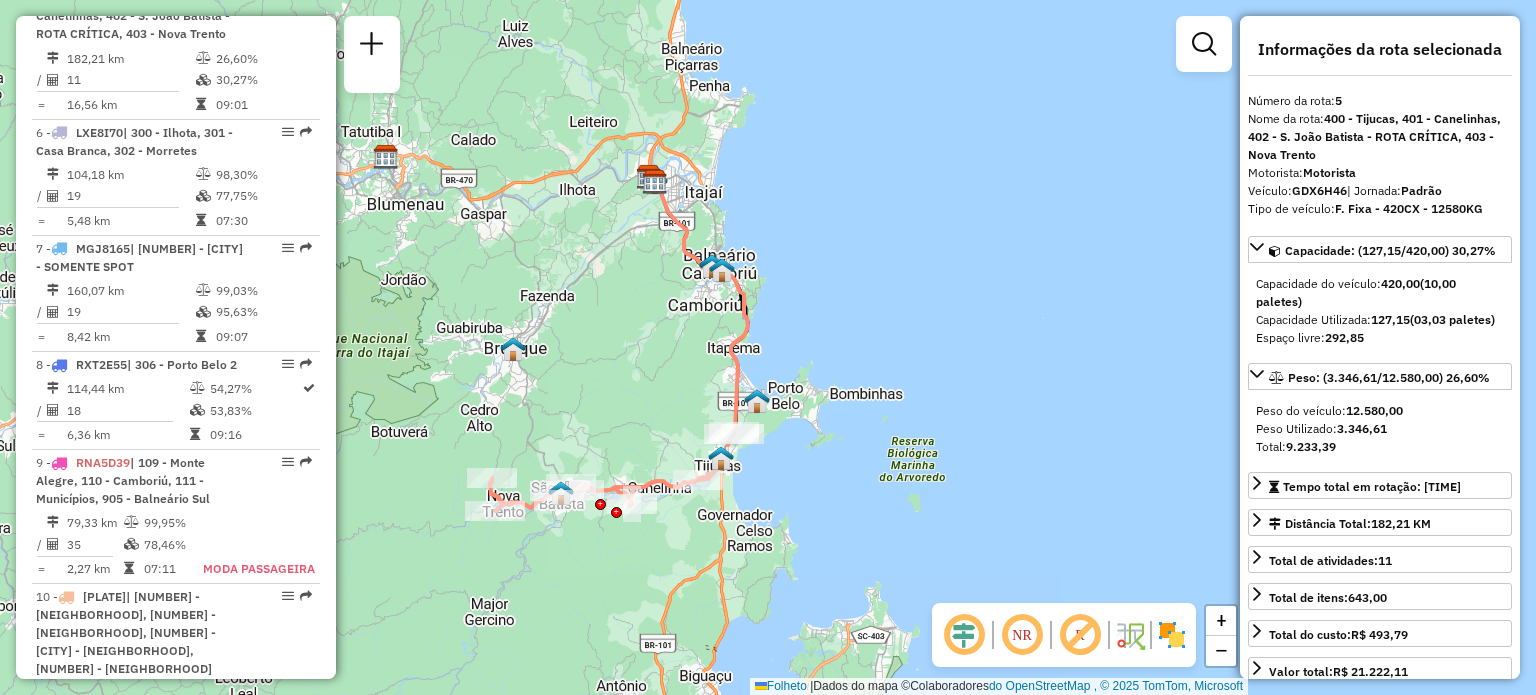 drag, startPoint x: 1155, startPoint y: 369, endPoint x: 700, endPoint y: 563, distance: 494.63217 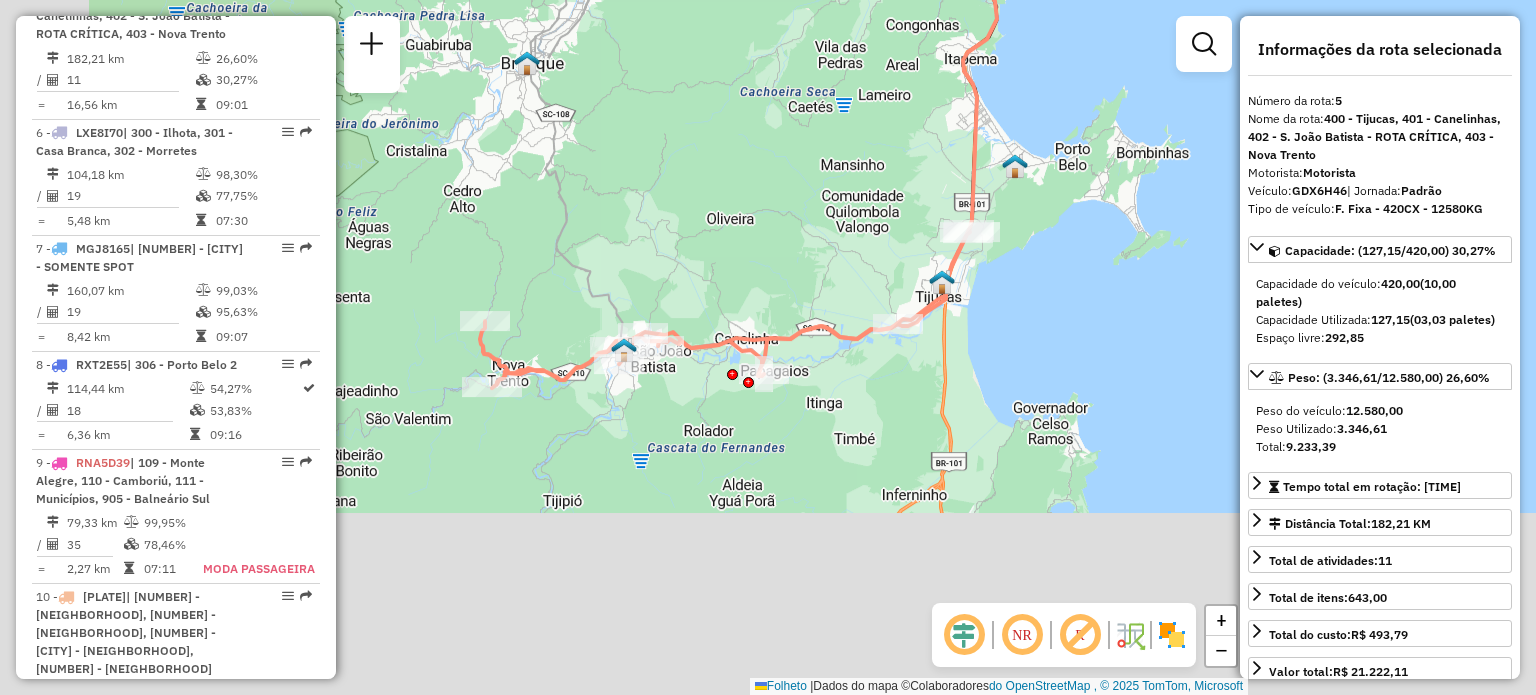 drag, startPoint x: 612, startPoint y: 461, endPoint x: 836, endPoint y: 259, distance: 301.6289 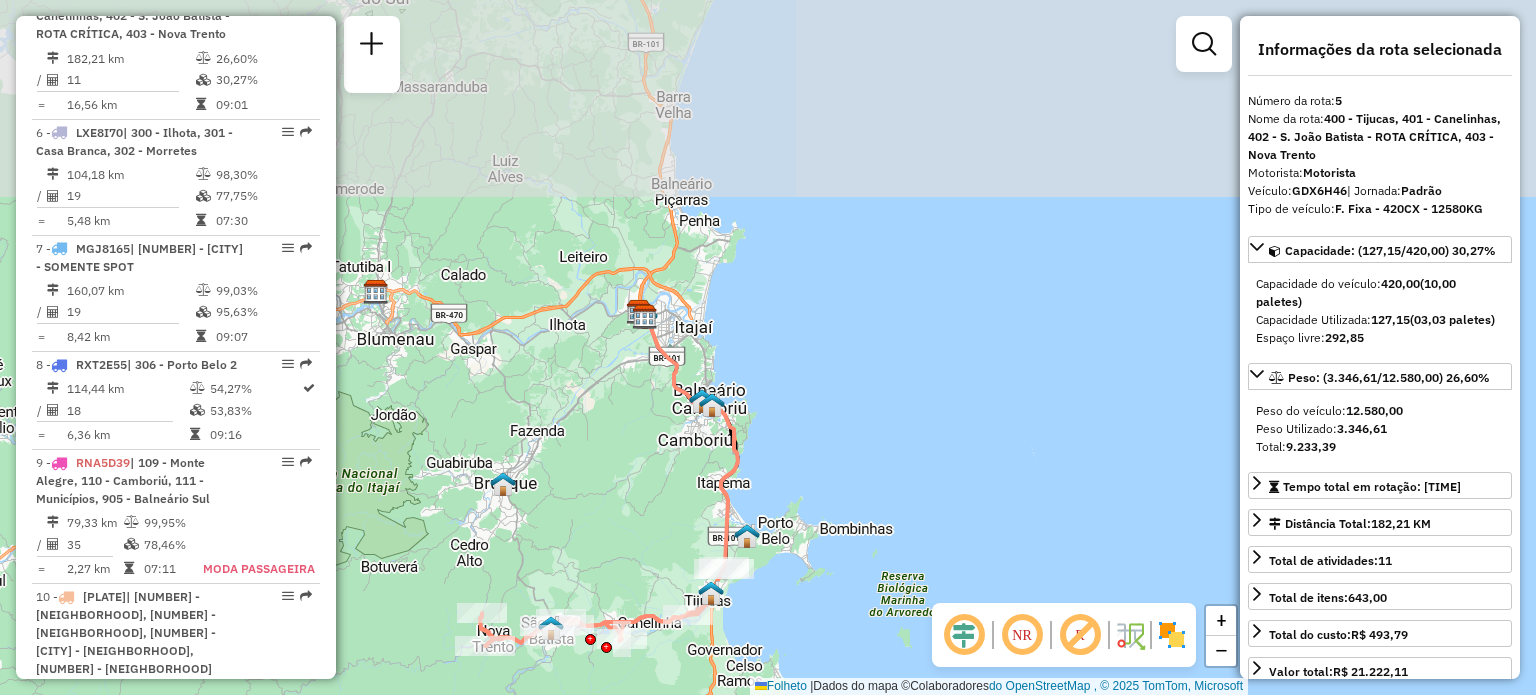 drag, startPoint x: 894, startPoint y: 419, endPoint x: 724, endPoint y: 594, distance: 243.97746 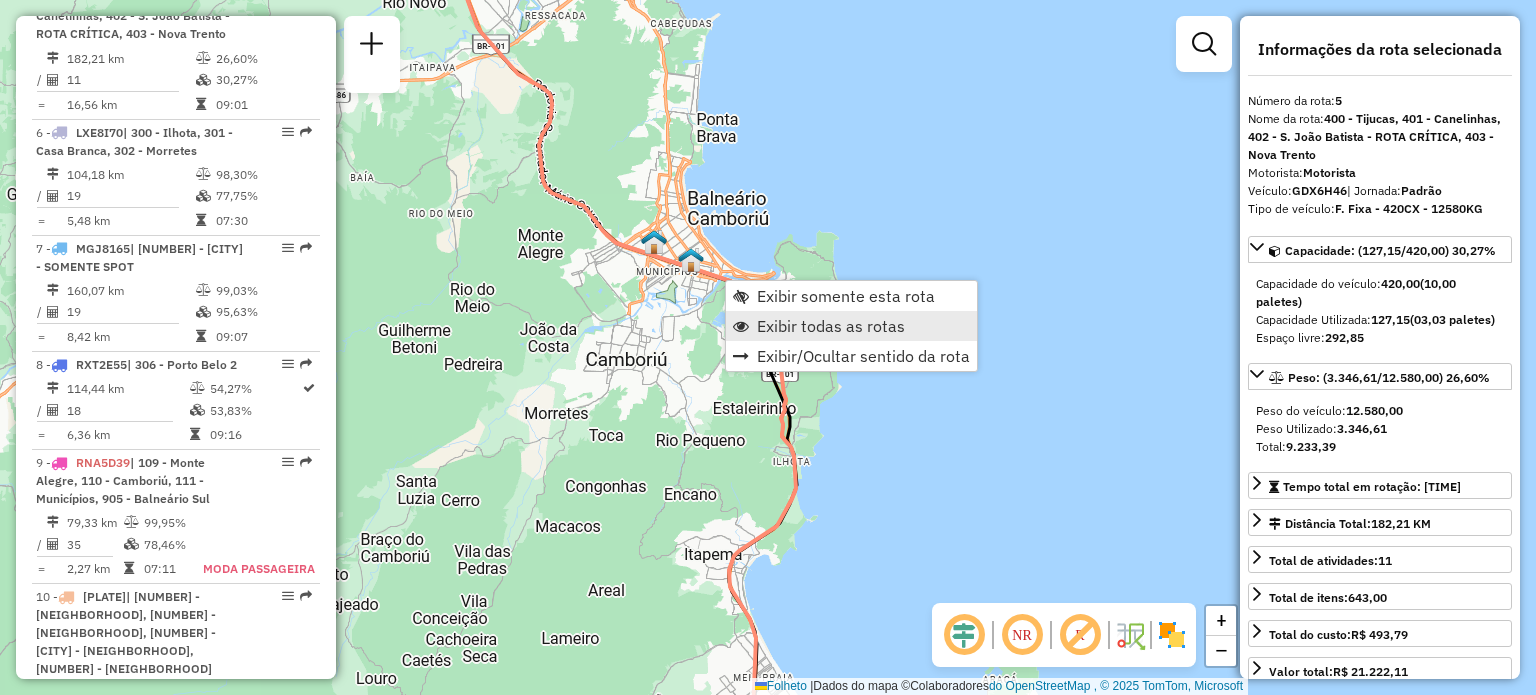 click on "Exibir todas as rotas" at bounding box center (851, 326) 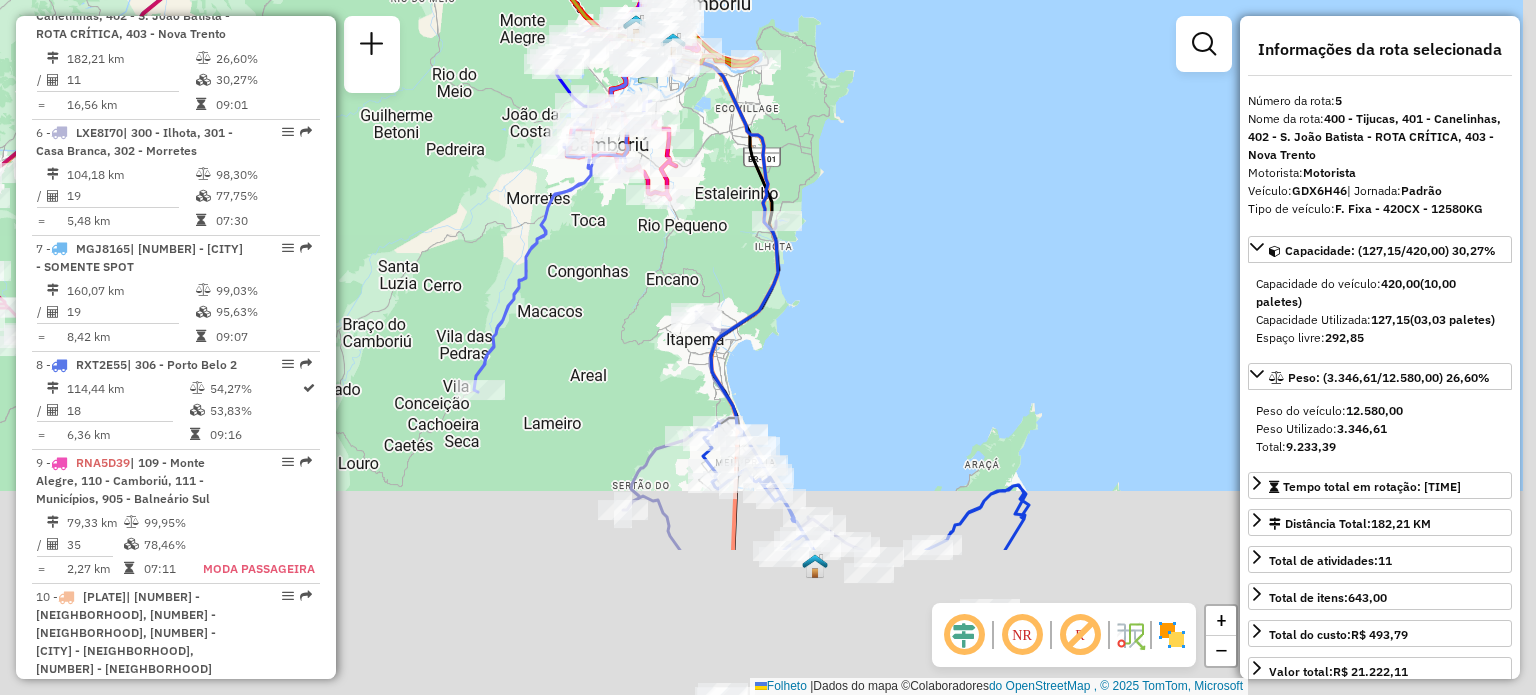 drag, startPoint x: 838, startPoint y: 357, endPoint x: 808, endPoint y: 261, distance: 100.57833 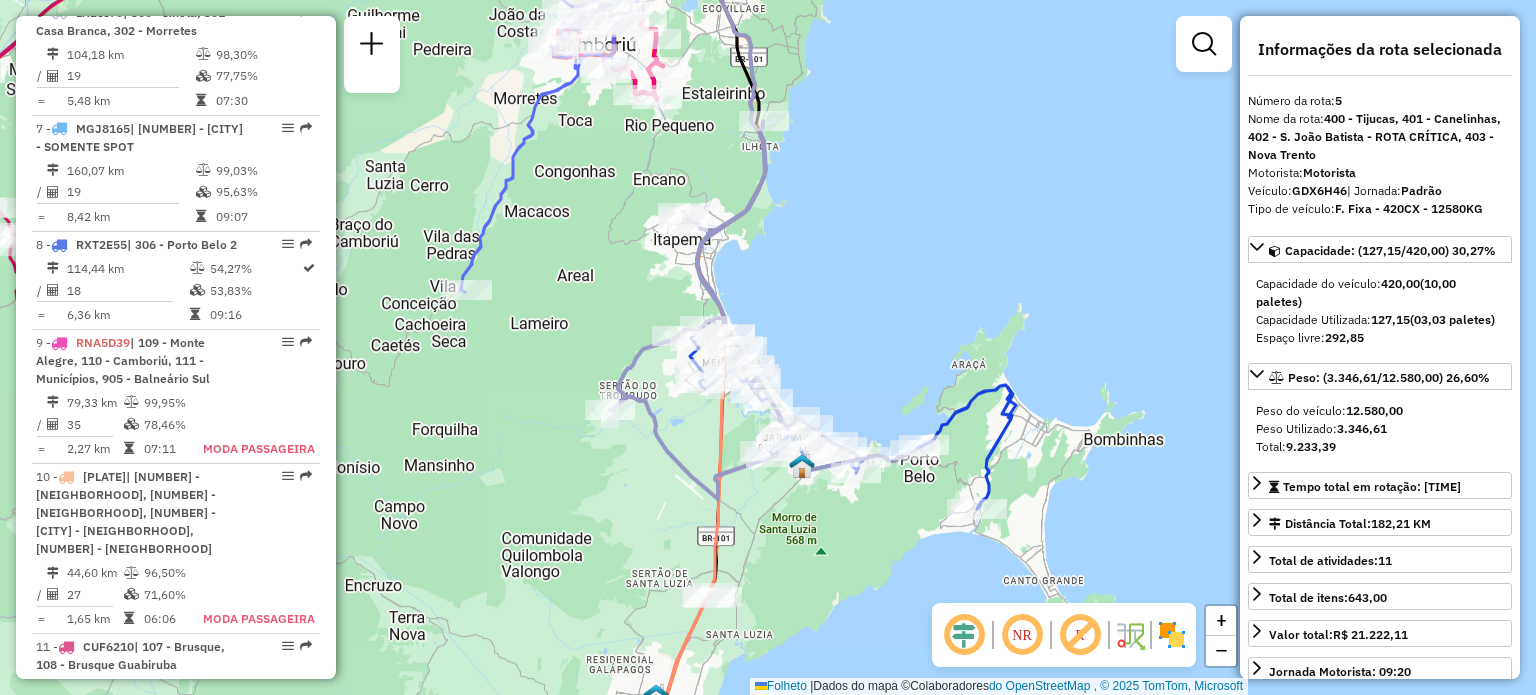 scroll, scrollTop: 1514, scrollLeft: 0, axis: vertical 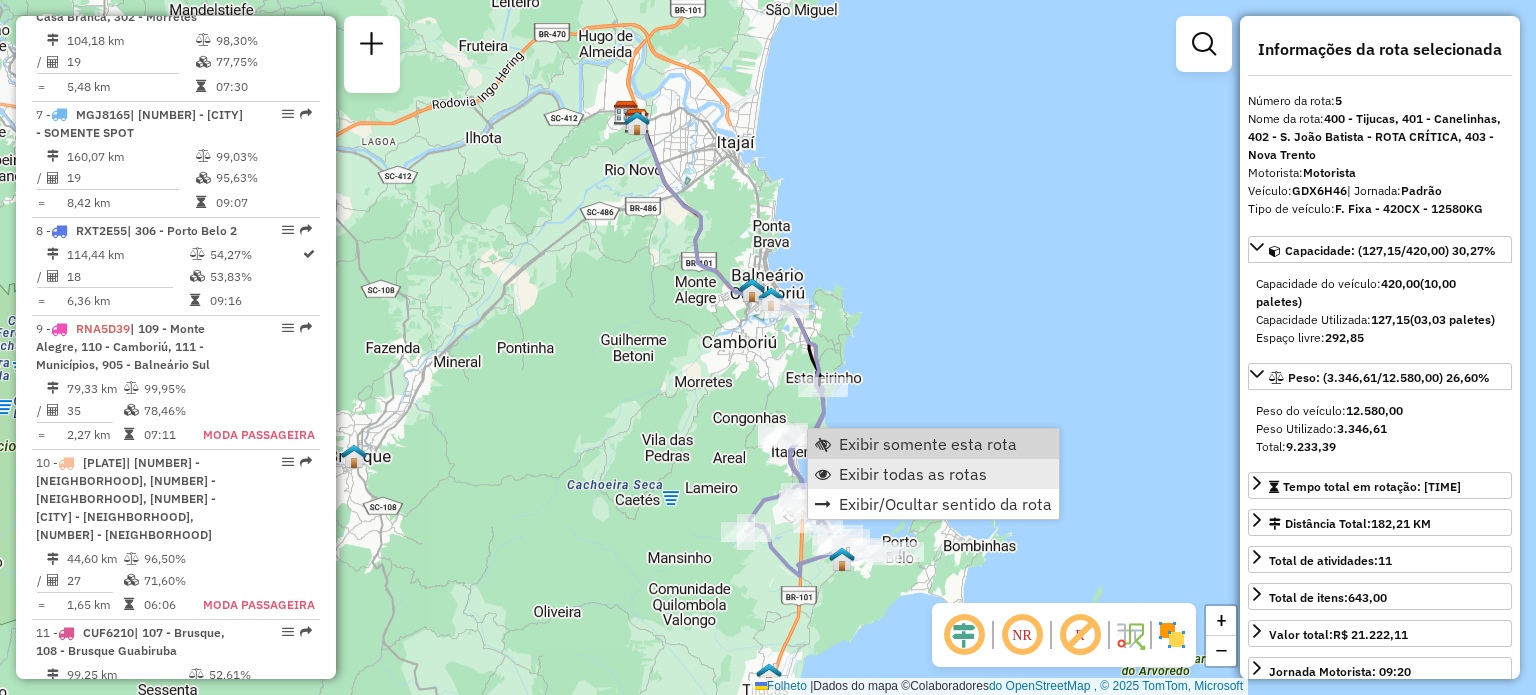 click on "Exibir todas as rotas" at bounding box center [913, 474] 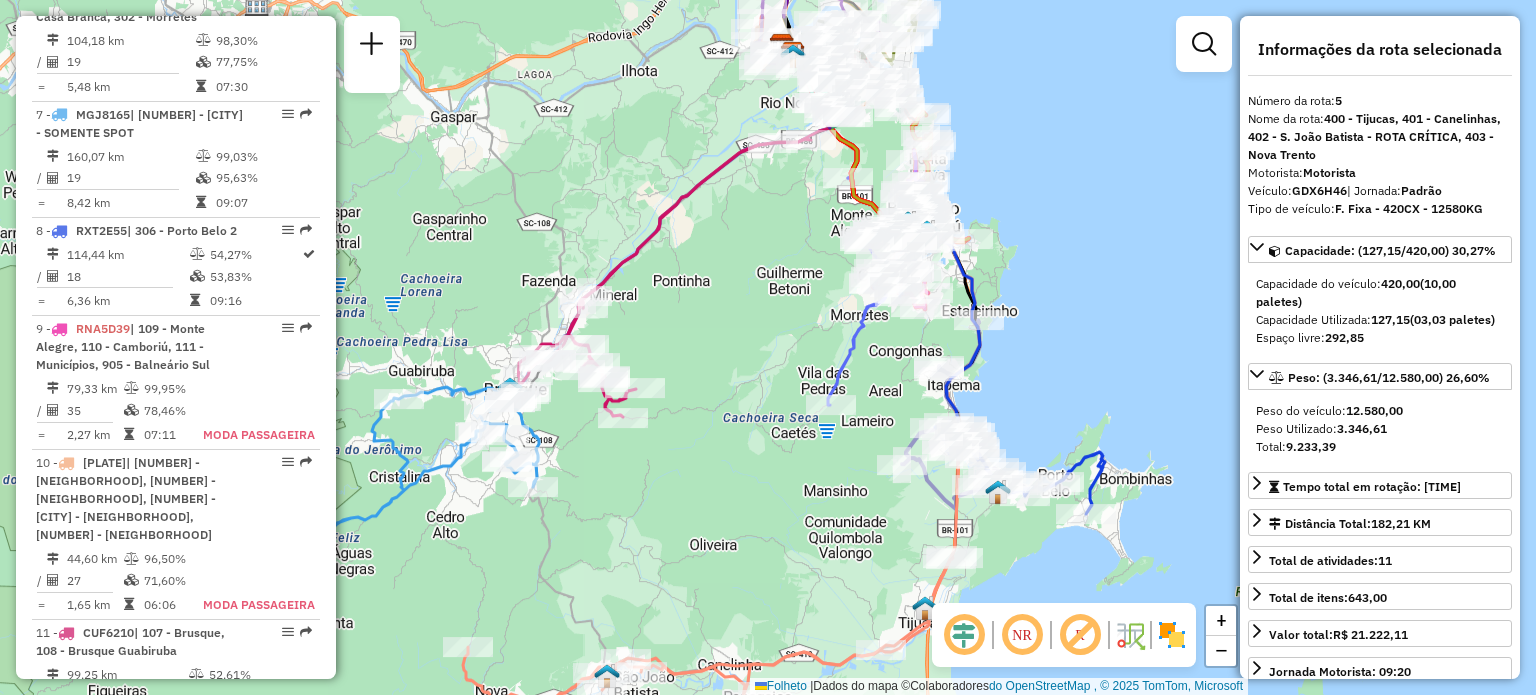 drag, startPoint x: 561, startPoint y: 453, endPoint x: 717, endPoint y: 386, distance: 169.77927 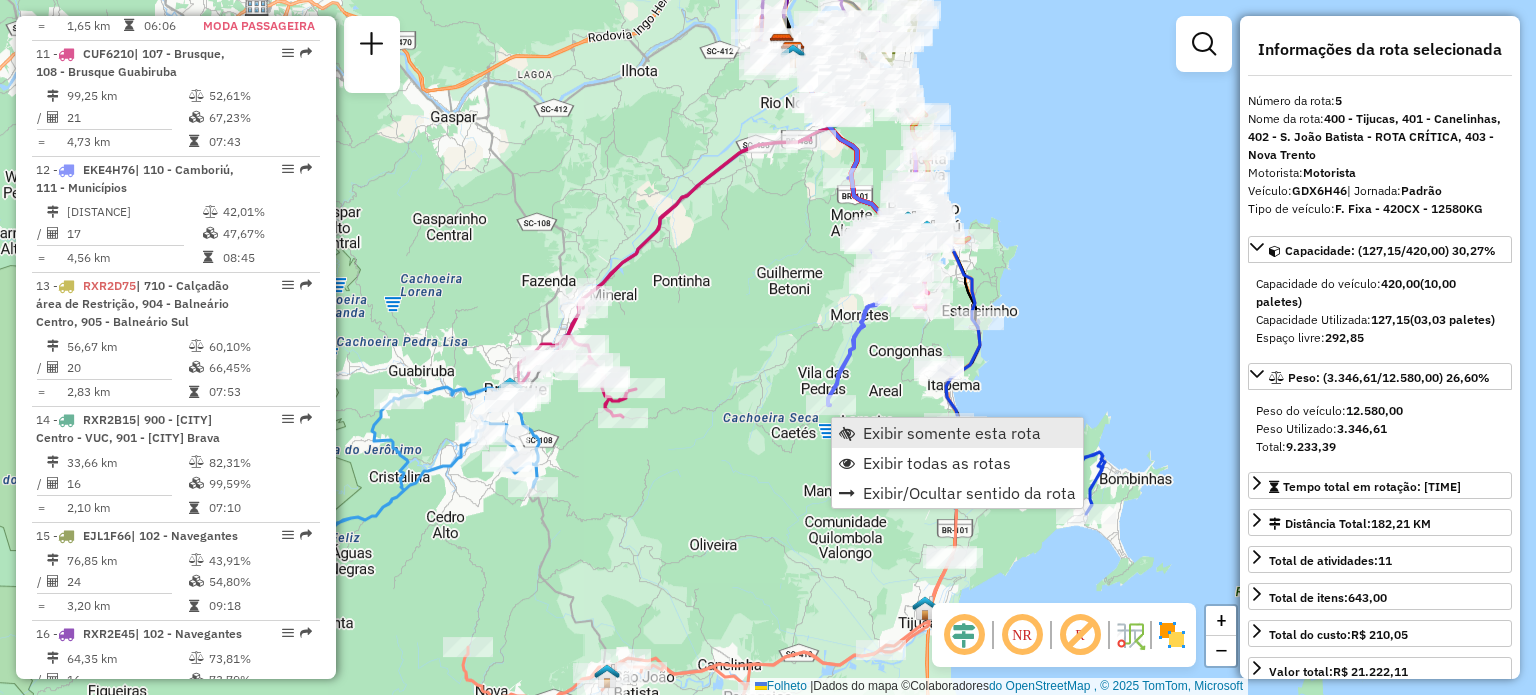 scroll, scrollTop: 2239, scrollLeft: 0, axis: vertical 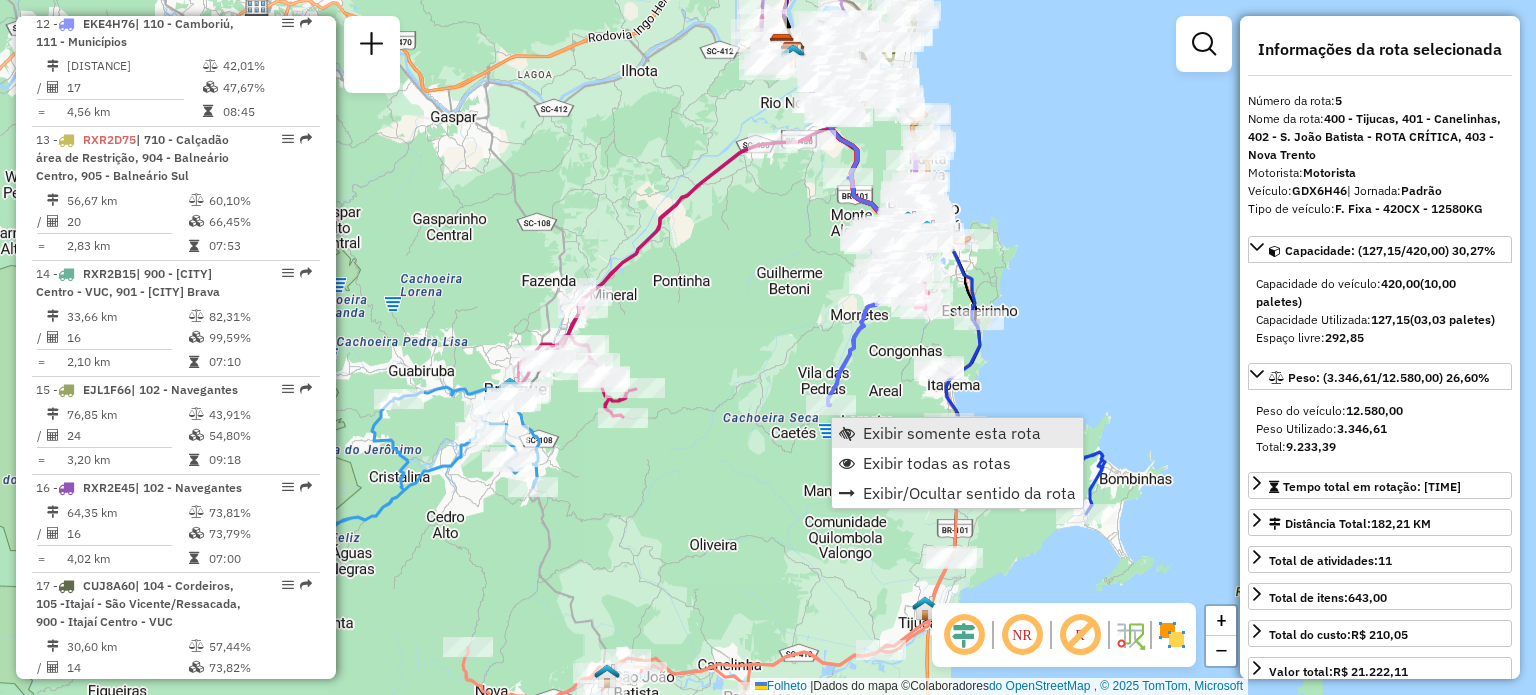 click on "Exibir somente esta rota" at bounding box center [952, 433] 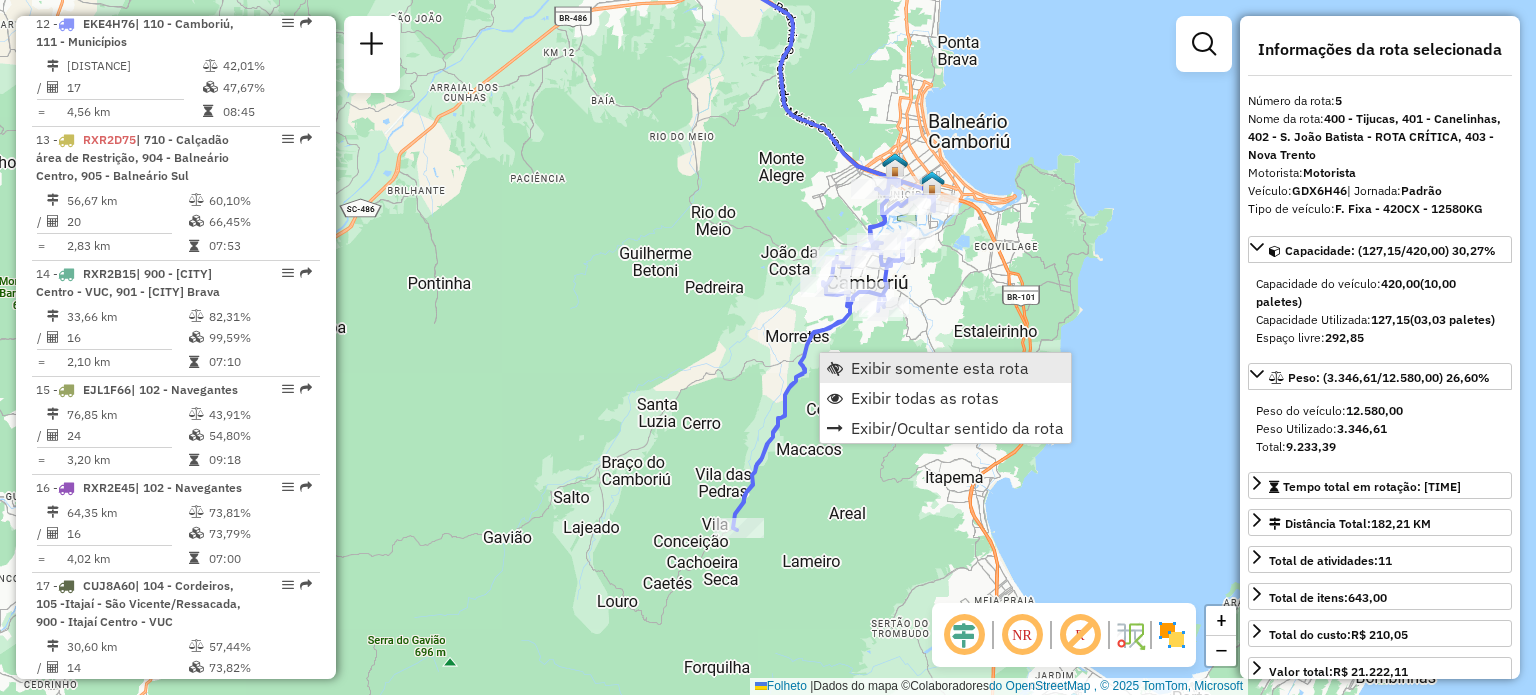 click on "Exibir somente esta rota" at bounding box center [940, 368] 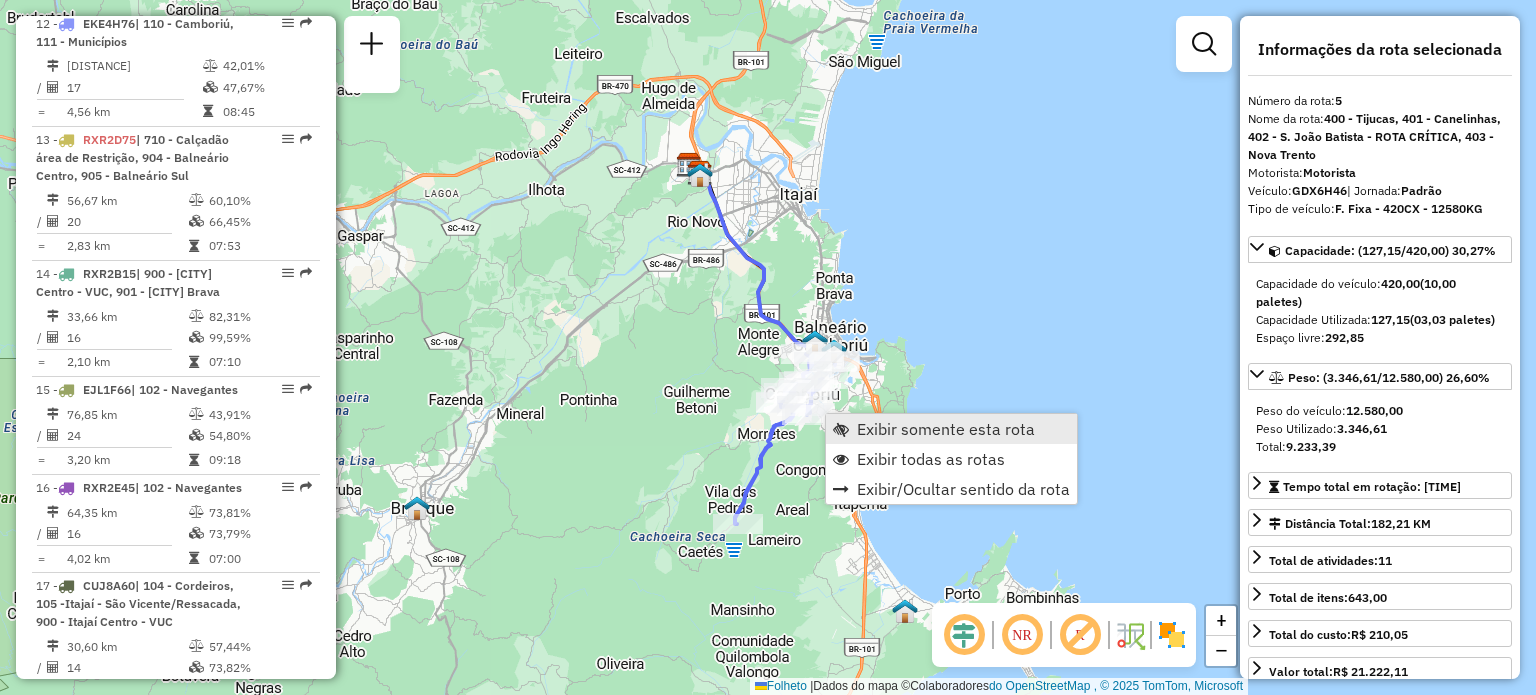 click on "Exibir somente esta rota" at bounding box center (951, 429) 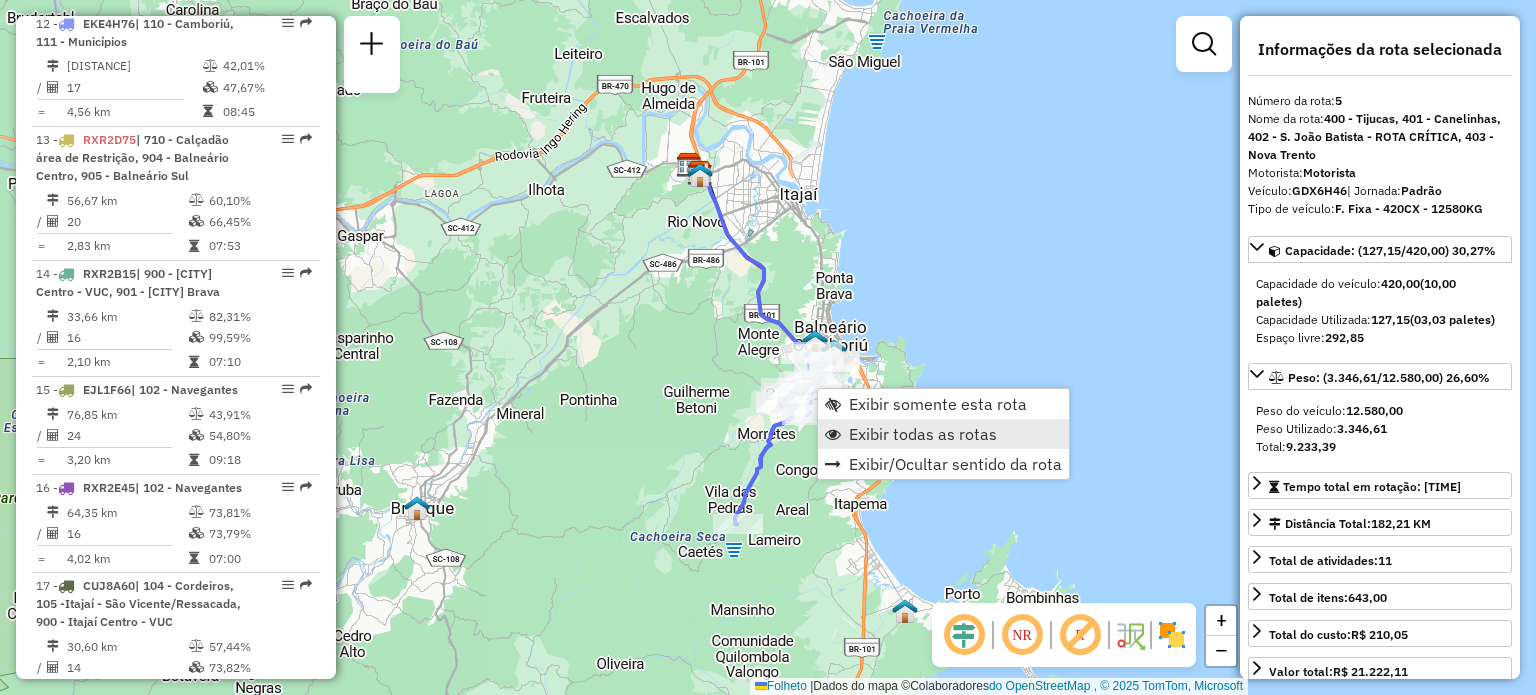 click on "Exibir todas as rotas" at bounding box center (923, 434) 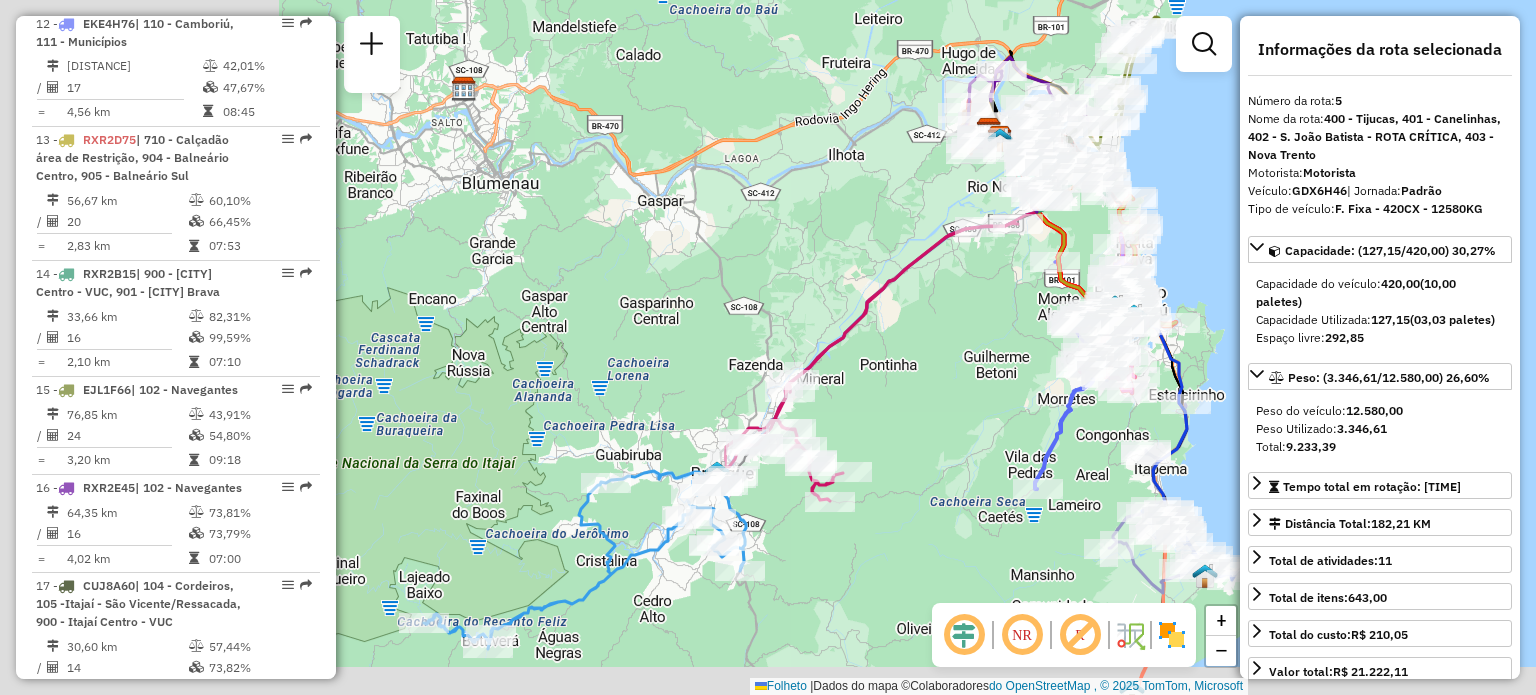 drag, startPoint x: 647, startPoint y: 466, endPoint x: 947, endPoint y: 431, distance: 302.03476 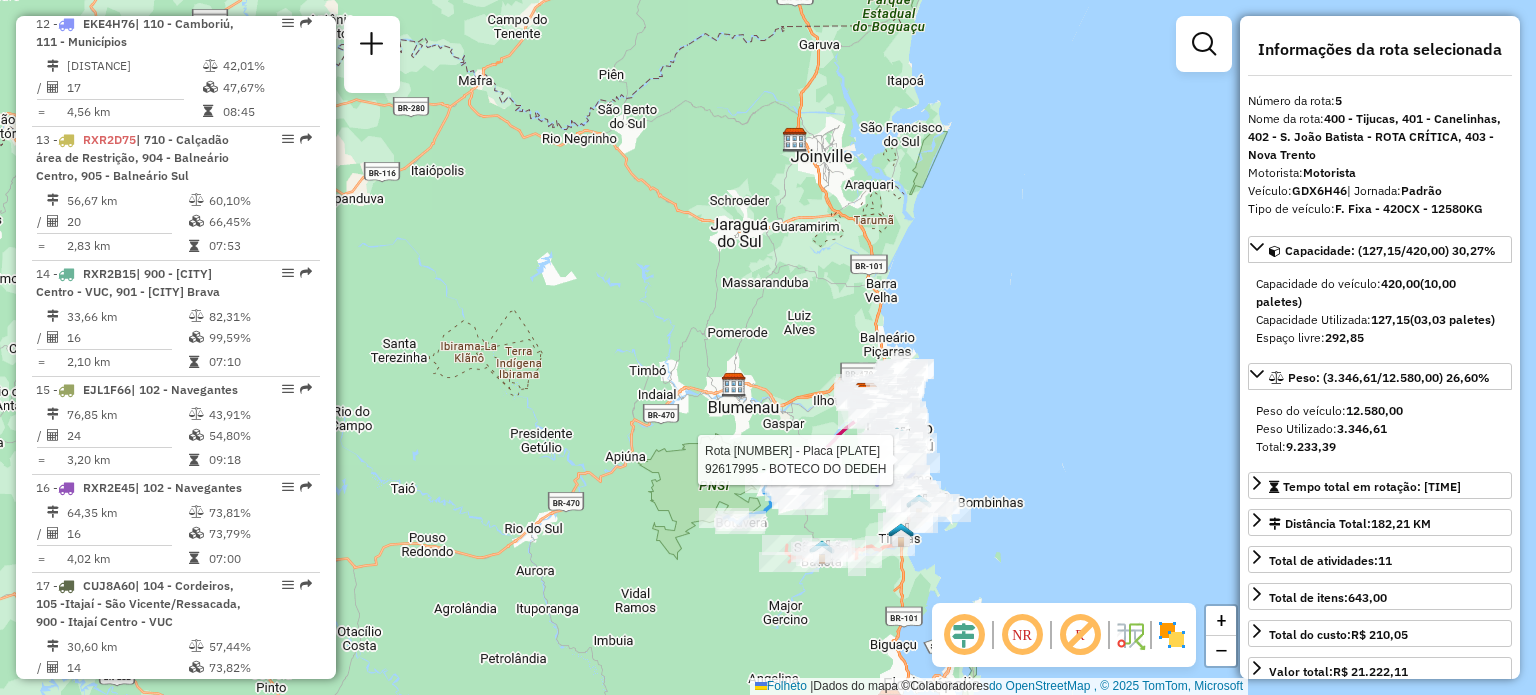 drag, startPoint x: 788, startPoint y: 611, endPoint x: 739, endPoint y: 479, distance: 140.80128 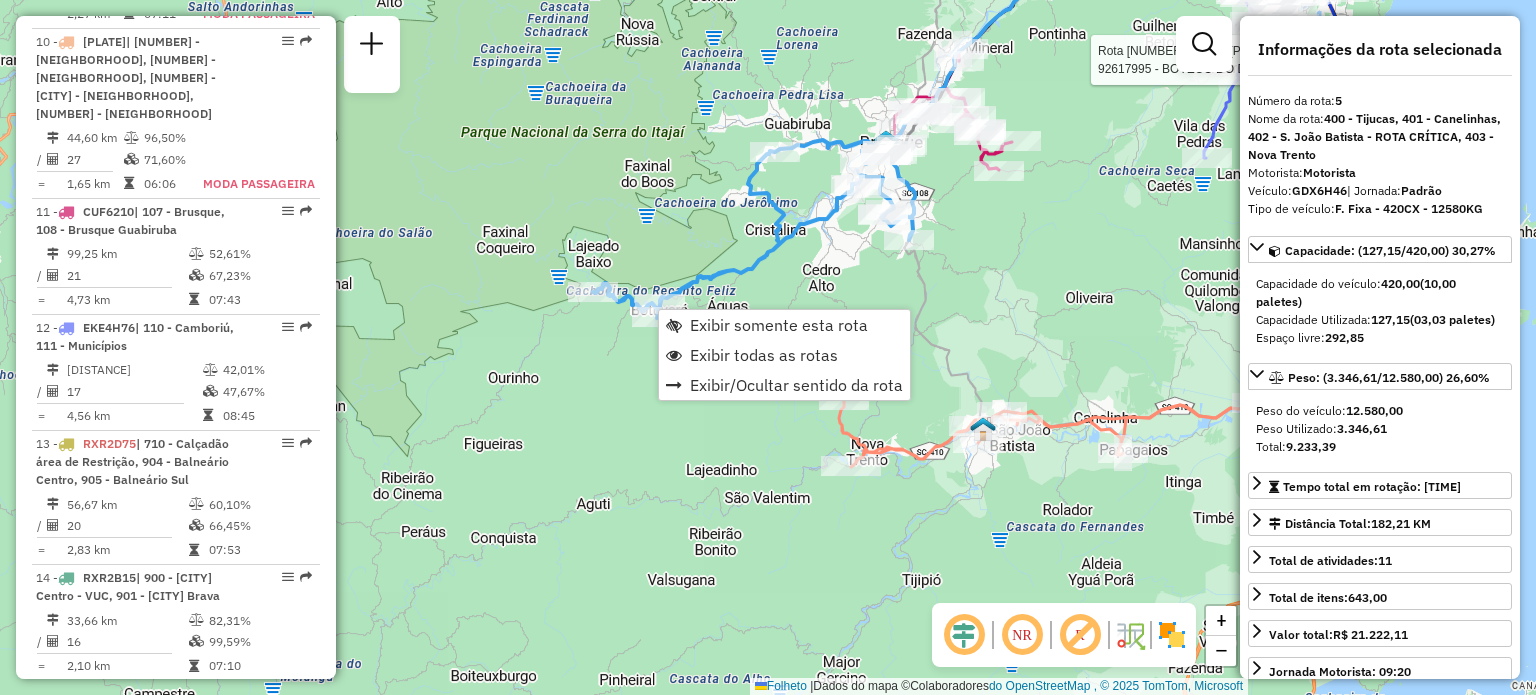 scroll, scrollTop: 1628, scrollLeft: 0, axis: vertical 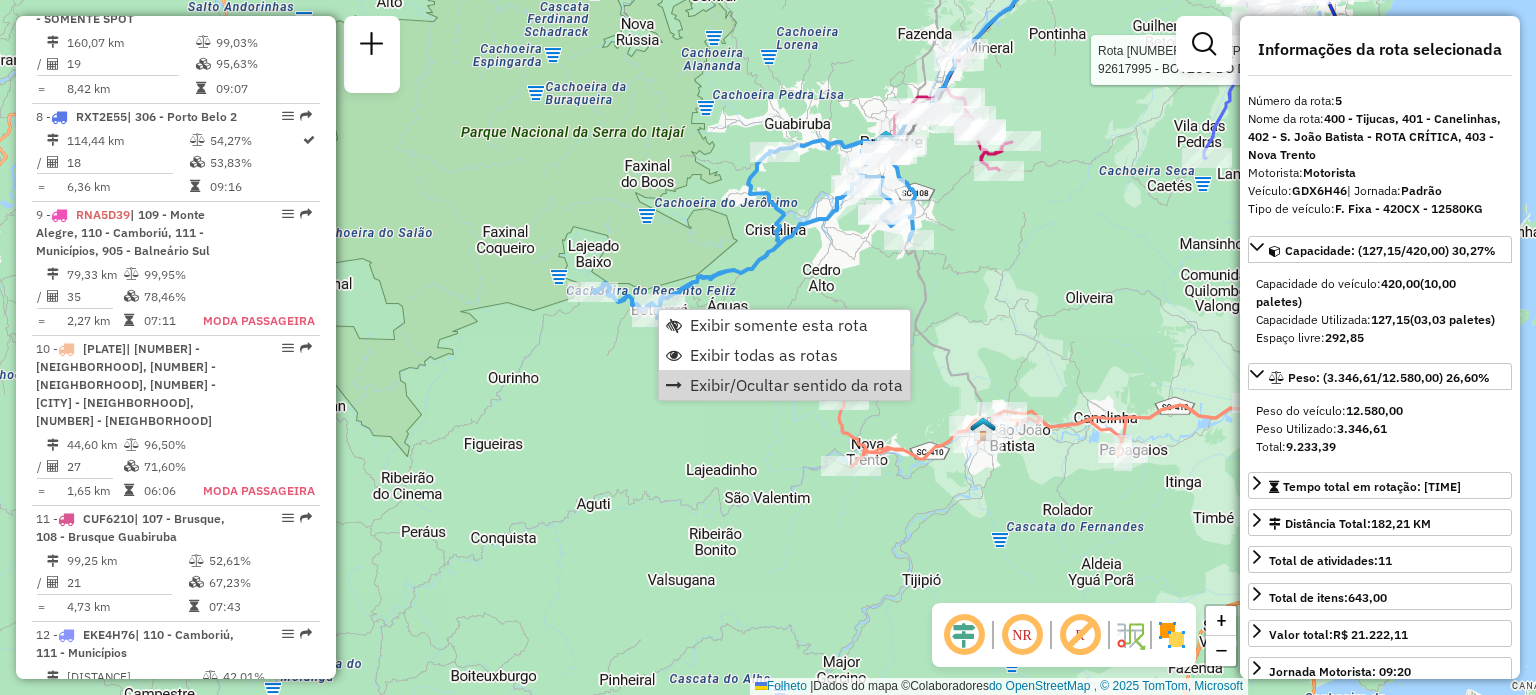 click on "Rota [NUMBER] - Placa [PLATE] [PHONE] - [BRAND] Rota [NUMBER] - Placa [PLATE] [PHONE] - [BRAND] Rota [NUMBER] - Placa [PLATE] [PHONE] - [BRAND] Janela de atendimento Grau de atendimento Capacidade Transportadoras Veículos Cliente Pedidos Rotas Selecione os dias da semana para filtrar as janelas de atendimento Segmento Ter Qua Qui Sexo Sáb Dom Informe o período da janela de atendimento: De: Comeu: Filtrar exatamente a janela do cliente Considerar janela de atendimento padrão Selecione os dias da semana para filtrar as notas de atendimento Segmento Ter Qua Qui Sexo Sáb Dom Considerar clientes sem dia de atendimento cadastrado Clientes fora do dia de atendimento selecionado Filtre as atividades entre os valores definidos abaixo: Peso mínimo: Peso máximo: Cubagem mínima: Cubagem máxima: De: Comeu: Filtre as atividades entre o tempo de atendimento definido abaixo: De: Comeu: Considerar capacidade total de clientes não roteirizados Transportadora: Selecione um ou mais itens Tipo de veículo: Selecione um ou mais itens Veículo: Selecione um ou mais itens Motorista: Nome: Rótulo:" 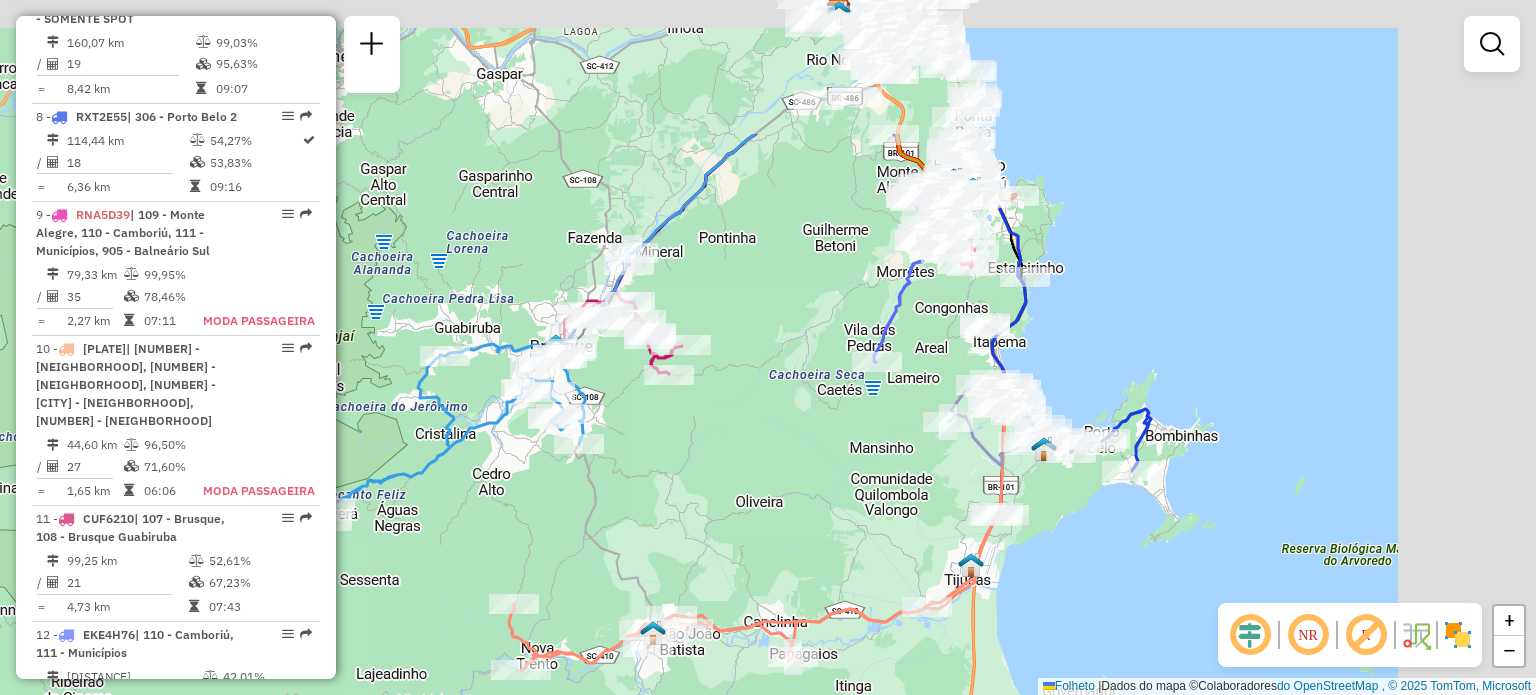 drag, startPoint x: 917, startPoint y: 315, endPoint x: 551, endPoint y: 529, distance: 423.9717 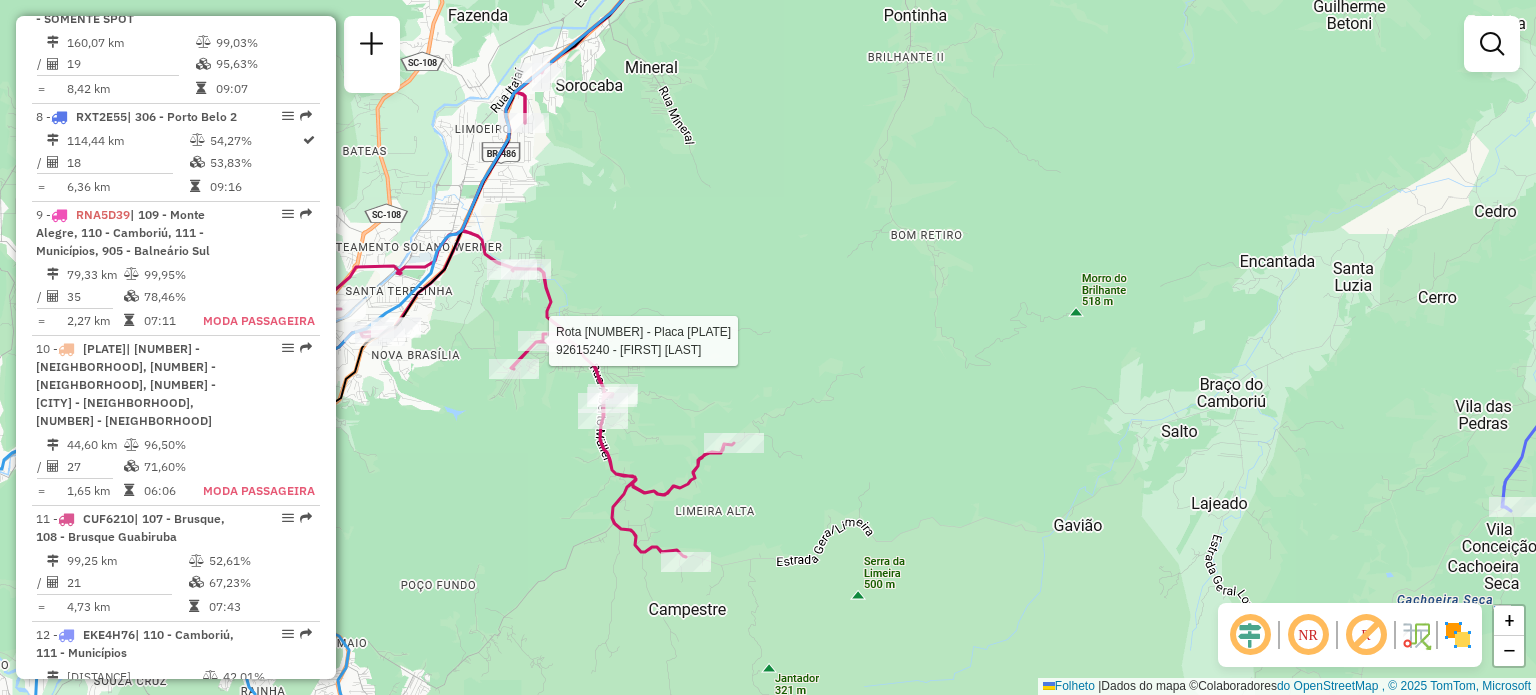 select on "**********" 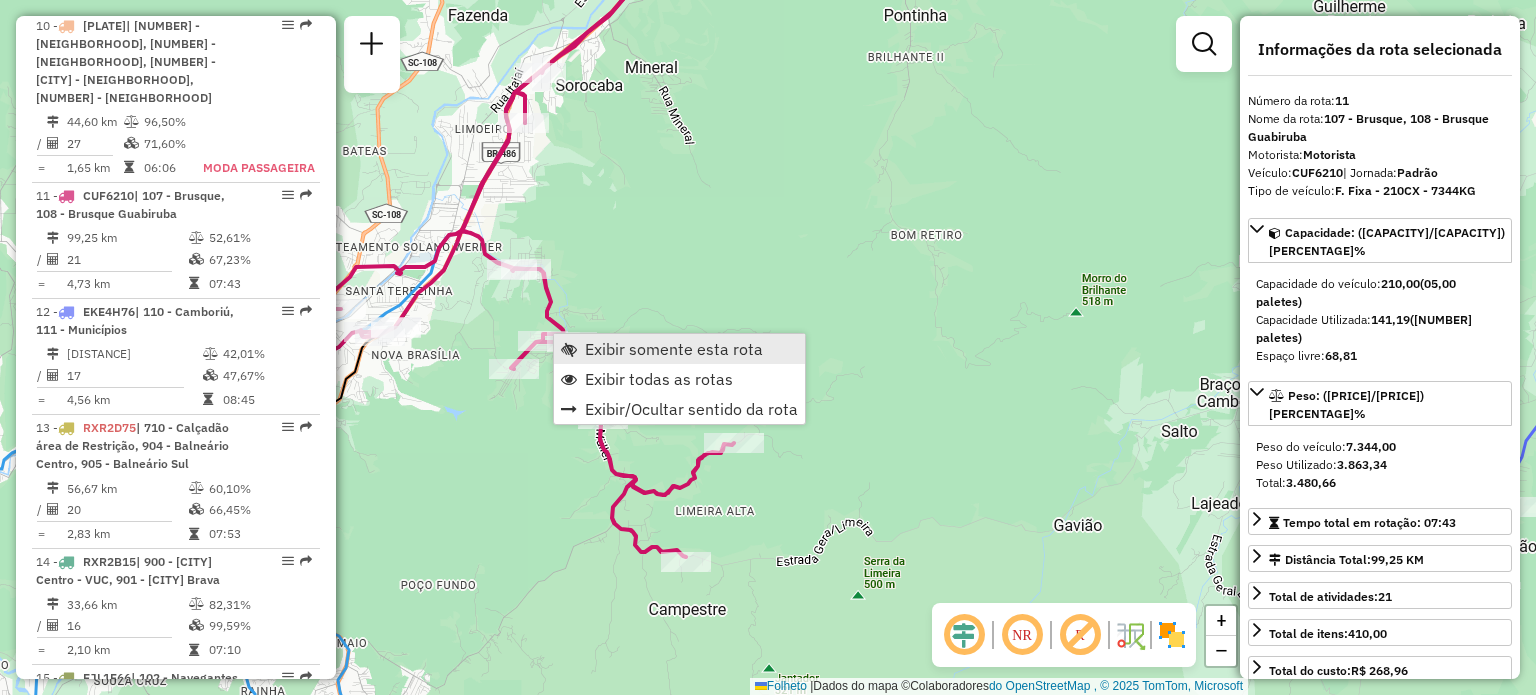 click on "Exibir somente esta rota" at bounding box center (674, 349) 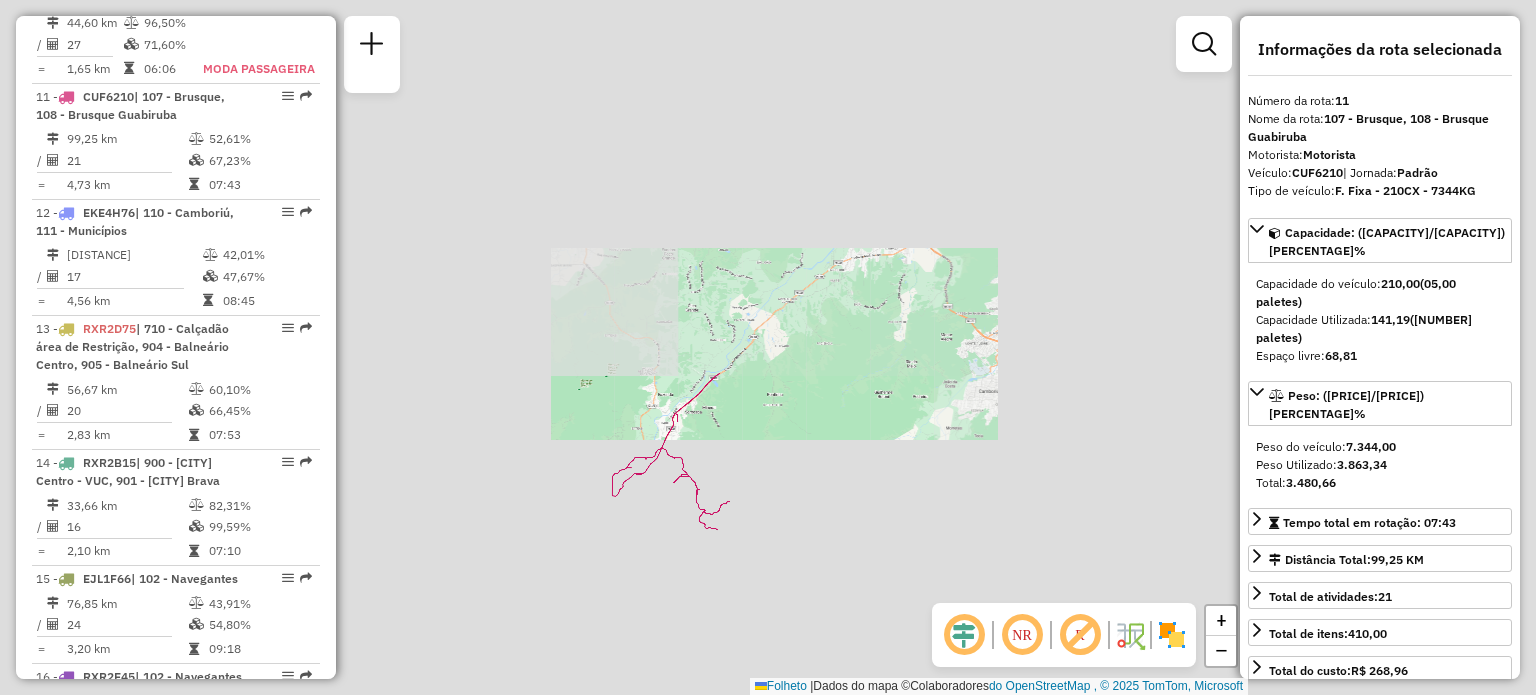 scroll, scrollTop: 2124, scrollLeft: 0, axis: vertical 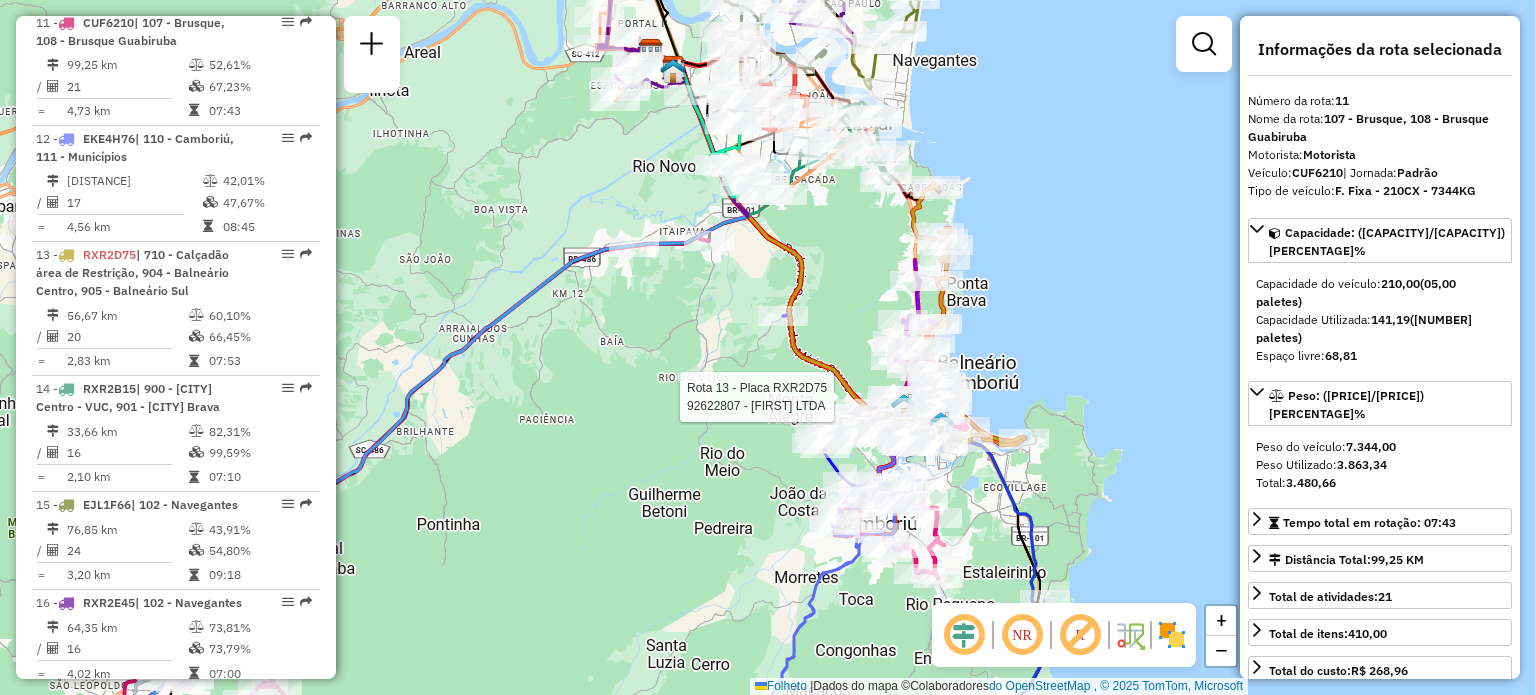 click 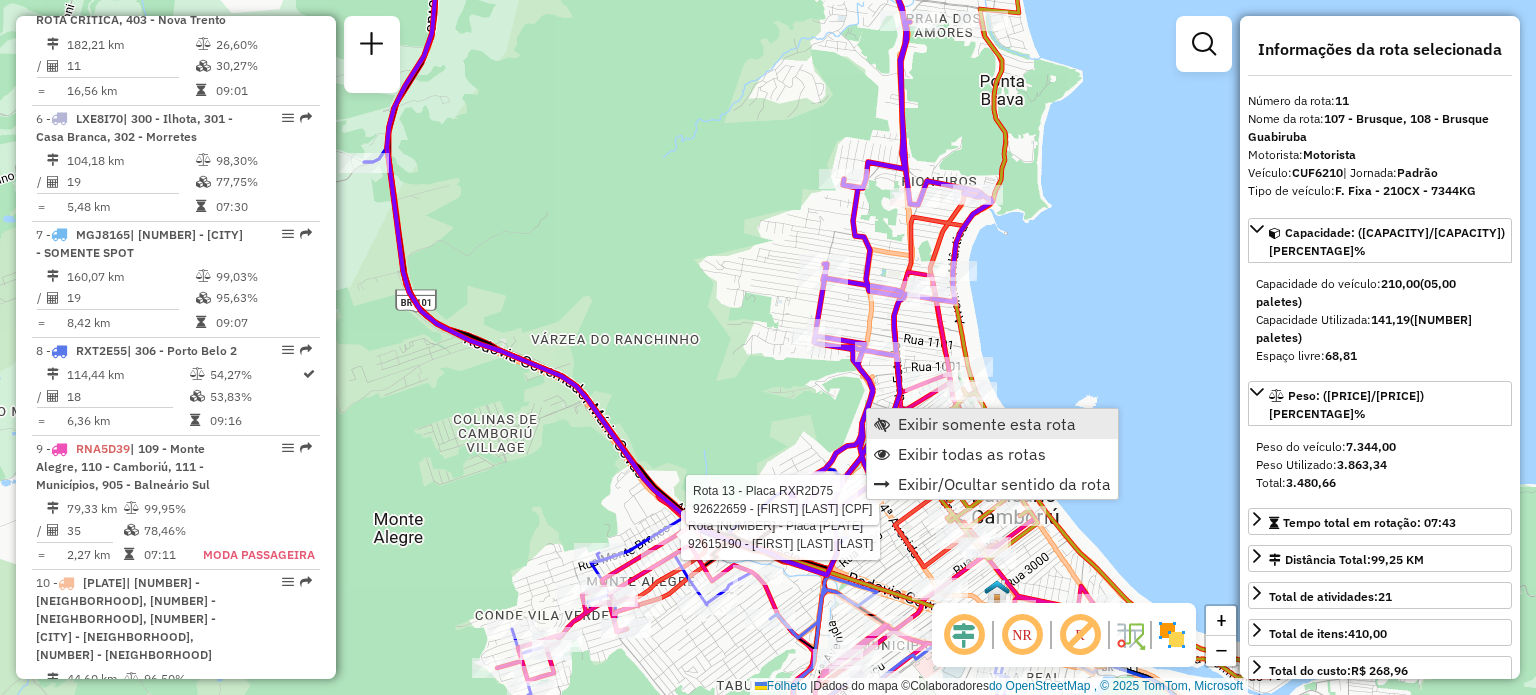 scroll, scrollTop: 1266, scrollLeft: 0, axis: vertical 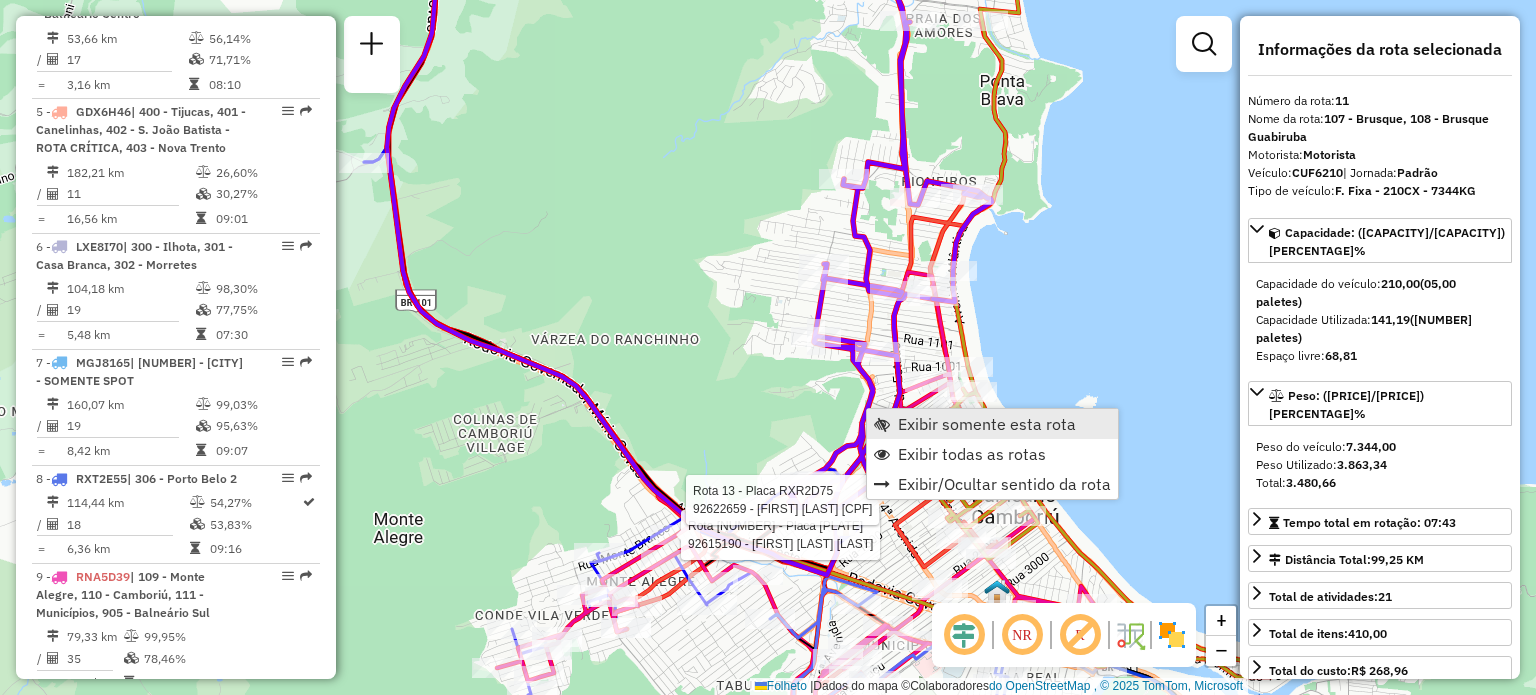 click on "Exibir somente esta rota" at bounding box center (987, 424) 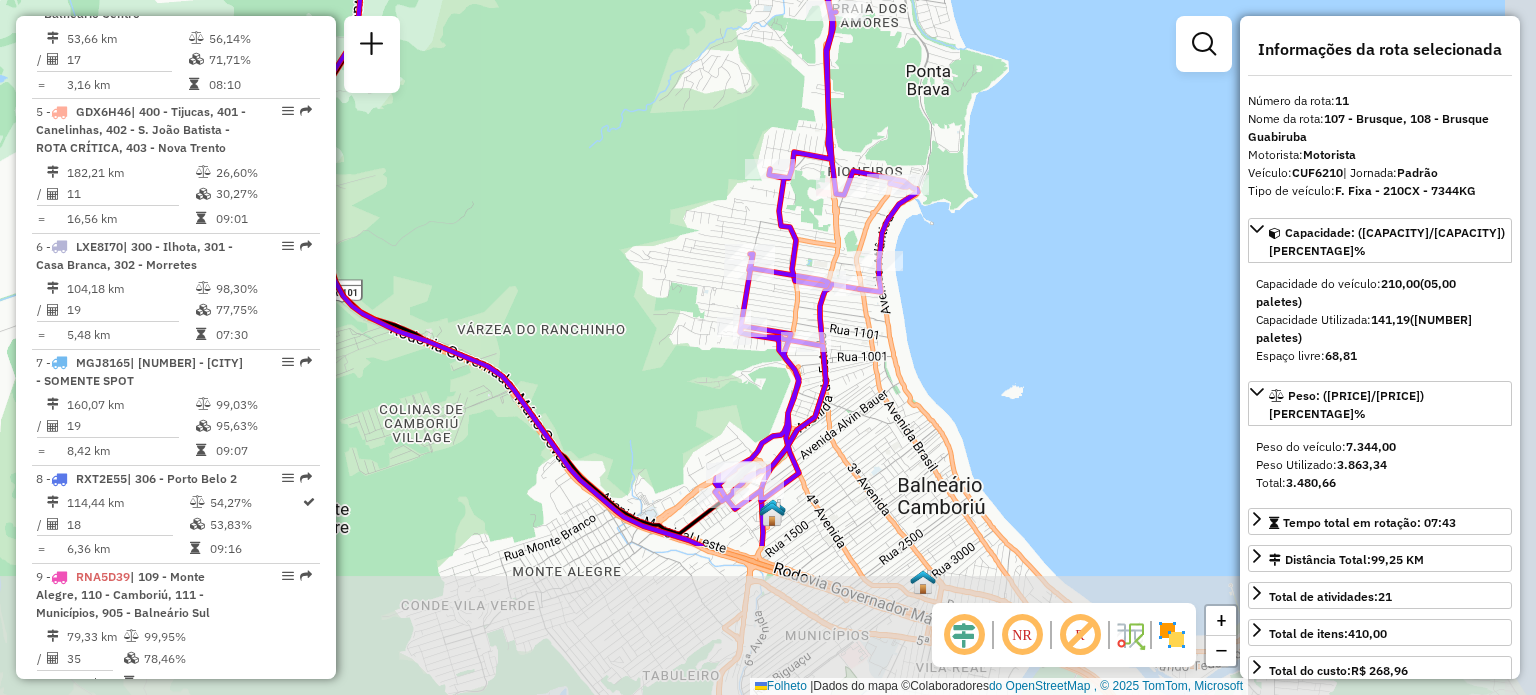 drag, startPoint x: 1012, startPoint y: 429, endPoint x: 980, endPoint y: 210, distance: 221.32555 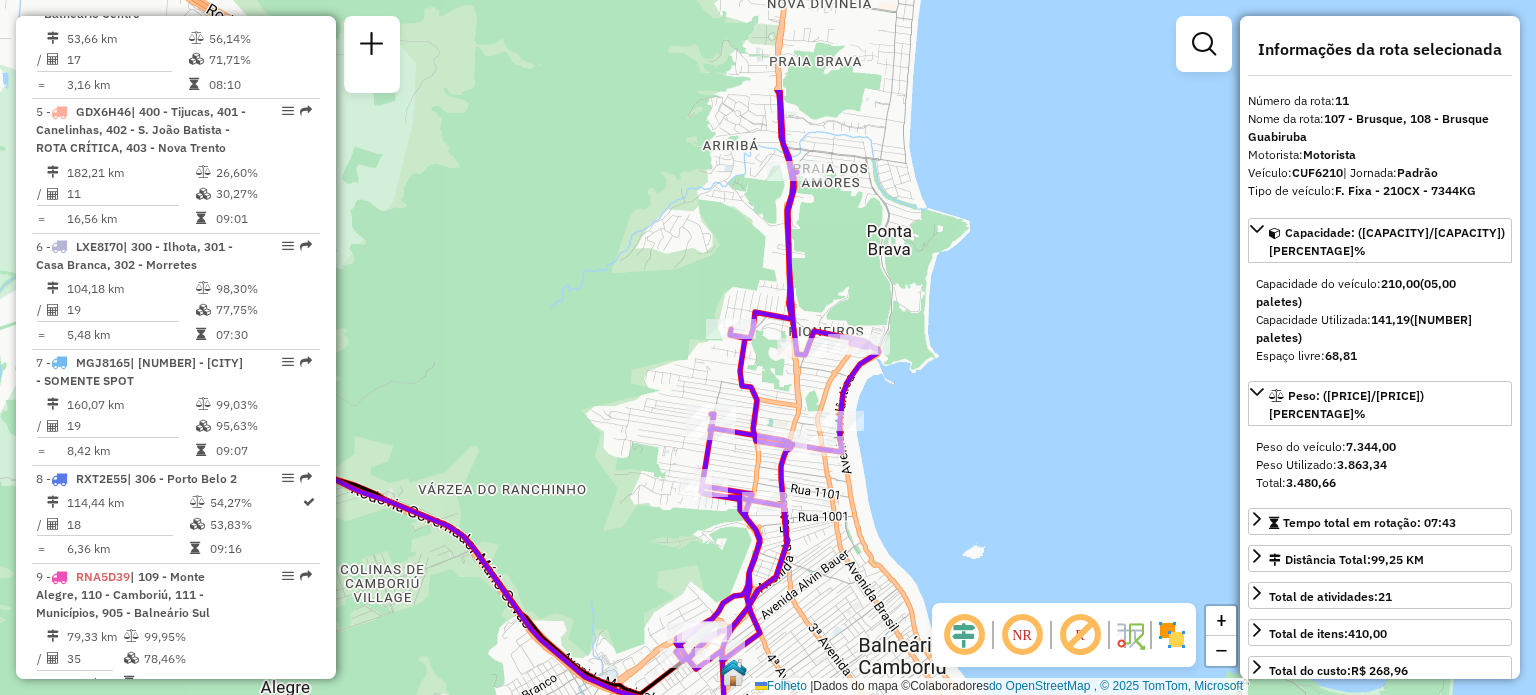 drag, startPoint x: 894, startPoint y: 416, endPoint x: 888, endPoint y: 471, distance: 55.326305 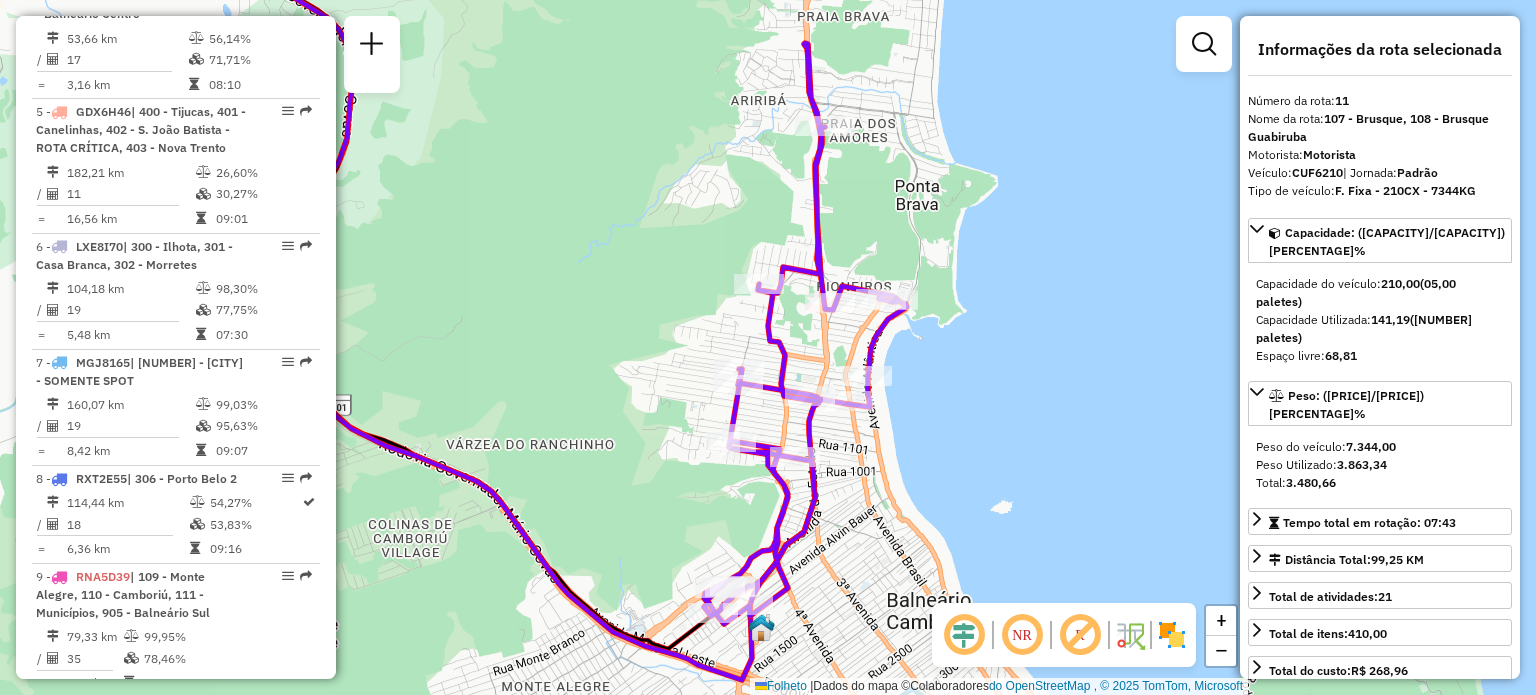 drag, startPoint x: 916, startPoint y: 485, endPoint x: 940, endPoint y: 448, distance: 44.102154 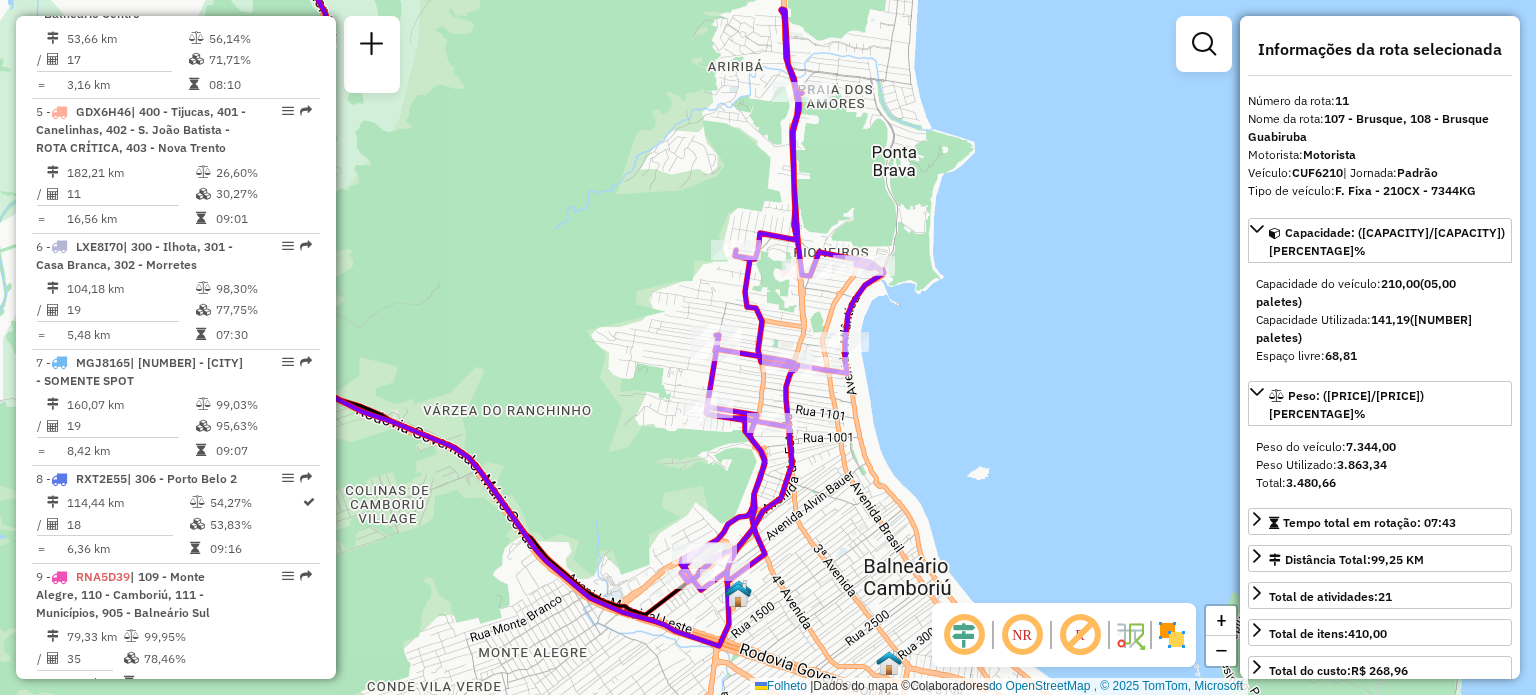 drag, startPoint x: 962, startPoint y: 524, endPoint x: 939, endPoint y: 487, distance: 43.56604 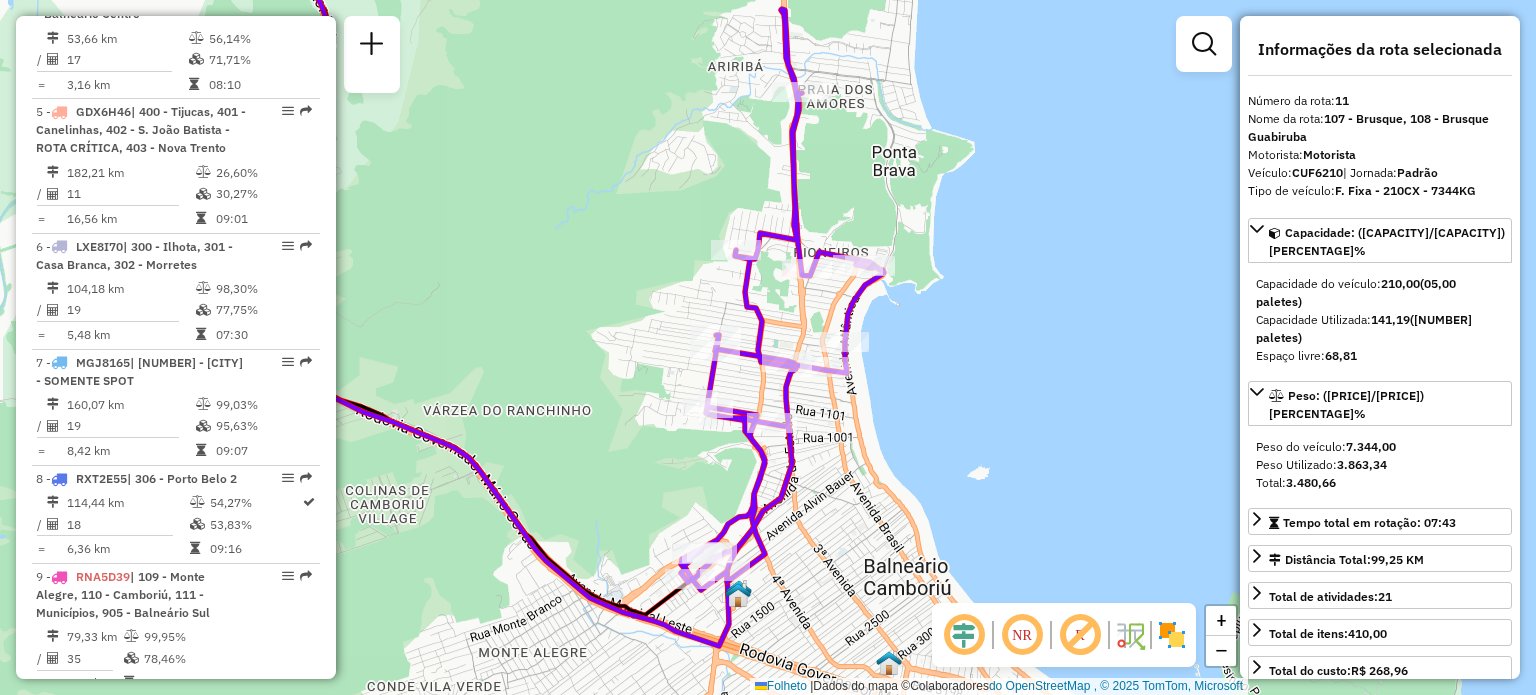 click on "Janela de atendimento Grau de atendimento Capacidade Transportadoras Veículos Cliente Pedidos Rotas Selecione os dias da semana para filtrar as janelas de atendimento Segmento Ter Qua Qui Sexo Sáb Dom Informe o período da janela de atendimento: De: Comeu: Filtrar exatamente a janela do cliente Considerar janela de atendimento padrão Selecione os dias da semana para filtrar as notas de atendimento Segmento Ter Qua Qui Sexo Sáb Dom Considerar clientes sem dia de atendimento cadastrado Clientes fora do dia de atendimento selecionado Filtre as atividades entre os valores definidos abaixo: Peso mínimo: Peso máximo: Cubagem mínima: Cubagem máxima: De: Comeu: Filtre as atividades entre o tempo de atendimento definido abaixo: De: Comeu: Considerar capacidade total de clientes não roteirizados Transportadora: Selecione um ou mais itens Tipo de veículo: Selecione um ou mais itens Veículo: Selecione um ou mais itens Motorista: Selecione um ou mais itens Nome: Tipo de cliente: Selecione um ou mais itens Tipo:" 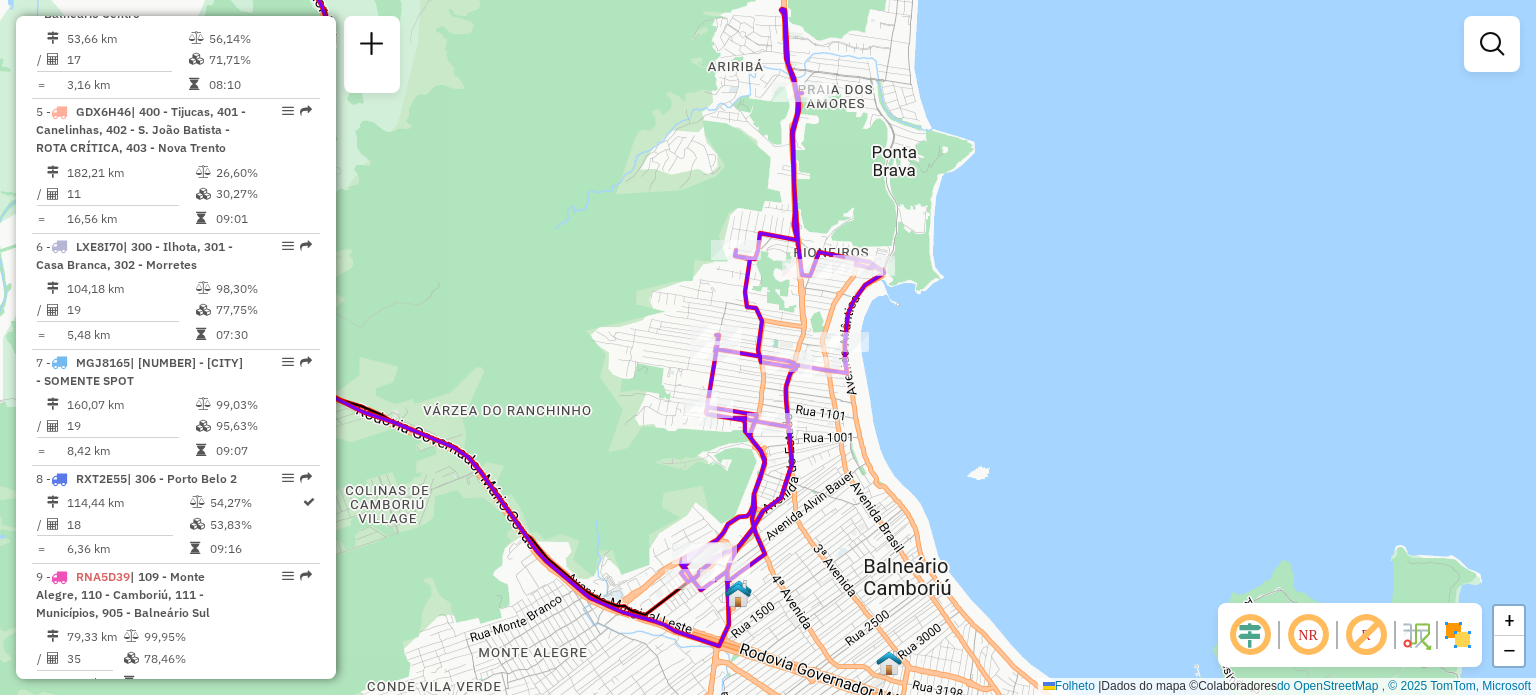 select on "**********" 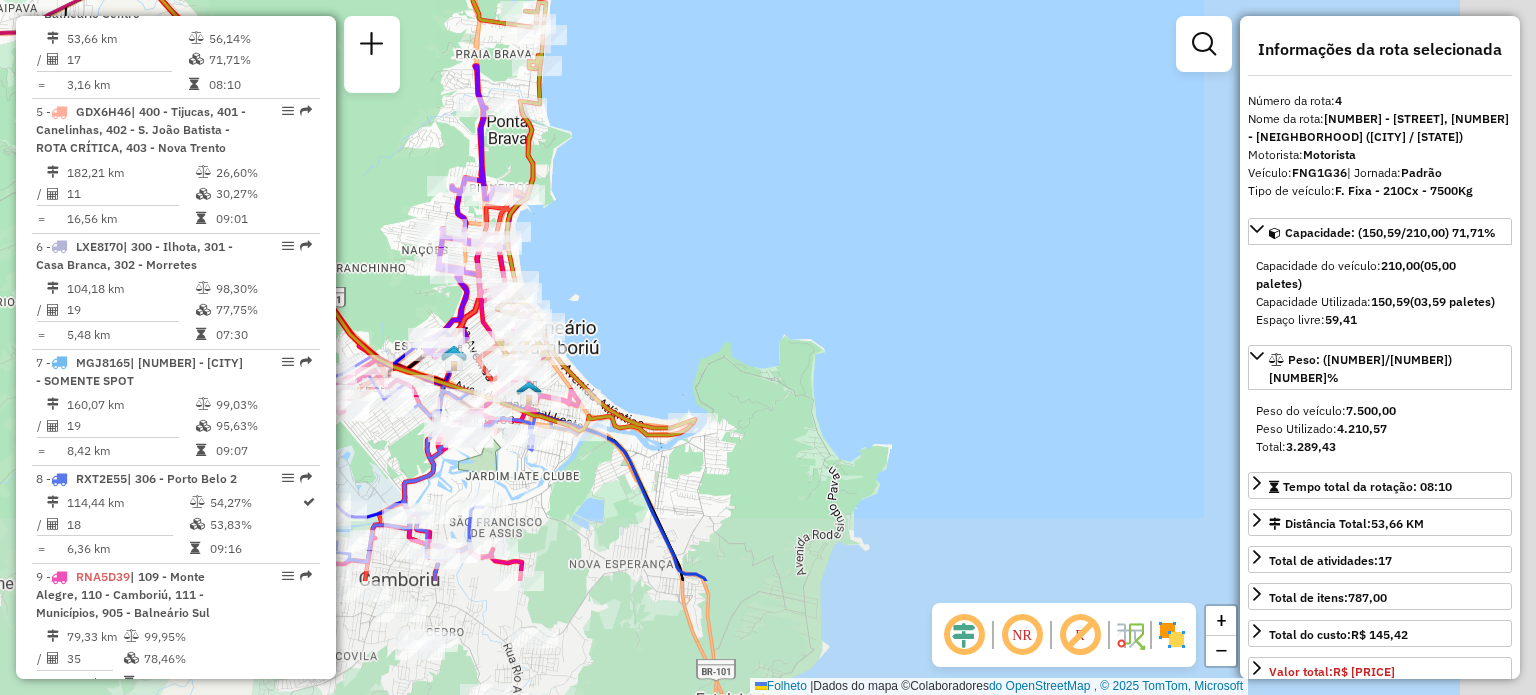 drag, startPoint x: 980, startPoint y: 503, endPoint x: 601, endPoint y: 320, distance: 420.86816 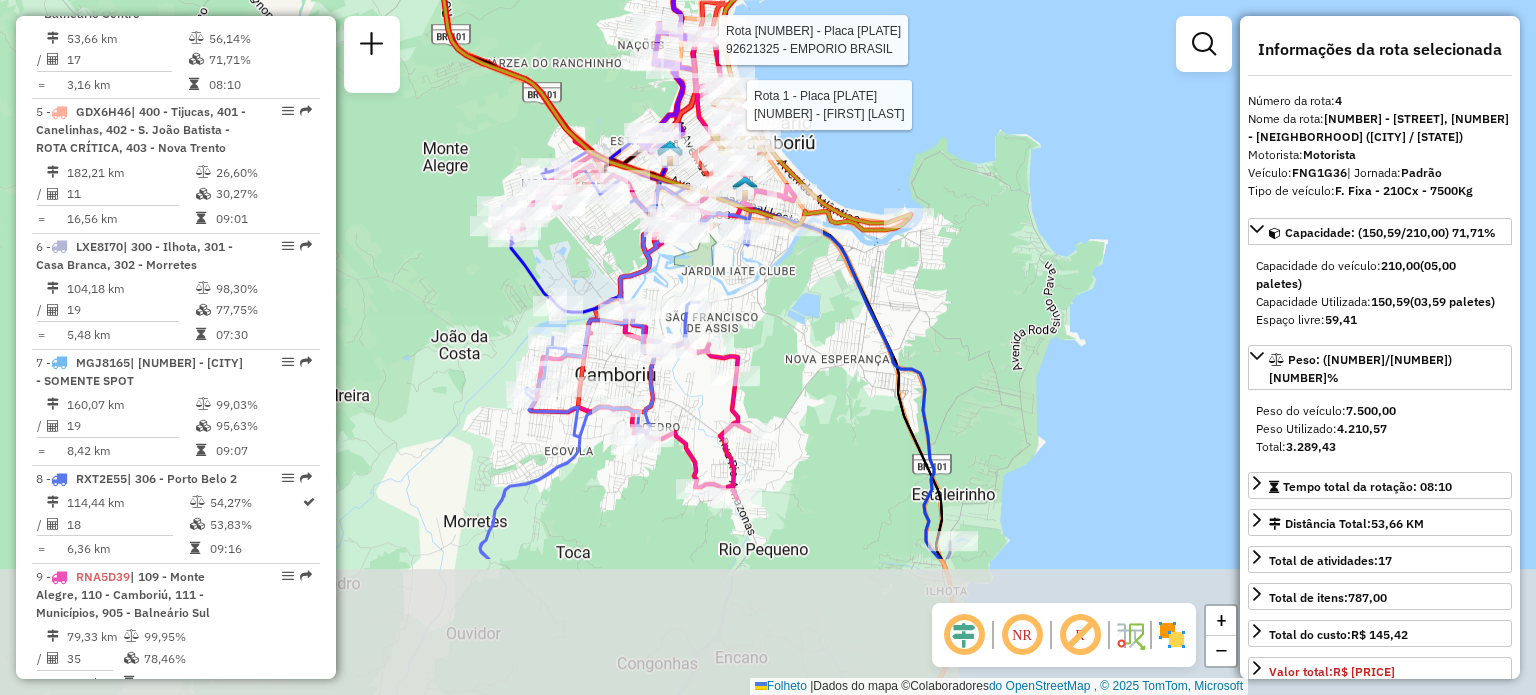 drag, startPoint x: 848, startPoint y: 455, endPoint x: 1020, endPoint y: 310, distance: 224.96445 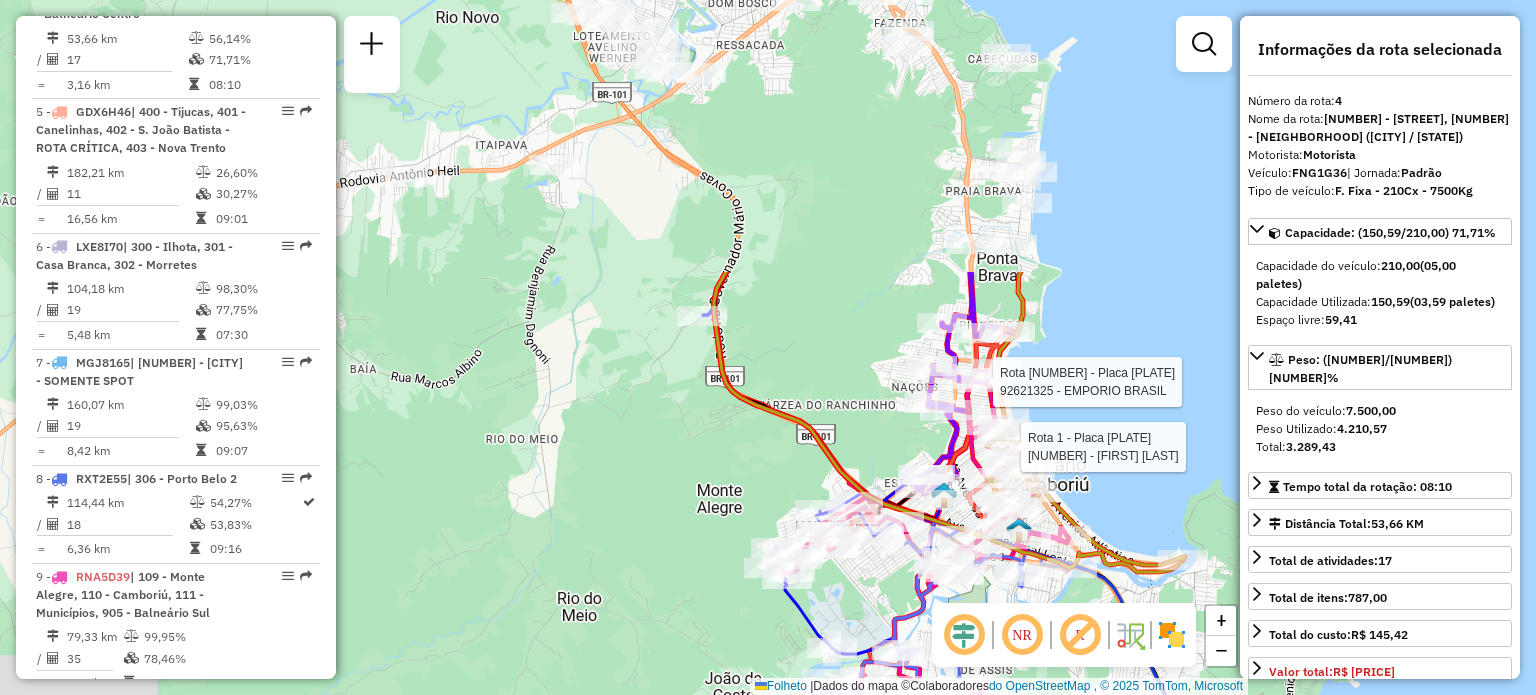 drag, startPoint x: 570, startPoint y: 271, endPoint x: 855, endPoint y: 603, distance: 437.54886 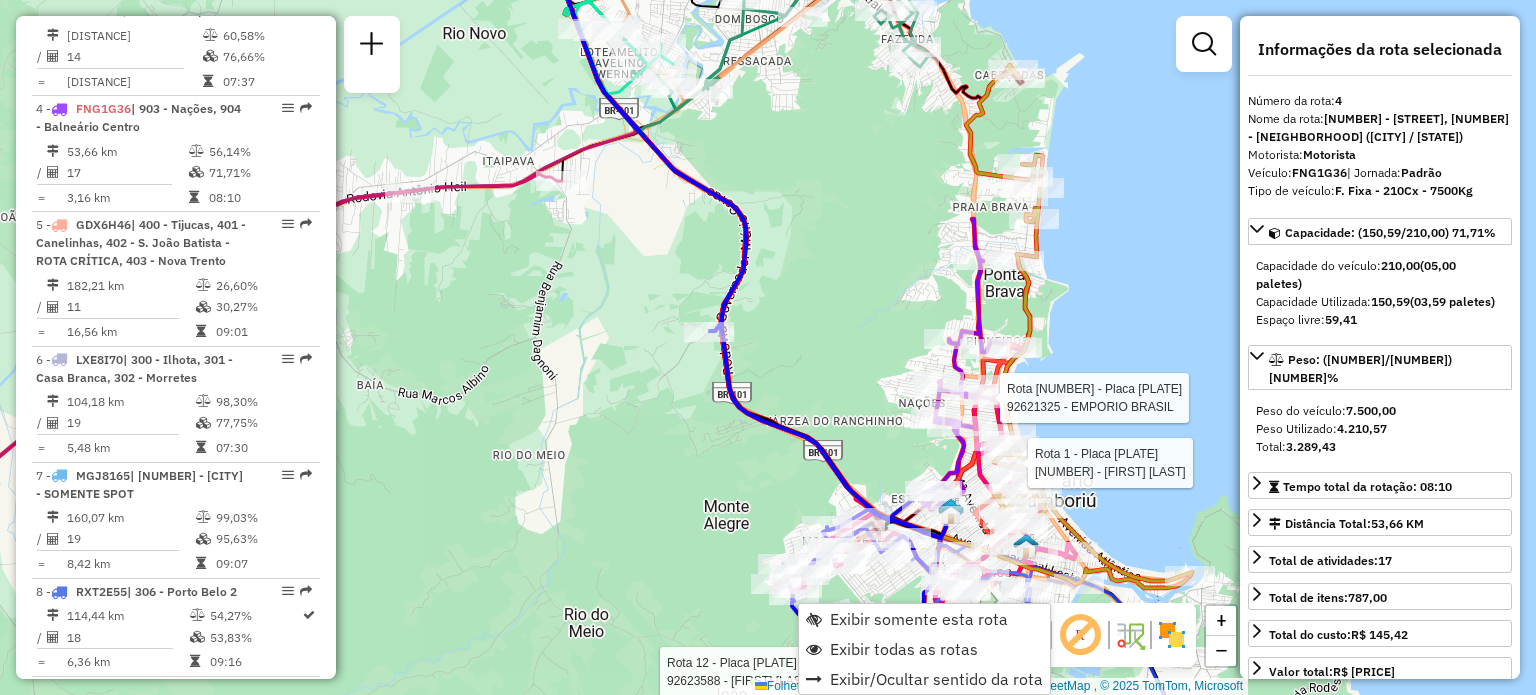 scroll, scrollTop: 1132, scrollLeft: 0, axis: vertical 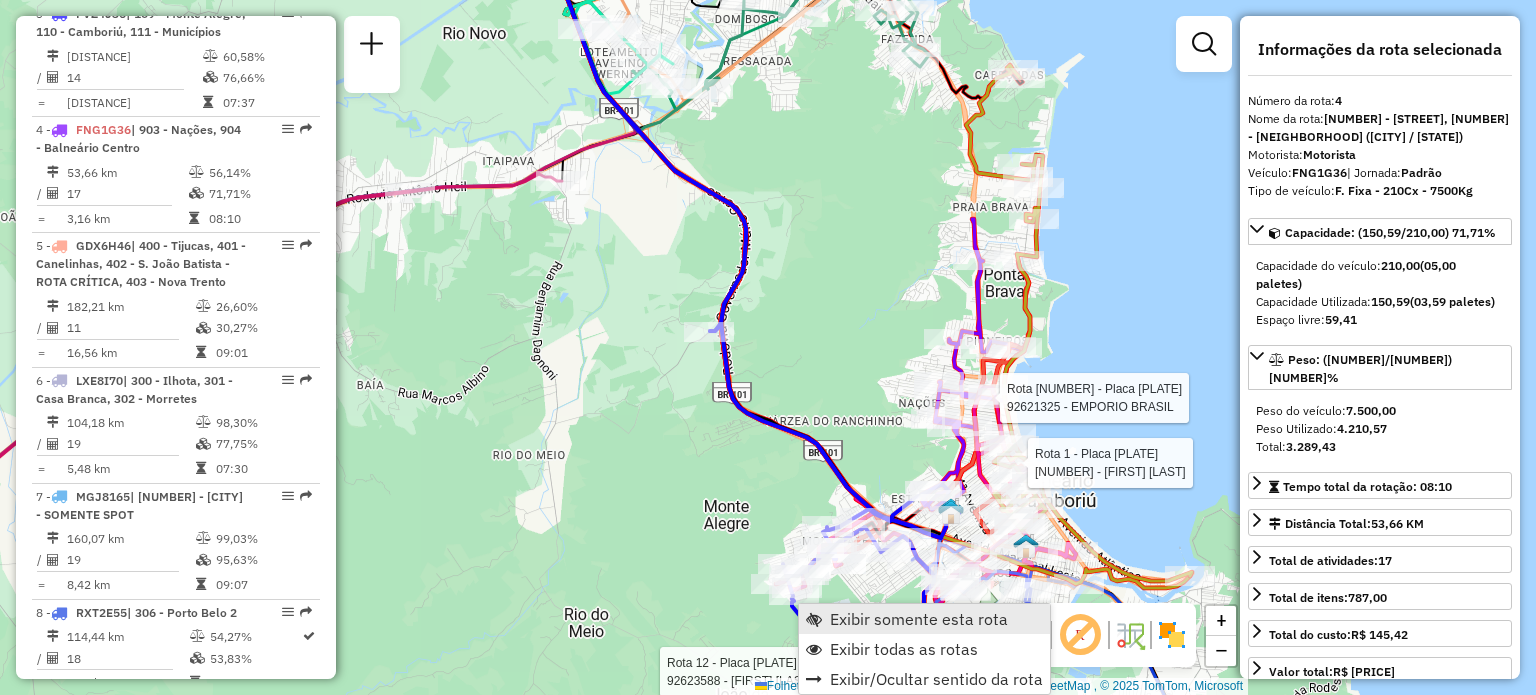 click on "Exibir somente esta rota" at bounding box center (919, 619) 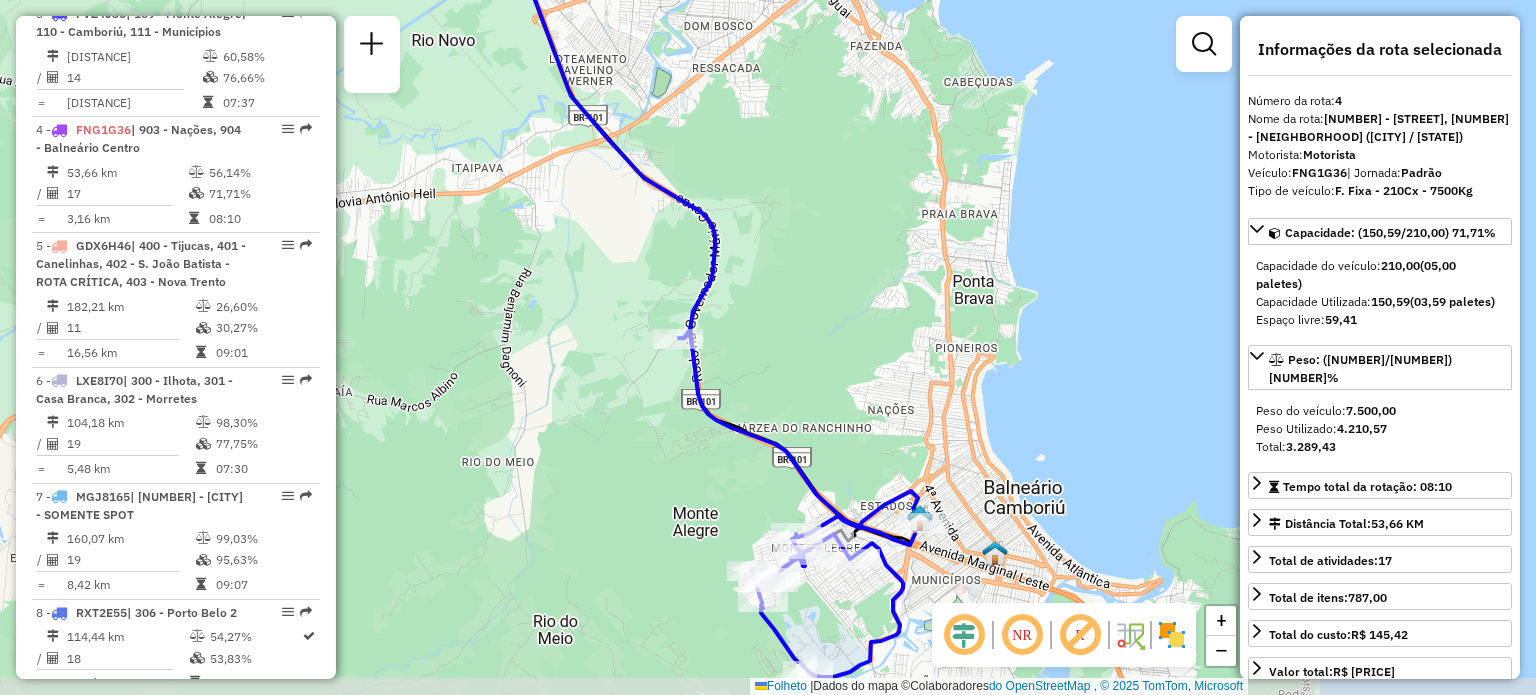 drag, startPoint x: 809, startPoint y: 403, endPoint x: 713, endPoint y: 319, distance: 127.56175 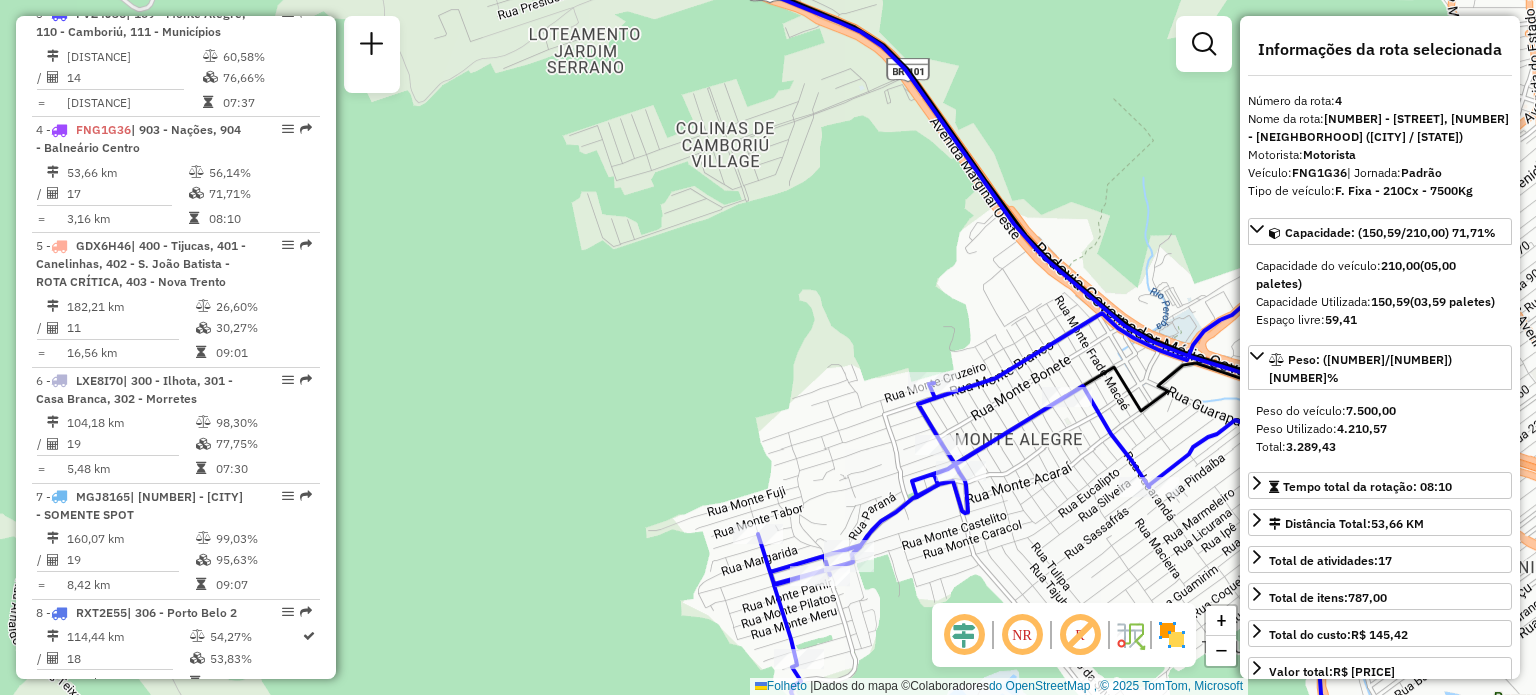 drag, startPoint x: 972, startPoint y: 581, endPoint x: 928, endPoint y: 525, distance: 71.21797 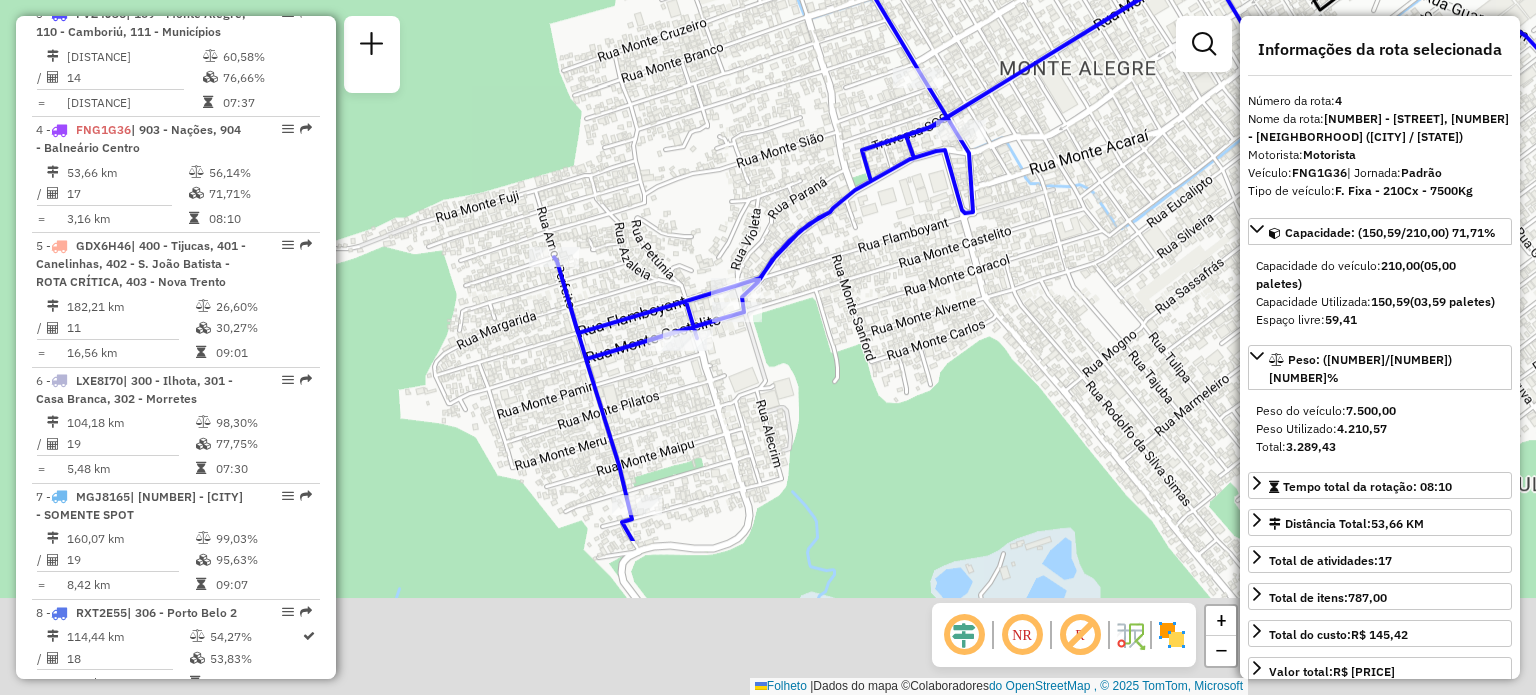 drag, startPoint x: 799, startPoint y: 594, endPoint x: 822, endPoint y: 371, distance: 224.18297 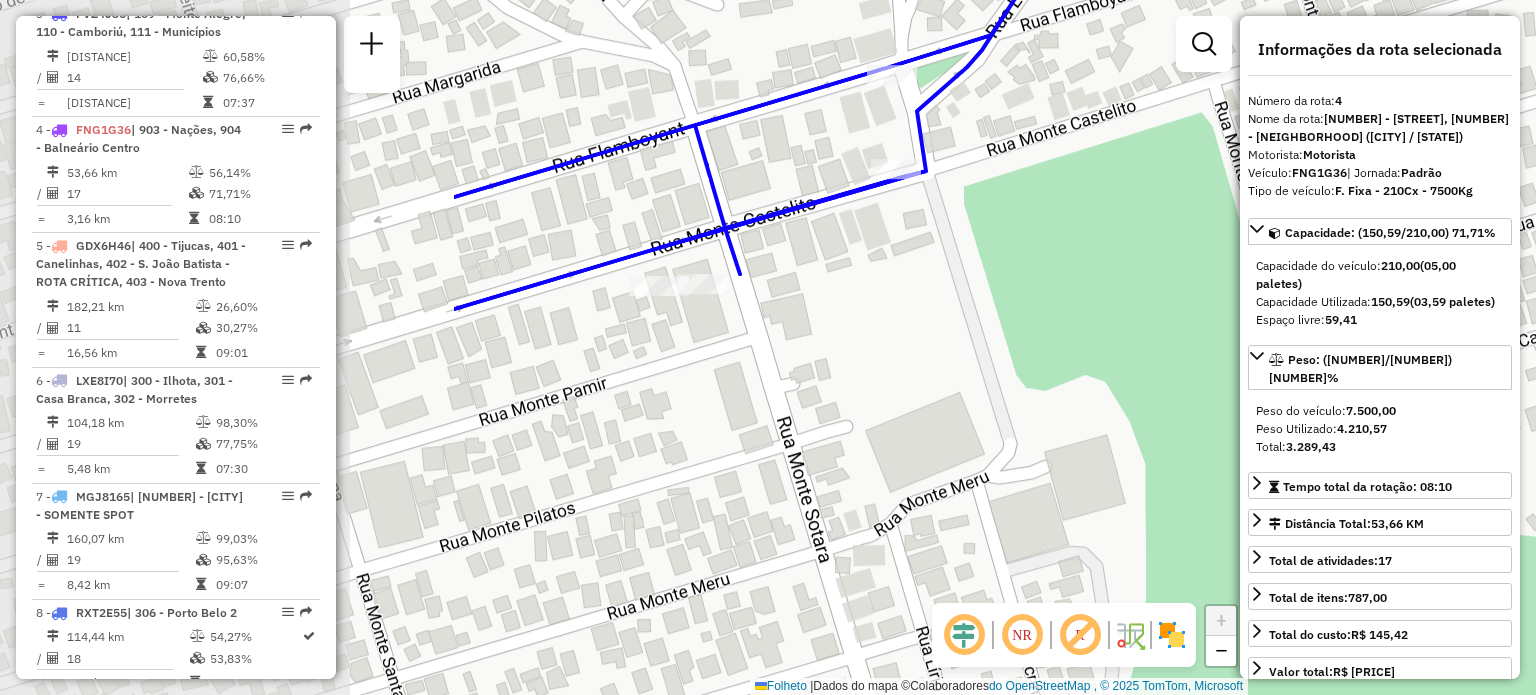 drag, startPoint x: 567, startPoint y: 279, endPoint x: 1164, endPoint y: 191, distance: 603.4509 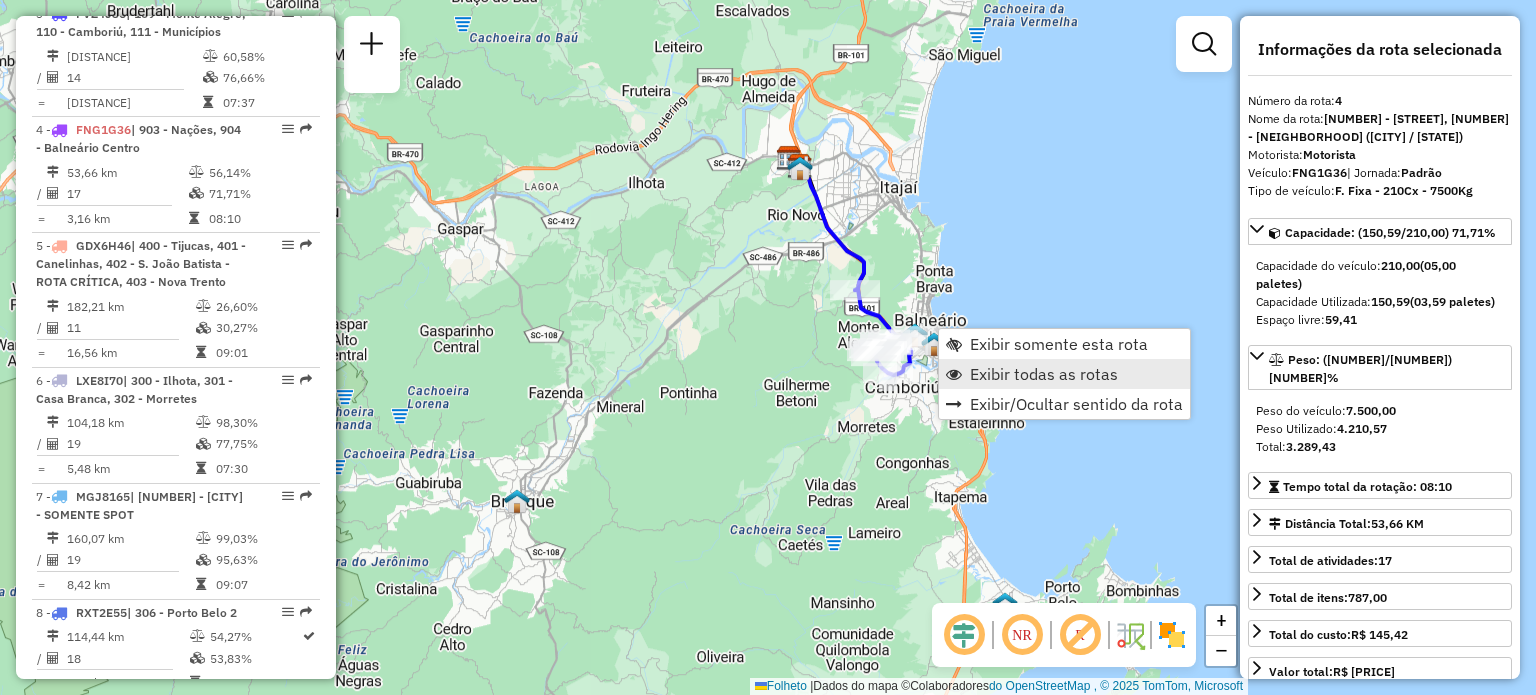 click on "Exibir todas as rotas" at bounding box center [1044, 374] 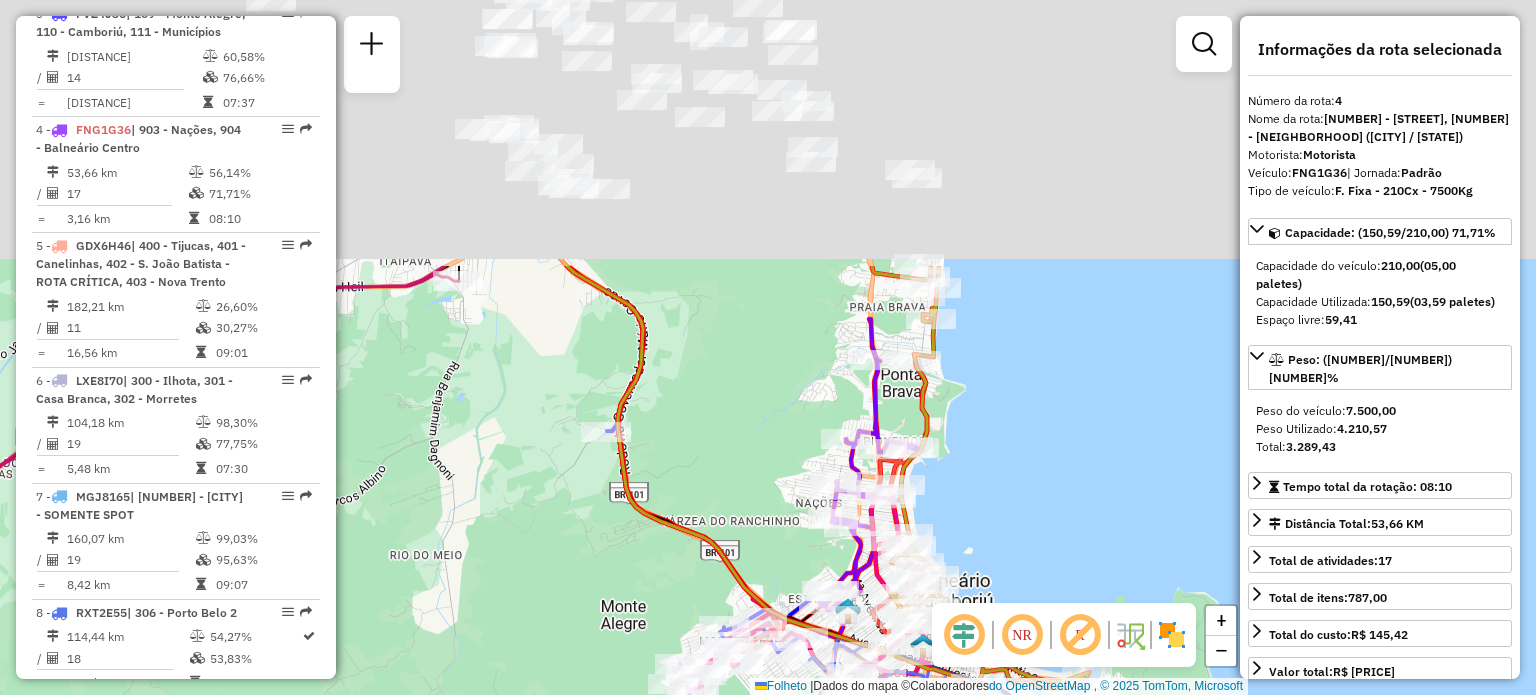 drag, startPoint x: 800, startPoint y: 75, endPoint x: 747, endPoint y: 599, distance: 526.6735 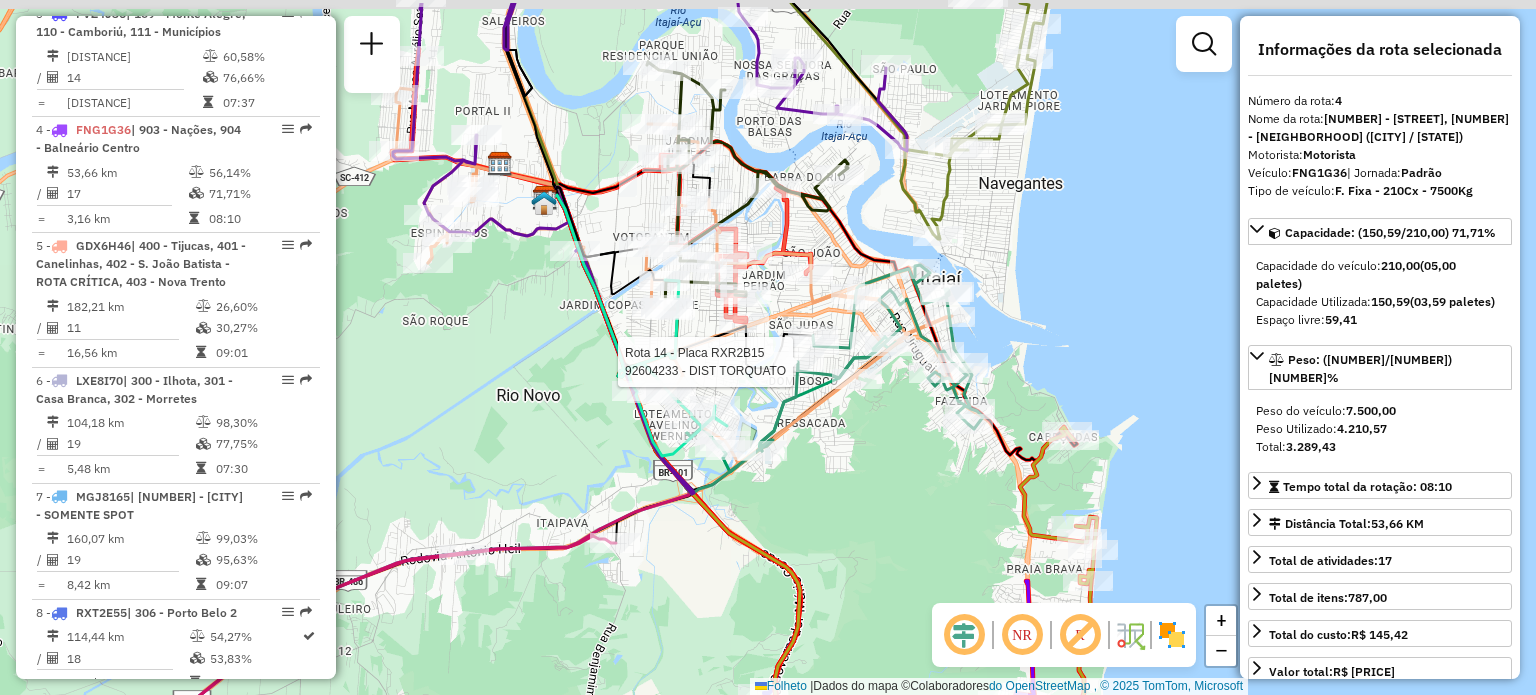 click 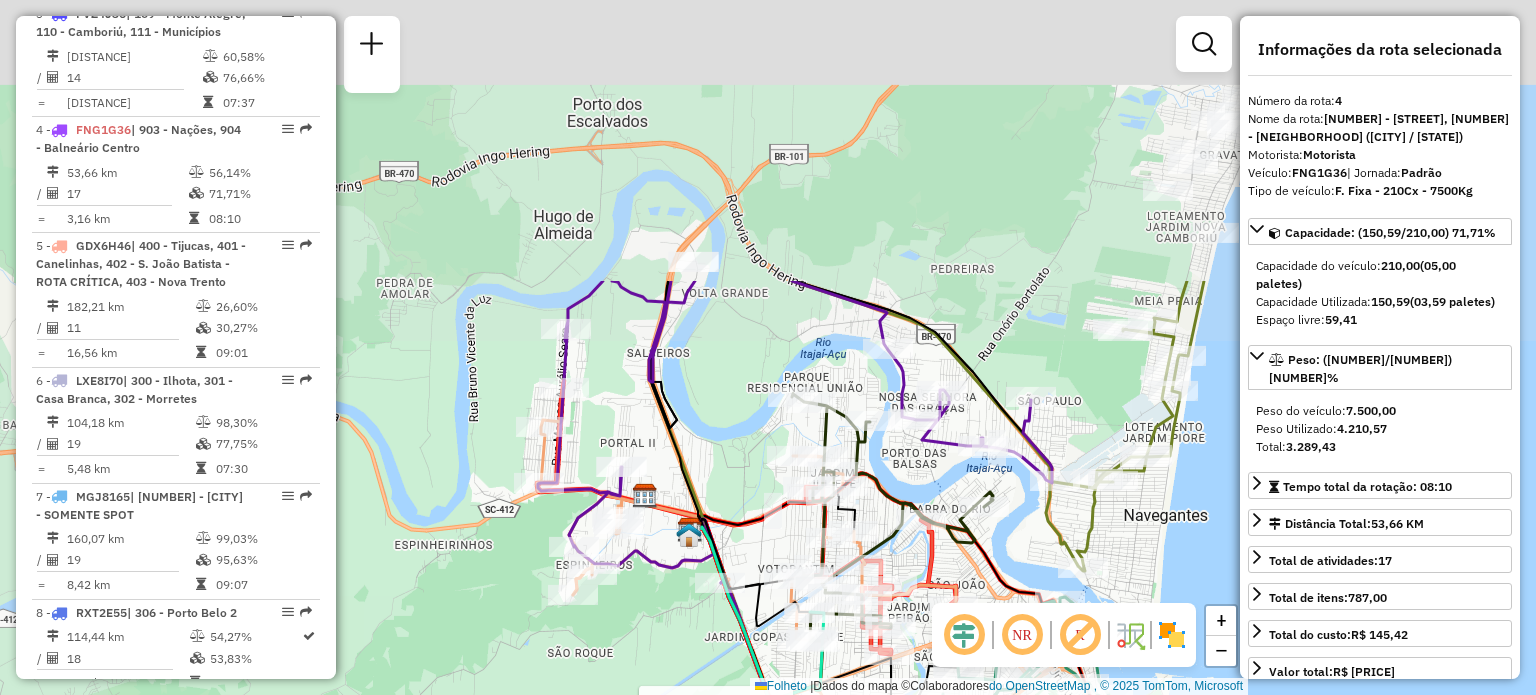 drag, startPoint x: 605, startPoint y: 93, endPoint x: 762, endPoint y: 443, distance: 383.60007 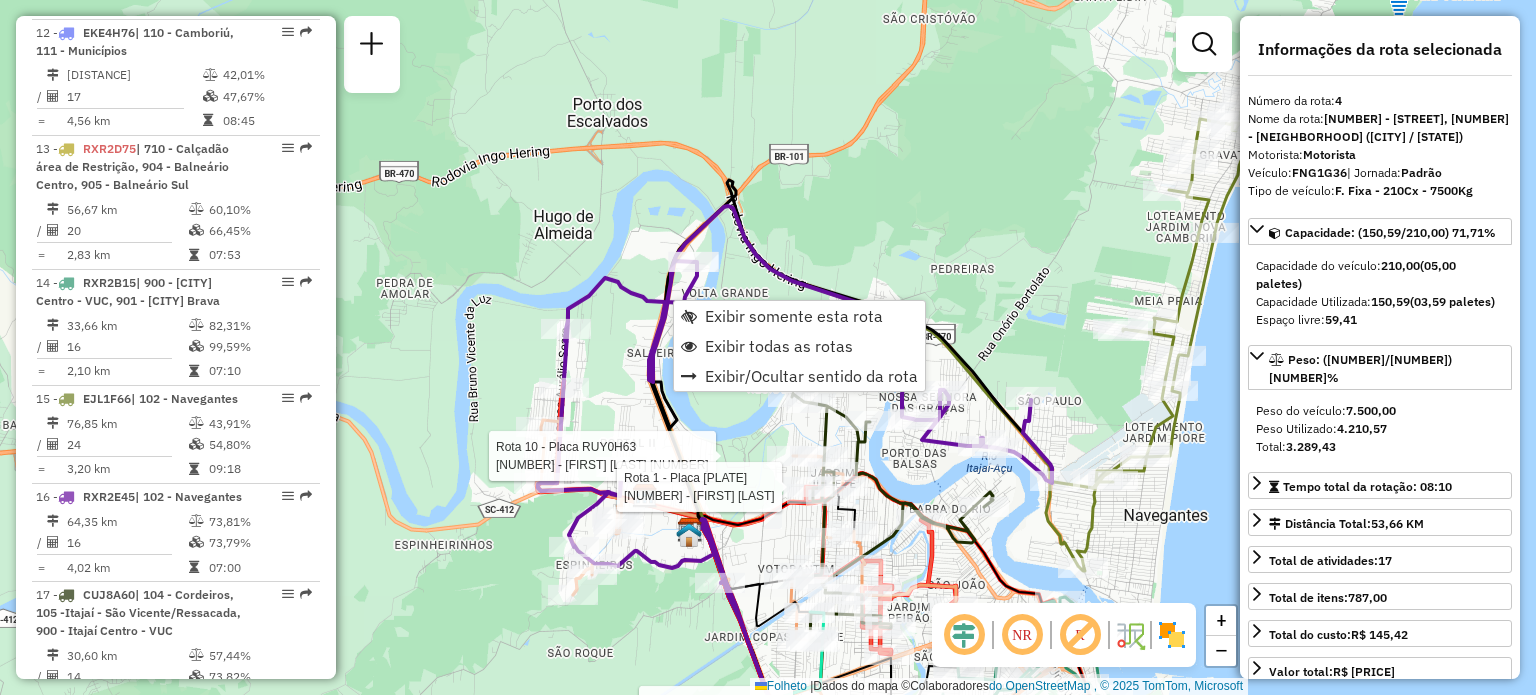 scroll, scrollTop: 2432, scrollLeft: 0, axis: vertical 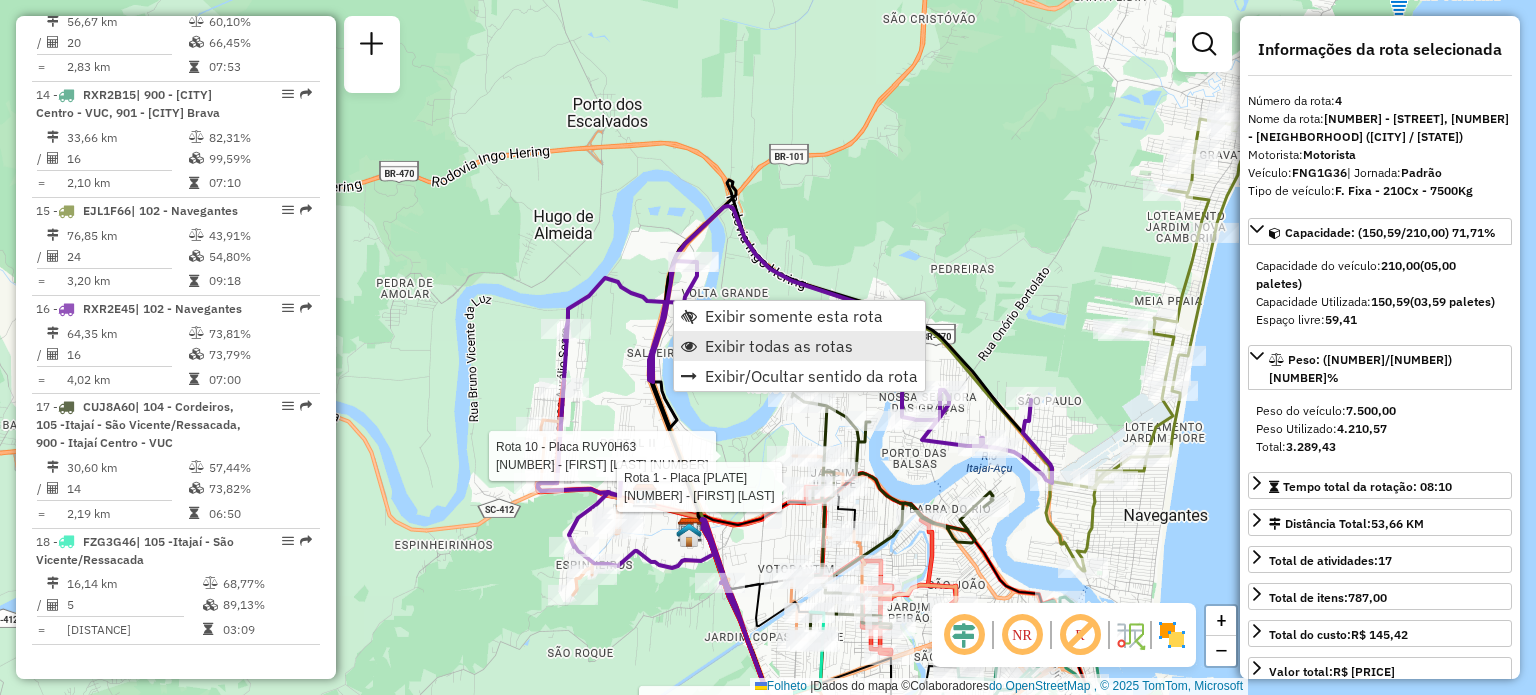 click on "Exibir todas as rotas" at bounding box center [779, 346] 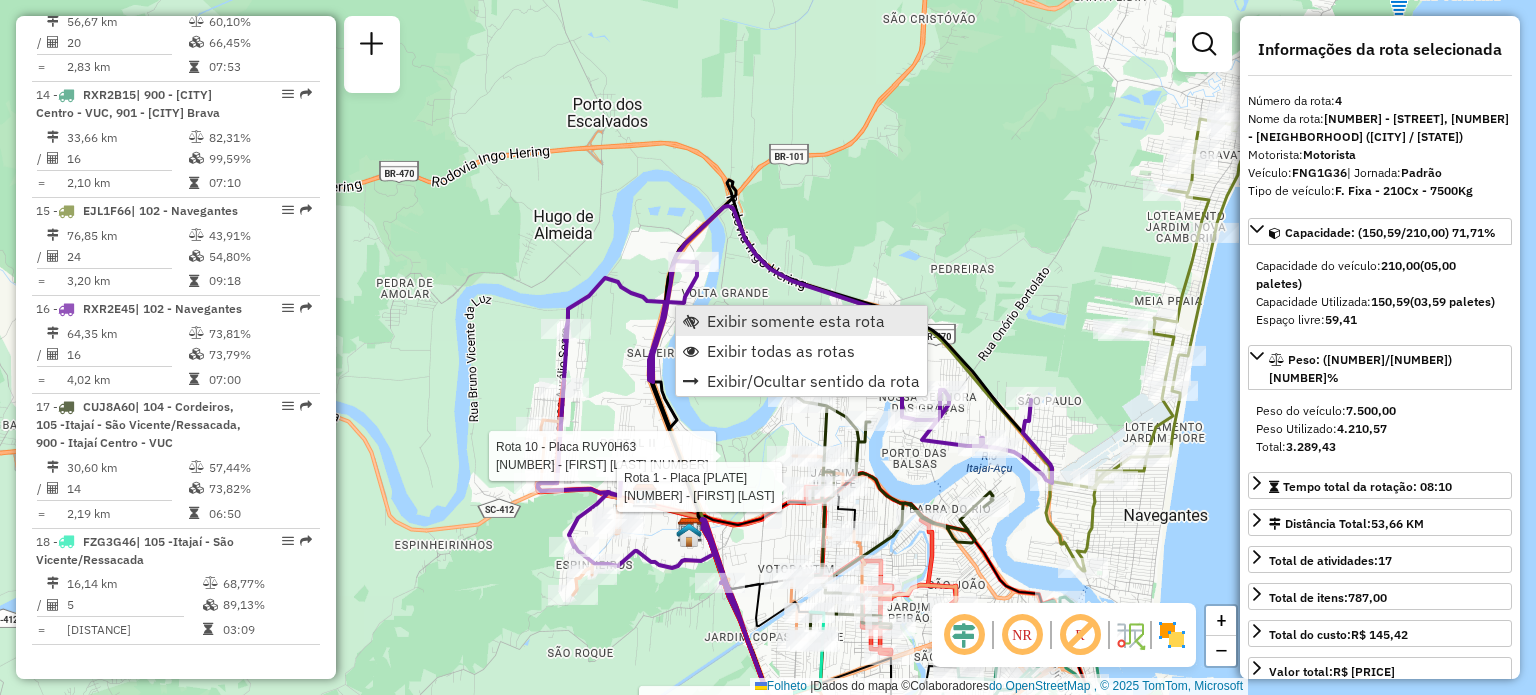 click on "Exibir somente esta rota" at bounding box center (796, 321) 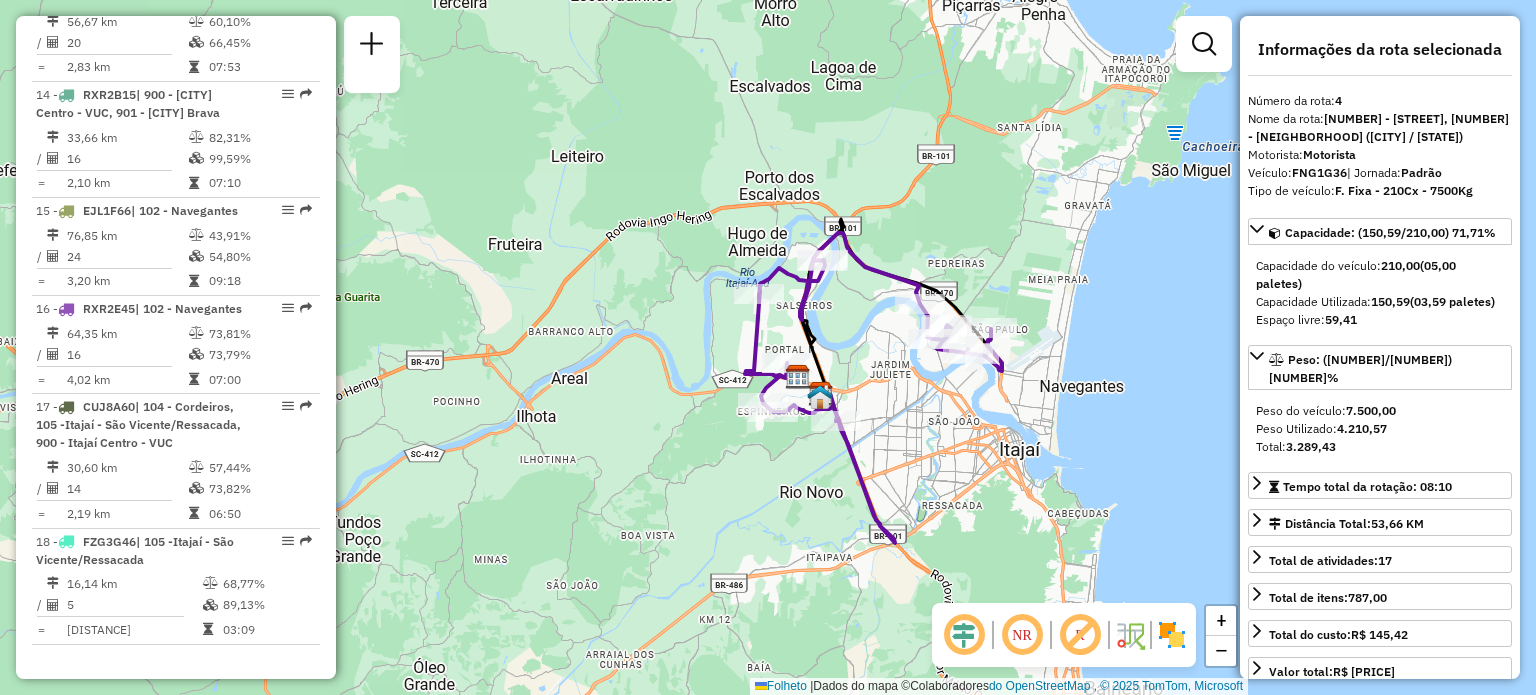 drag, startPoint x: 798, startPoint y: 316, endPoint x: 873, endPoint y: 359, distance: 86.4523 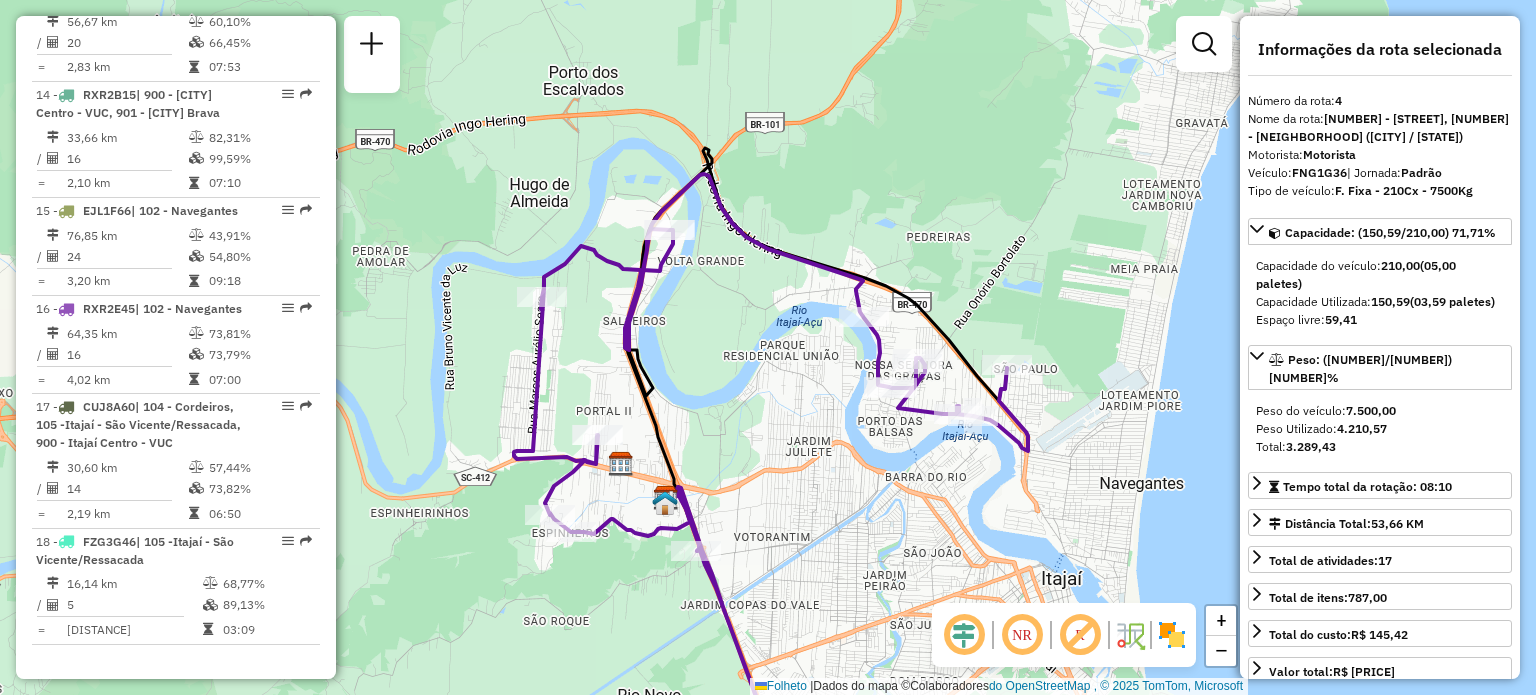 drag, startPoint x: 892, startPoint y: 299, endPoint x: 792, endPoint y: 367, distance: 120.92973 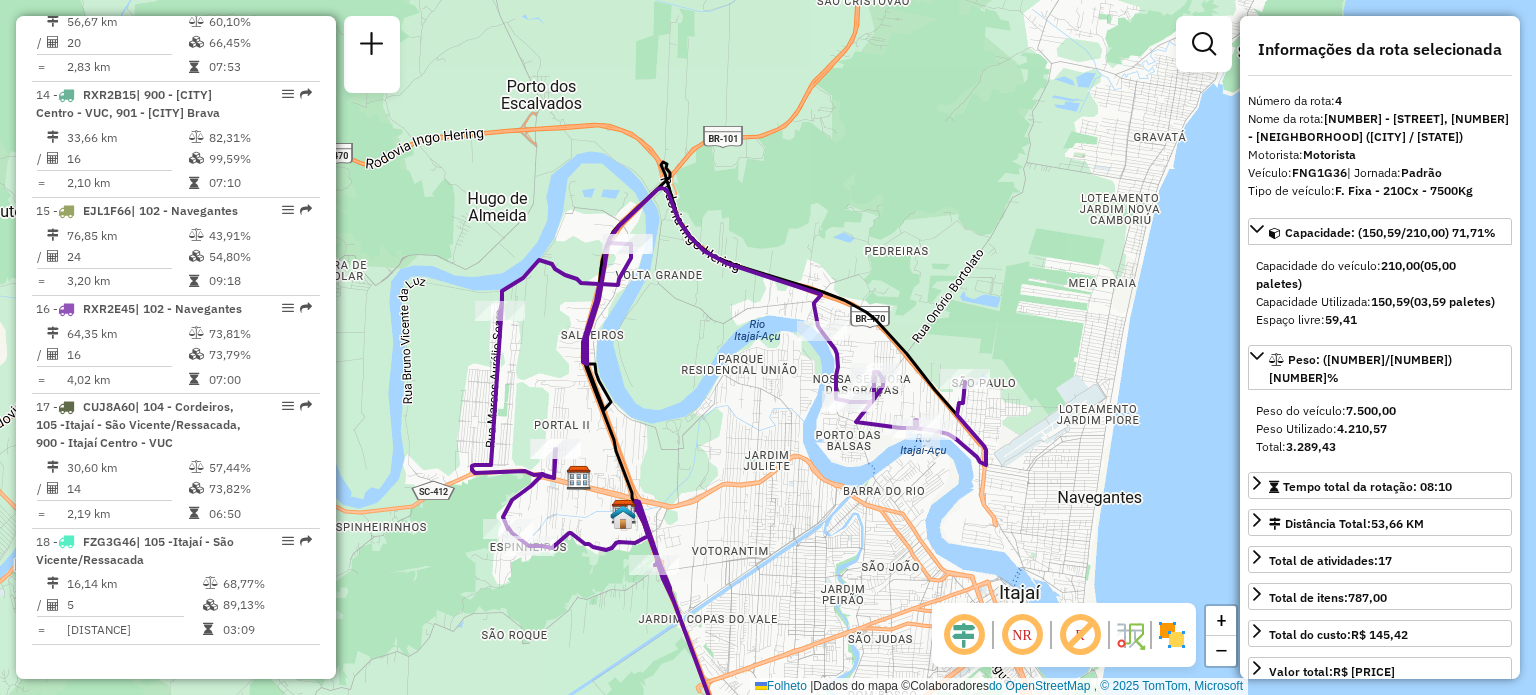 drag, startPoint x: 640, startPoint y: 442, endPoint x: 718, endPoint y: 425, distance: 79.83107 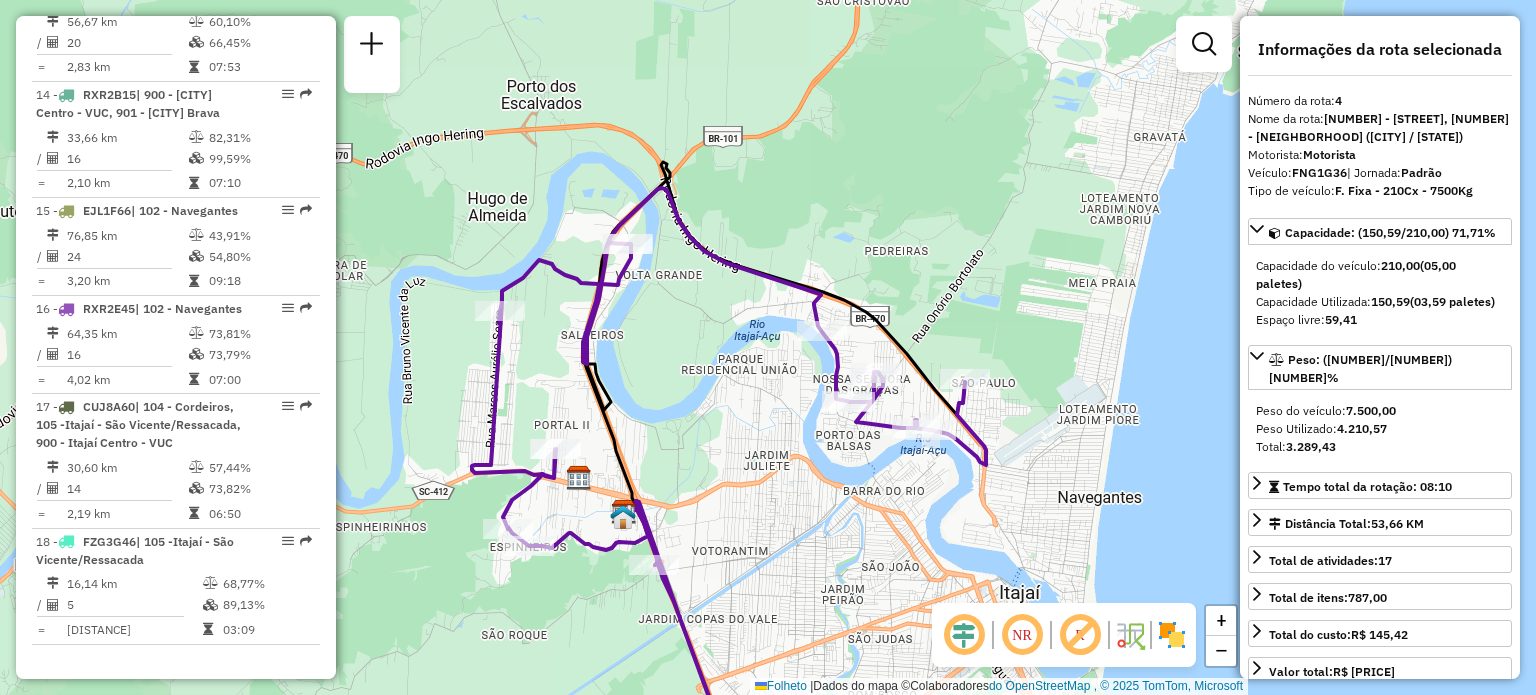 click on "Janela de atendimento Grau de atendimento Capacidade Transportadoras Veículos Cliente Pedidos Rotas Selecione os dias da semana para filtrar as janelas de atendimento Segmento Ter Qua Qui Sexo Sáb Dom Informe o período da janela de atendimento: De: Comeu: Filtrar exatamente a janela do cliente Considerar janela de atendimento padrão Selecione os dias da semana para filtrar as notas de atendimento Segmento Ter Qua Qui Sexo Sáb Dom Considerar clientes sem dia de atendimento cadastrado Clientes fora do dia de atendimento selecionado Filtre as atividades entre os valores definidos abaixo: Peso mínimo: Peso máximo: Cubagem mínima: Cubagem máxima: De: Comeu: Filtre as atividades entre o tempo de atendimento definido abaixo: De: Comeu: Considerar capacidade total de clientes não roteirizados Transportadora: Selecione um ou mais itens Tipo de veículo: Selecione um ou mais itens Veículo: Selecione um ou mais itens Motorista: Selecione um ou mais itens Nome: Tipo de cliente: Selecione um ou mais itens Tipo:" 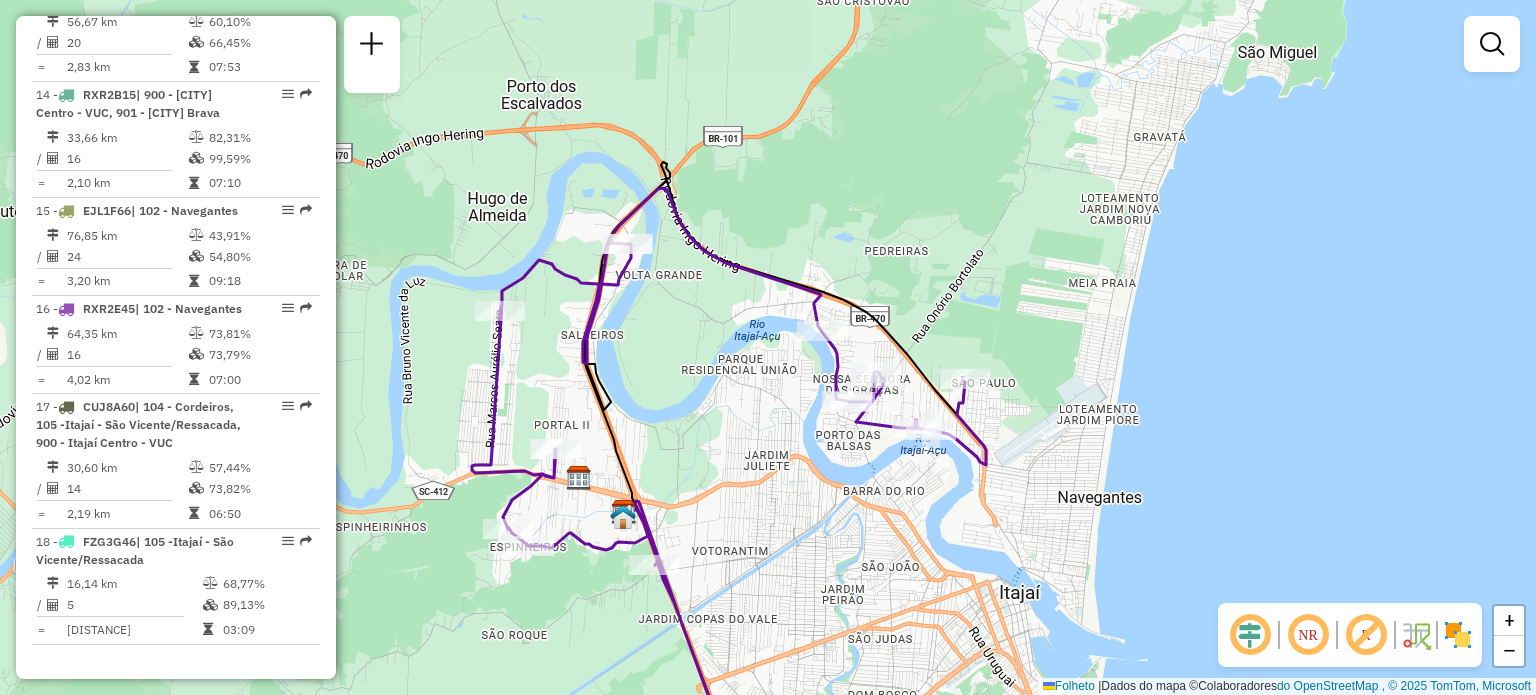 select on "**********" 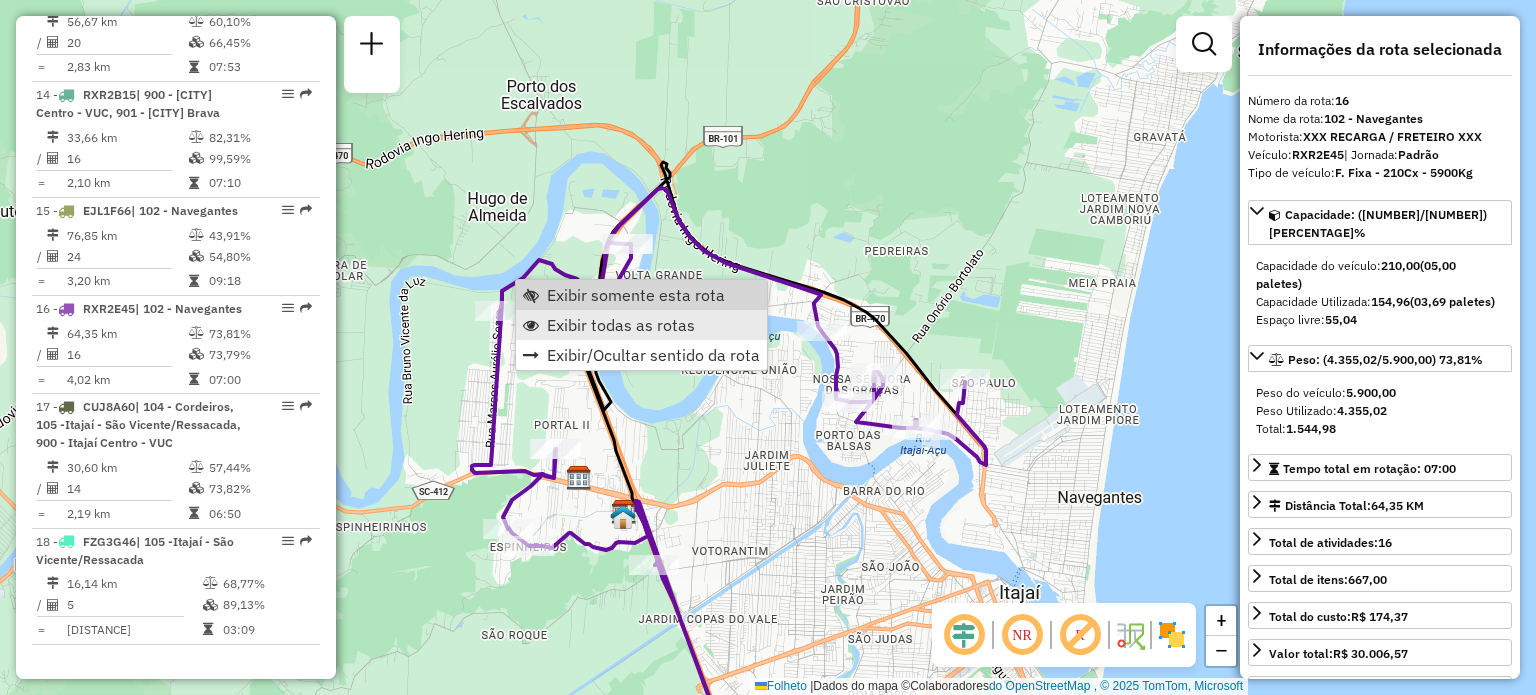 click on "Exibir todas as rotas" at bounding box center [621, 325] 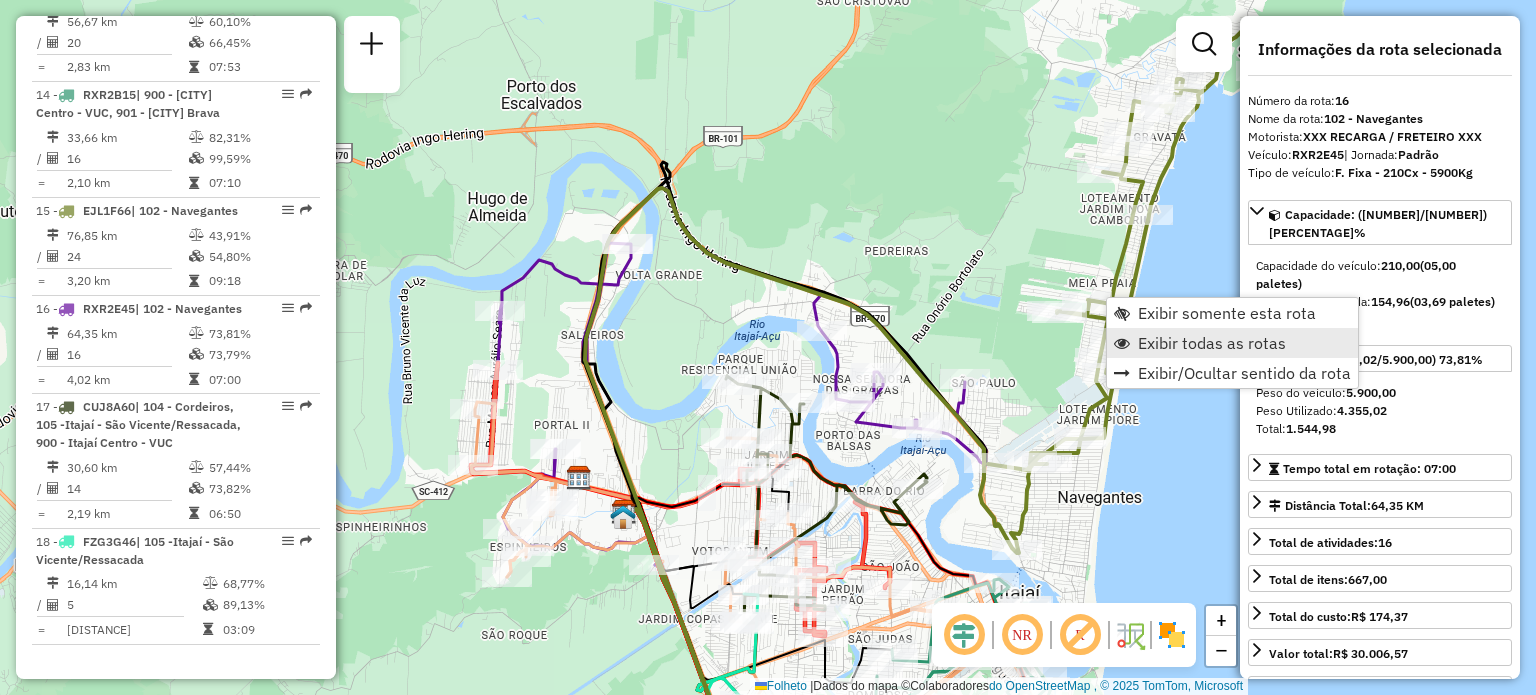click on "Exibir todas as rotas" at bounding box center (1212, 343) 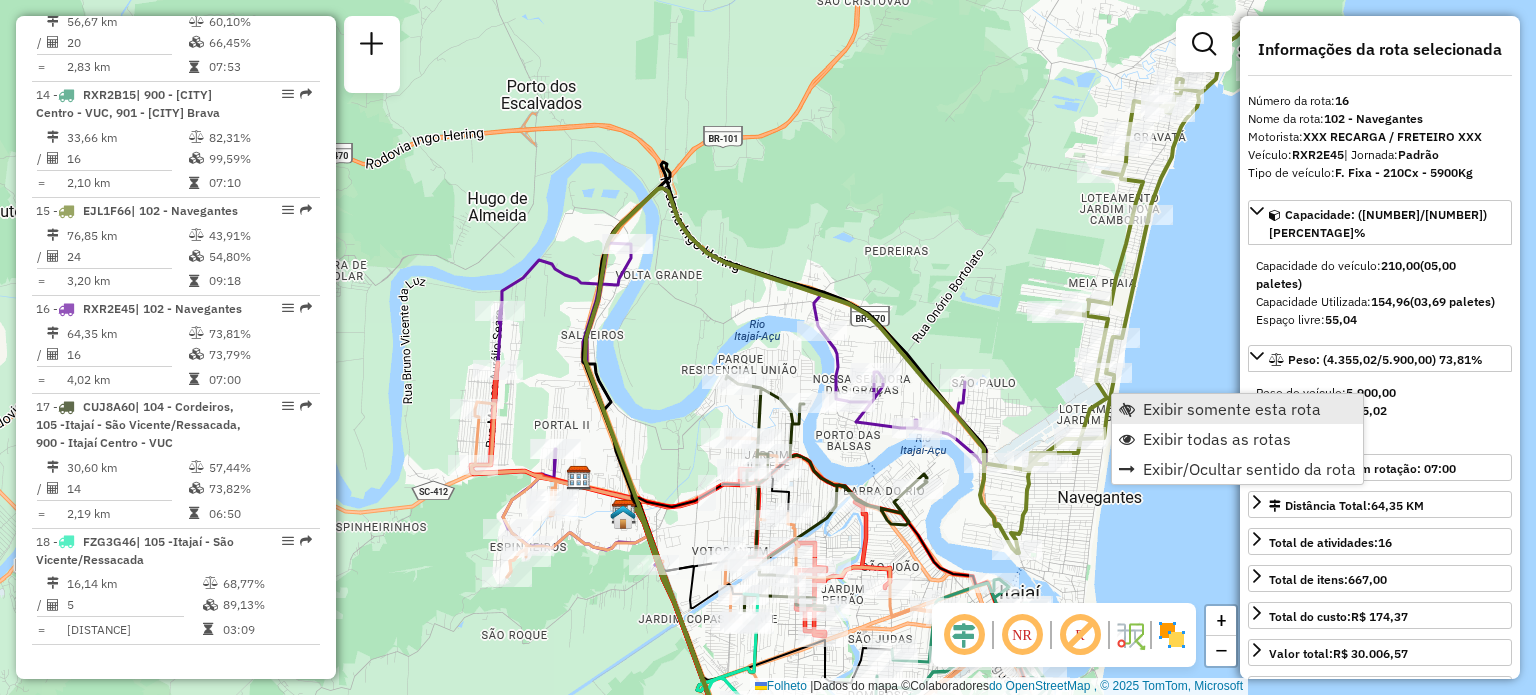 click on "Exibir somente esta rota" at bounding box center (1232, 409) 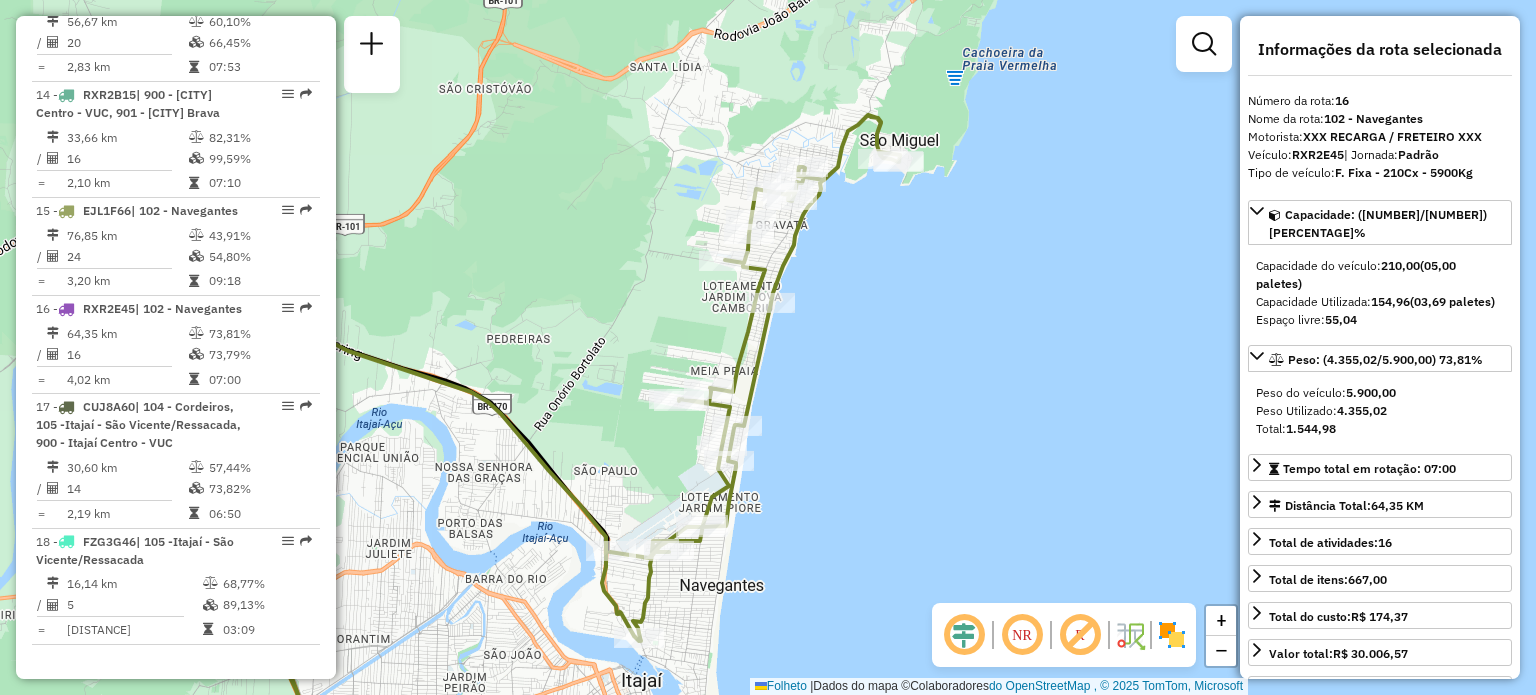 drag, startPoint x: 870, startPoint y: 343, endPoint x: 849, endPoint y: 492, distance: 150.4726 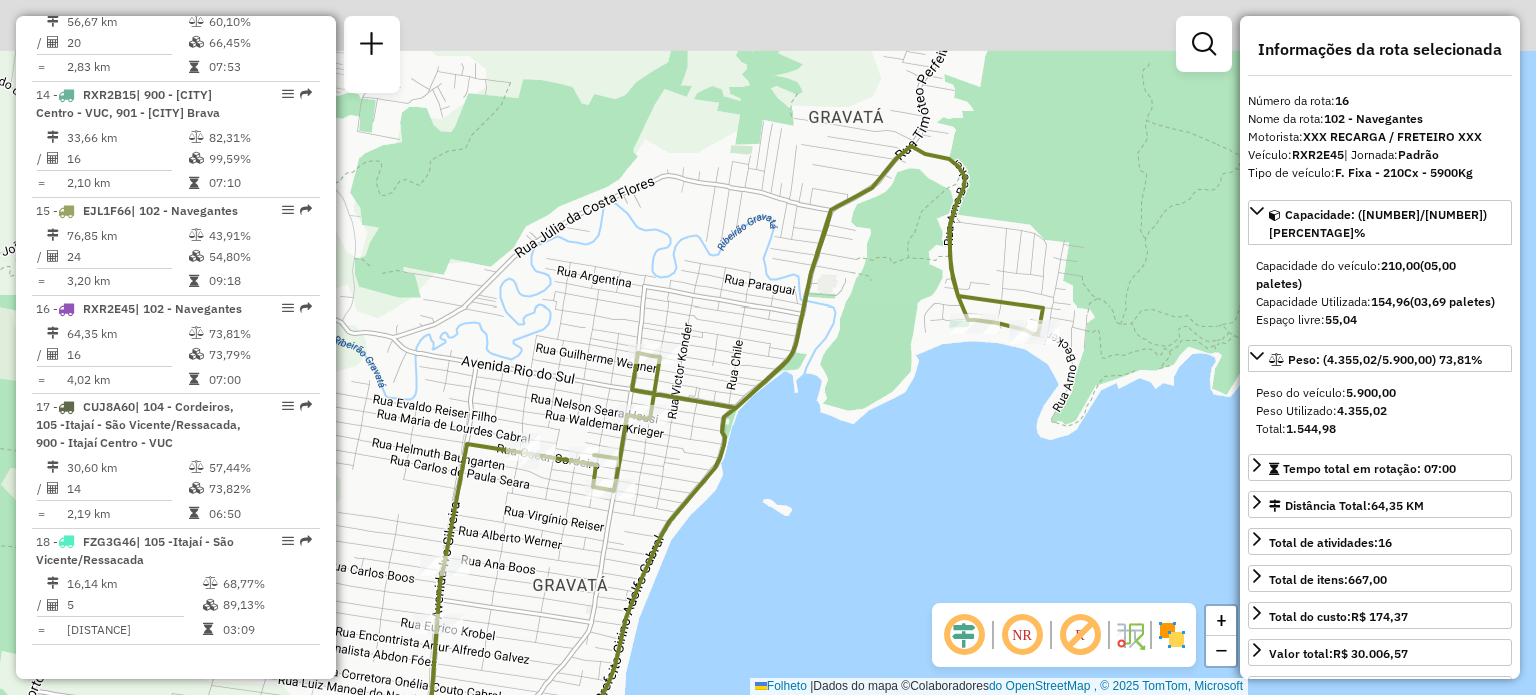 drag, startPoint x: 680, startPoint y: 173, endPoint x: 959, endPoint y: 345, distance: 327.75754 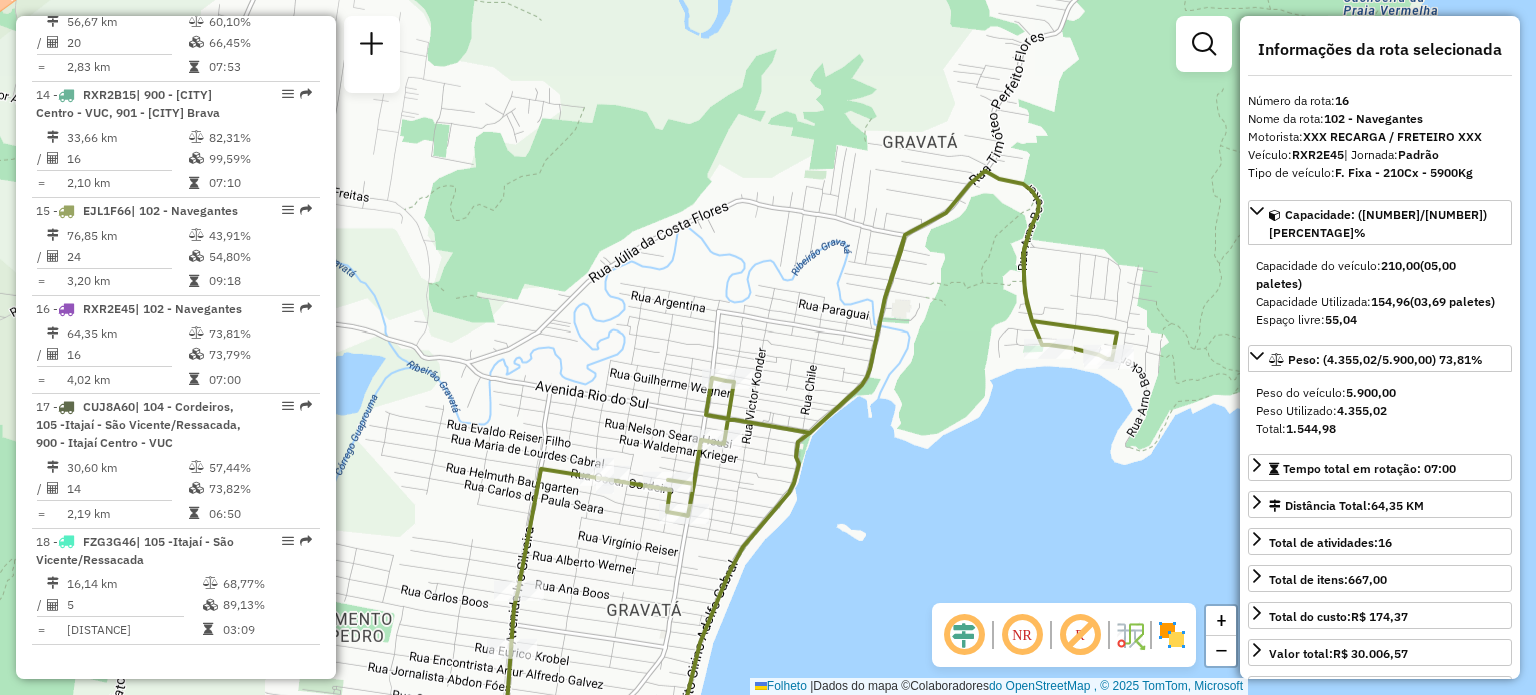 drag, startPoint x: 1142, startPoint y: 365, endPoint x: 1124, endPoint y: 379, distance: 22.803509 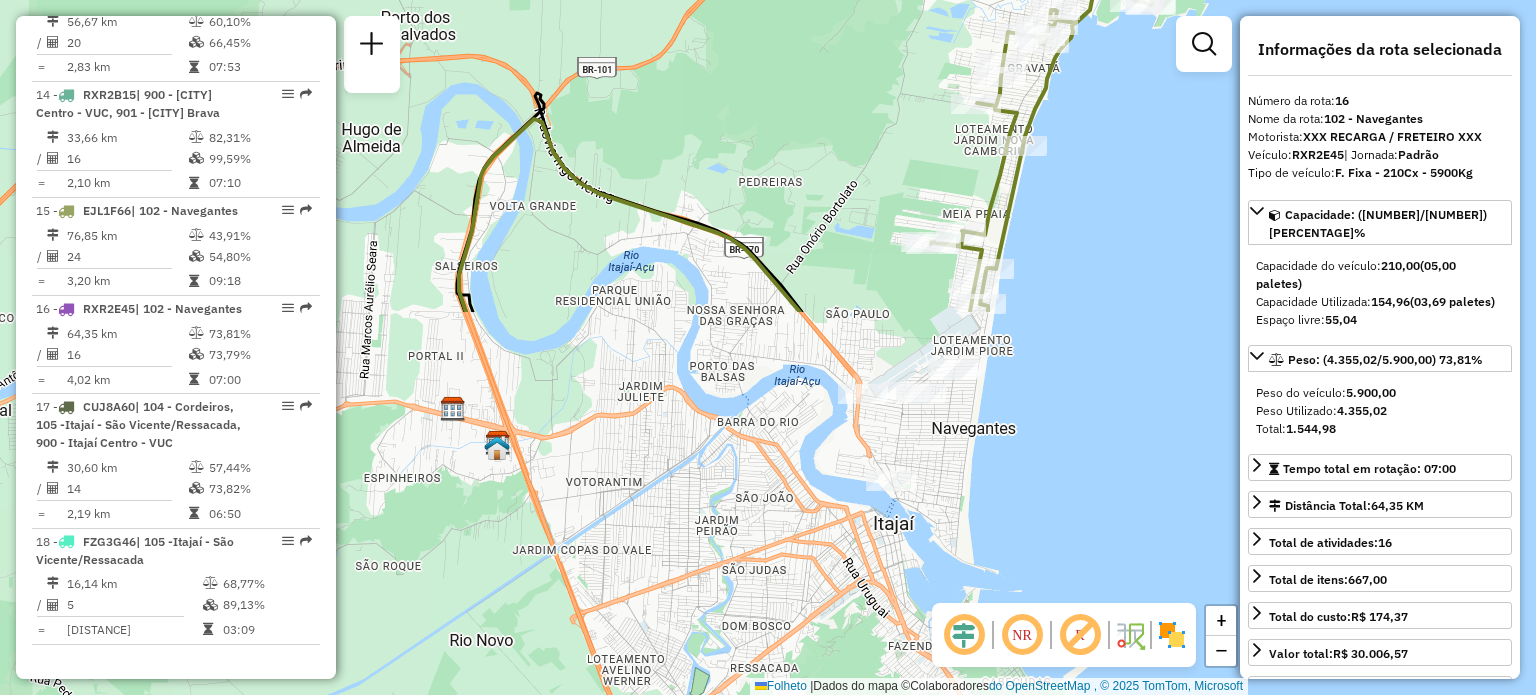 drag, startPoint x: 1055, startPoint y: 538, endPoint x: 1230, endPoint y: 85, distance: 485.62744 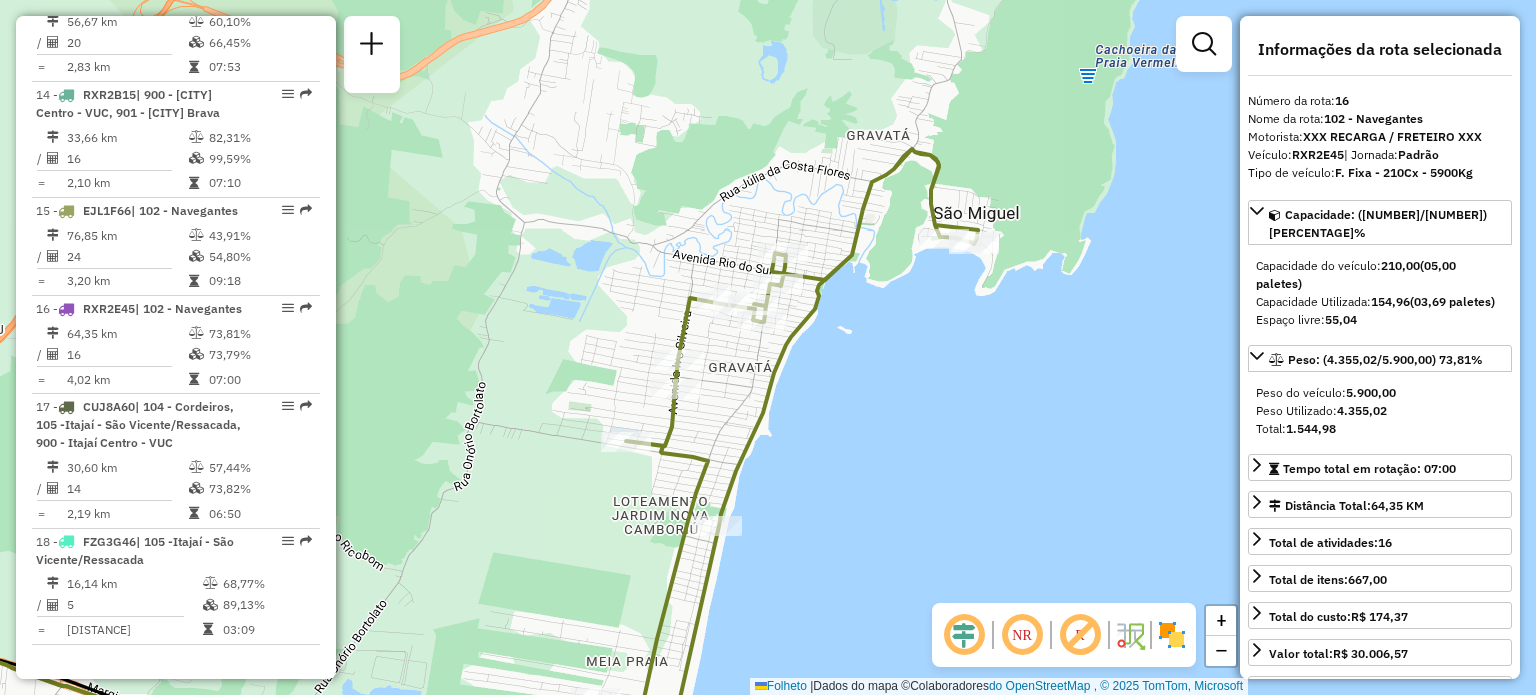drag, startPoint x: 893, startPoint y: 180, endPoint x: 798, endPoint y: 343, distance: 188.66373 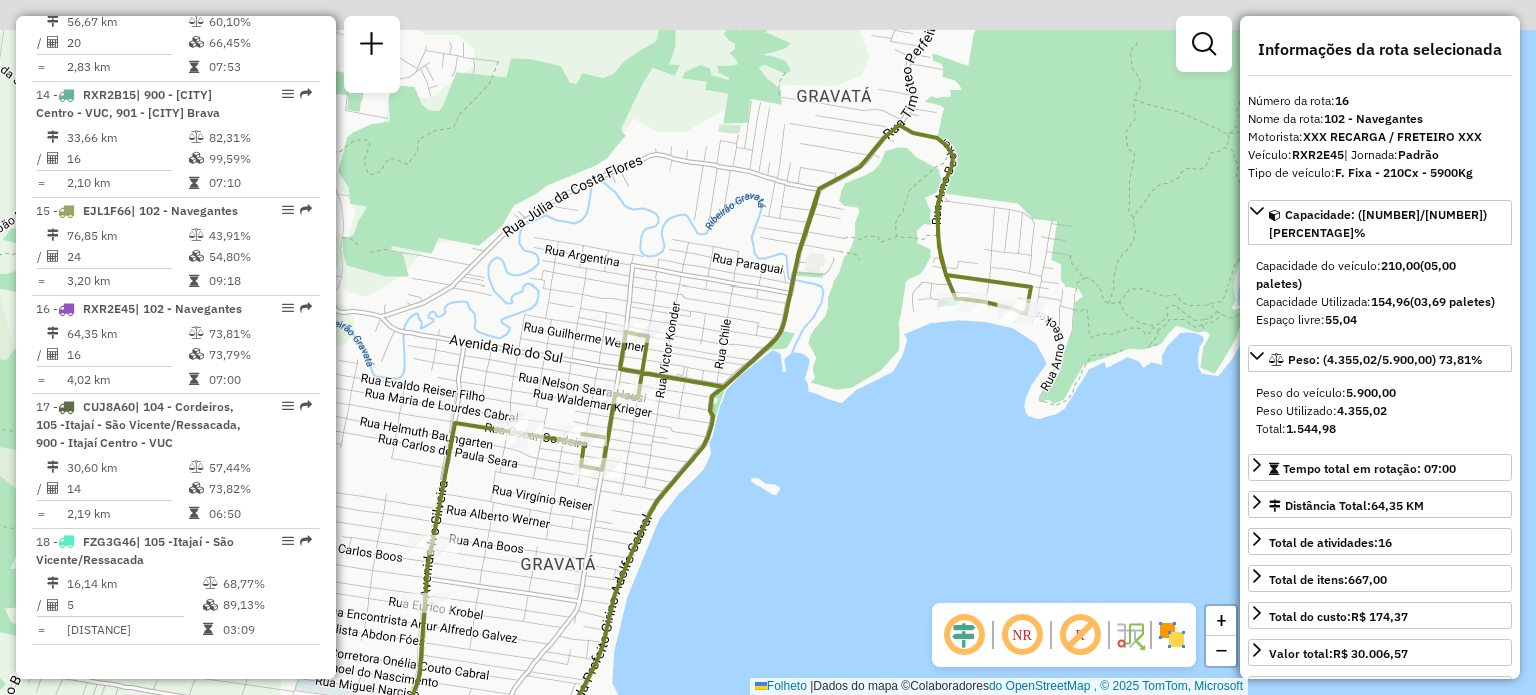 drag, startPoint x: 1136, startPoint y: 205, endPoint x: 1065, endPoint y: 358, distance: 168.67128 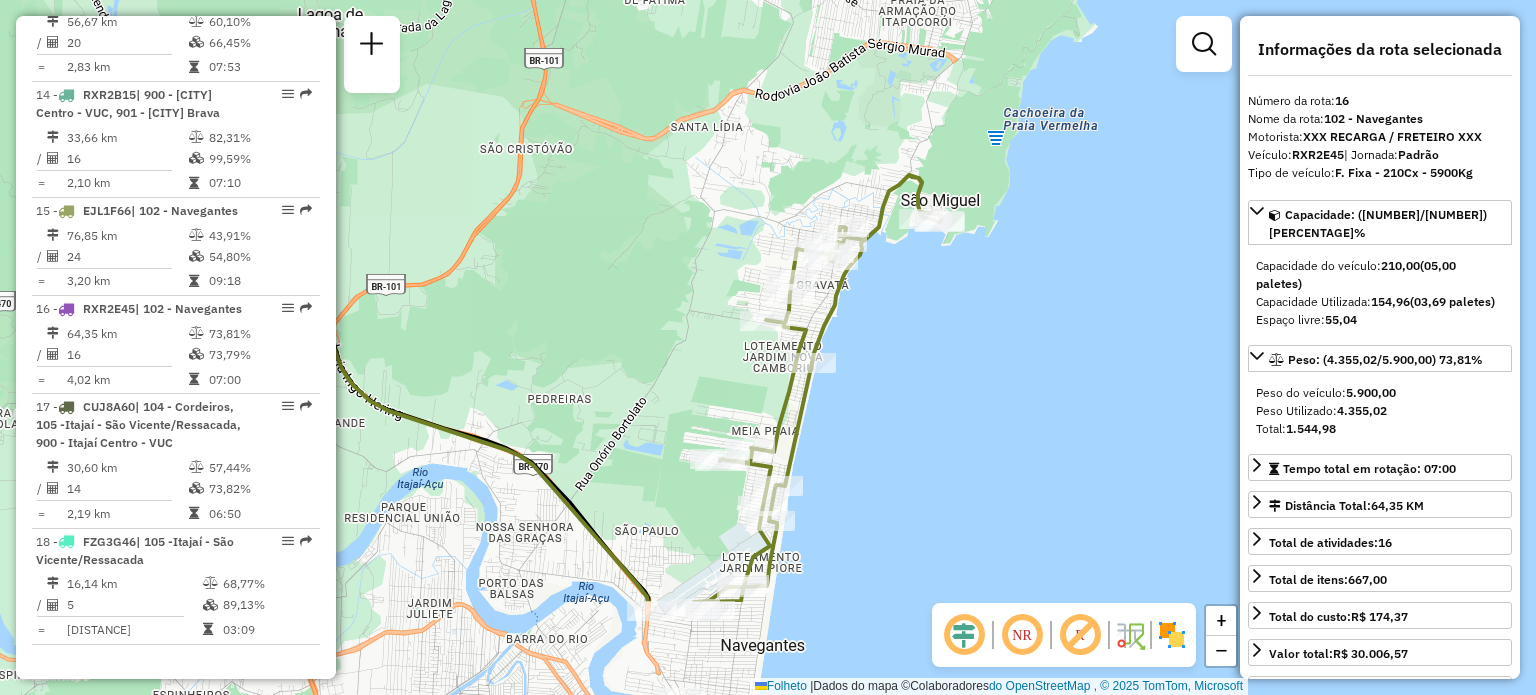 drag, startPoint x: 921, startPoint y: 481, endPoint x: 924, endPoint y: 315, distance: 166.0271 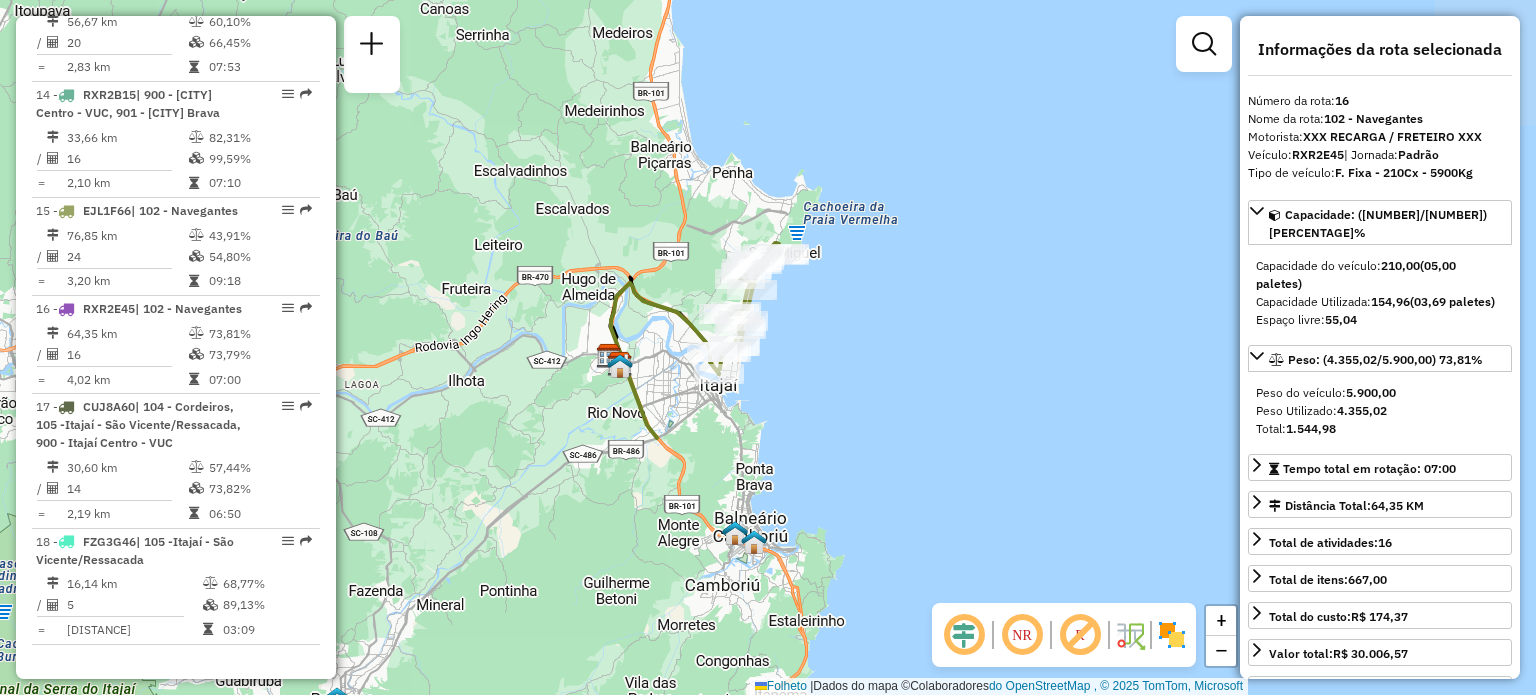 drag, startPoint x: 964, startPoint y: 479, endPoint x: 815, endPoint y: 355, distance: 193.84789 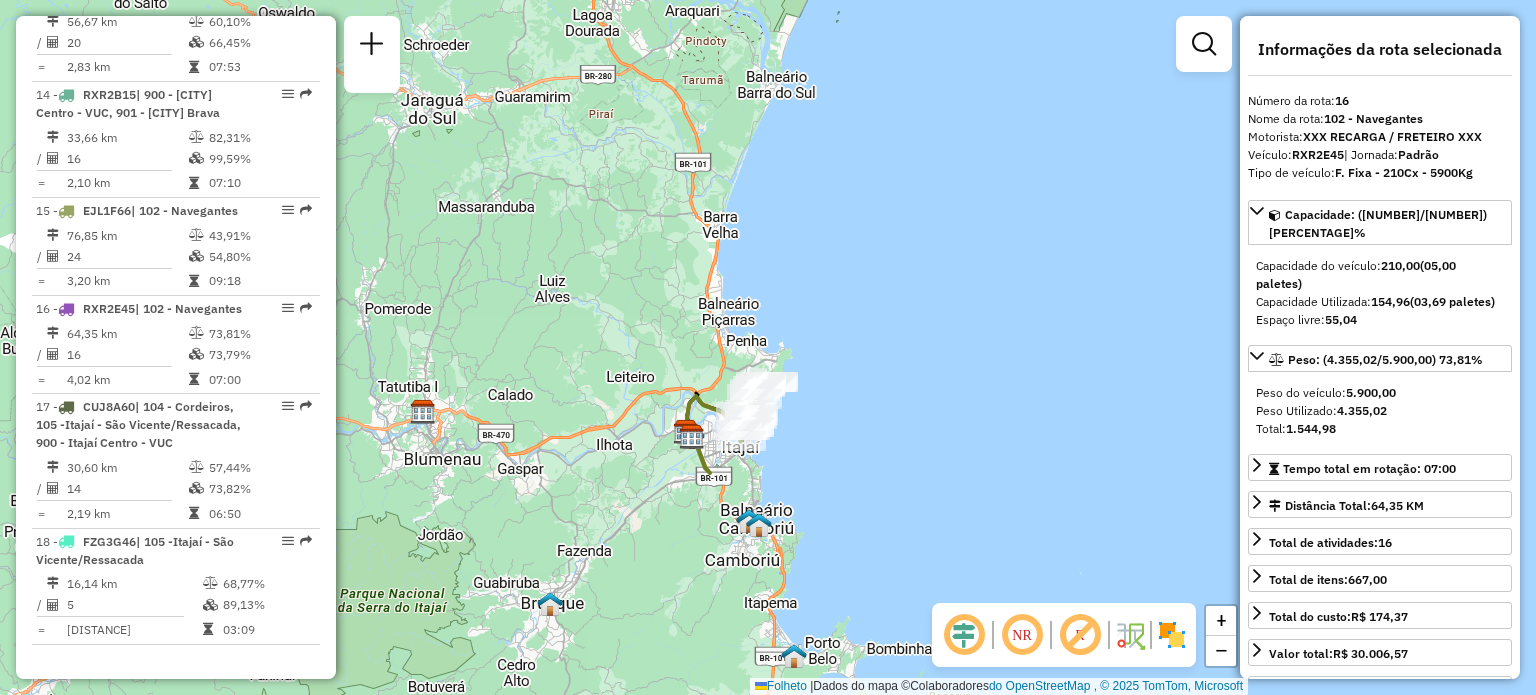 click on "Janela de atendimento Grau de atendimento Capacidade Transportadoras Veículos Cliente Pedidos Rotas Selecione os dias da semana para filtrar as janelas de atendimento Segmento Ter Qua Qui Sexo Sáb Dom Informe o período da janela de atendimento: De: Comeu: Filtrar exatamente a janela do cliente Considerar janela de atendimento padrão Selecione os dias da semana para filtrar as notas de atendimento Segmento Ter Qua Qui Sexo Sáb Dom Considerar clientes sem dia de atendimento cadastrado Clientes fora do dia de atendimento selecionado Filtre as atividades entre os valores definidos abaixo: Peso mínimo: Peso máximo: Cubagem mínima: Cubagem máxima: De: Comeu: Filtre as atividades entre o tempo de atendimento definido abaixo: De: Comeu: Considerar capacidade total de clientes não roteirizados Transportadora: Selecione um ou mais itens Tipo de veículo: Selecione um ou mais itens Veículo: Selecione um ou mais itens Motorista: Selecione um ou mais itens Nome: Tipo de cliente: Selecione um ou mais itens Tipo:" 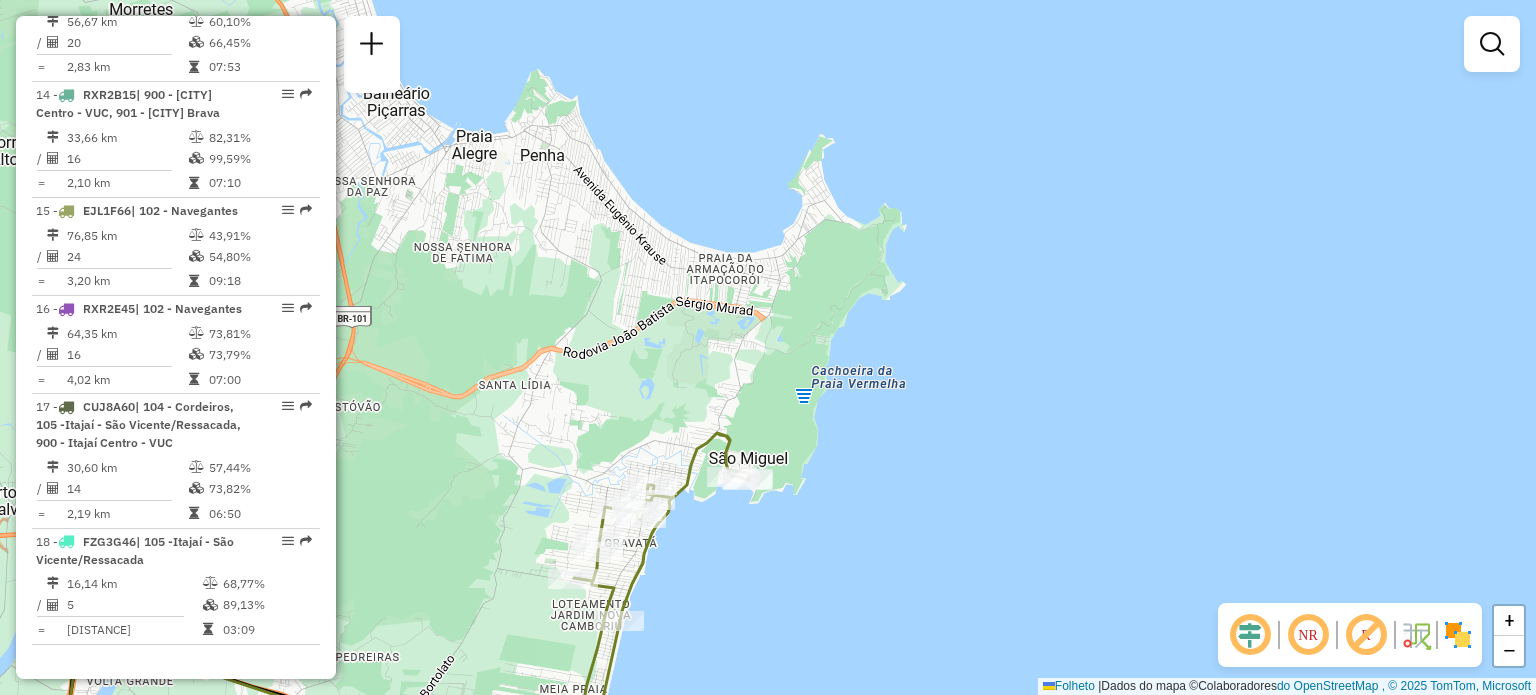 drag, startPoint x: 853, startPoint y: 329, endPoint x: 834, endPoint y: 453, distance: 125.4472 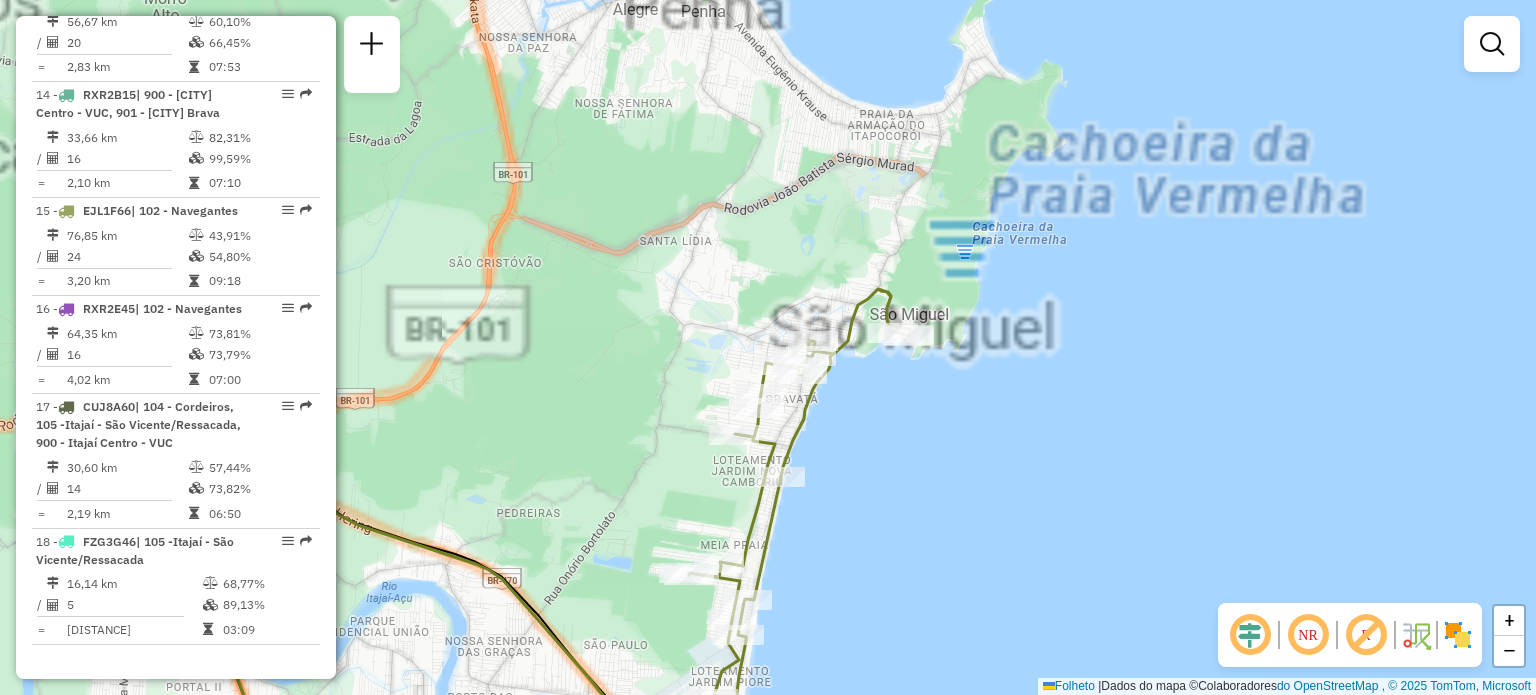 select on "**********" 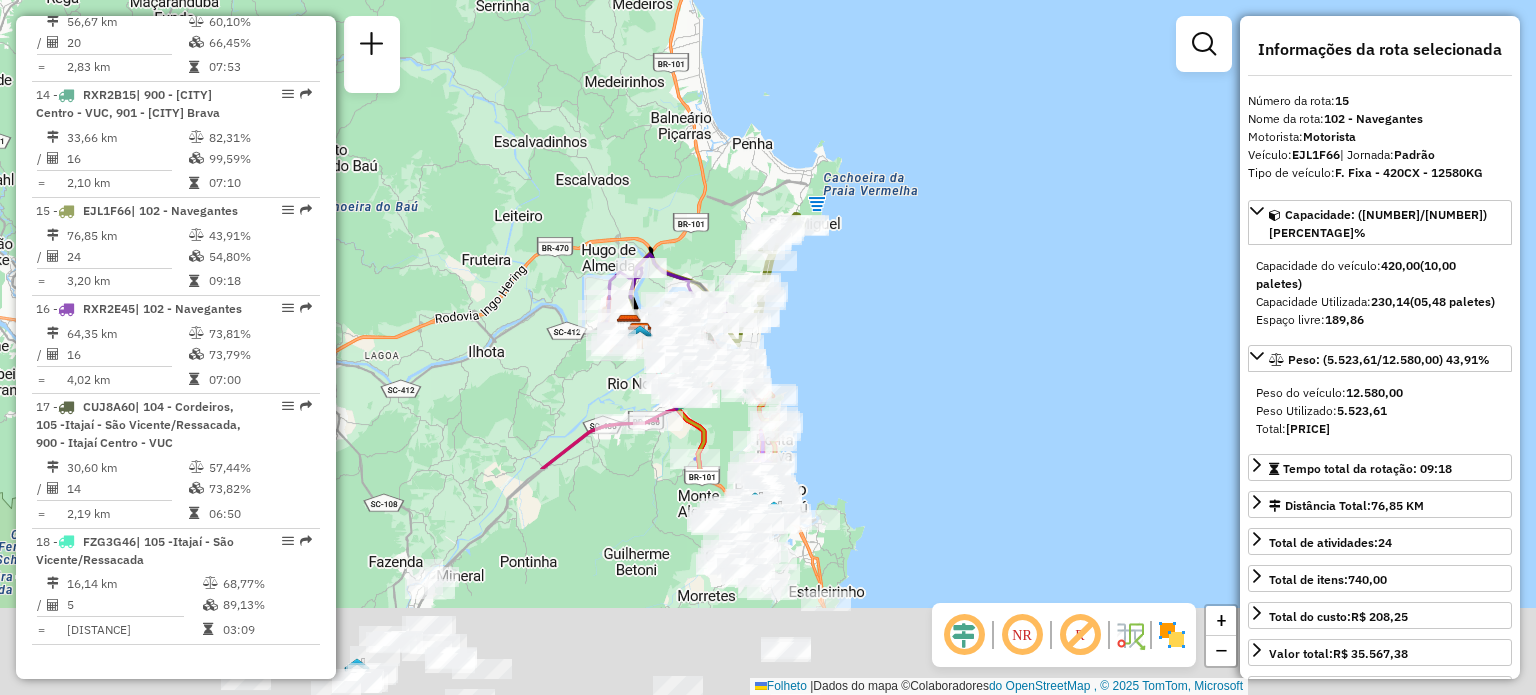drag, startPoint x: 788, startPoint y: 627, endPoint x: 782, endPoint y: 330, distance: 297.0606 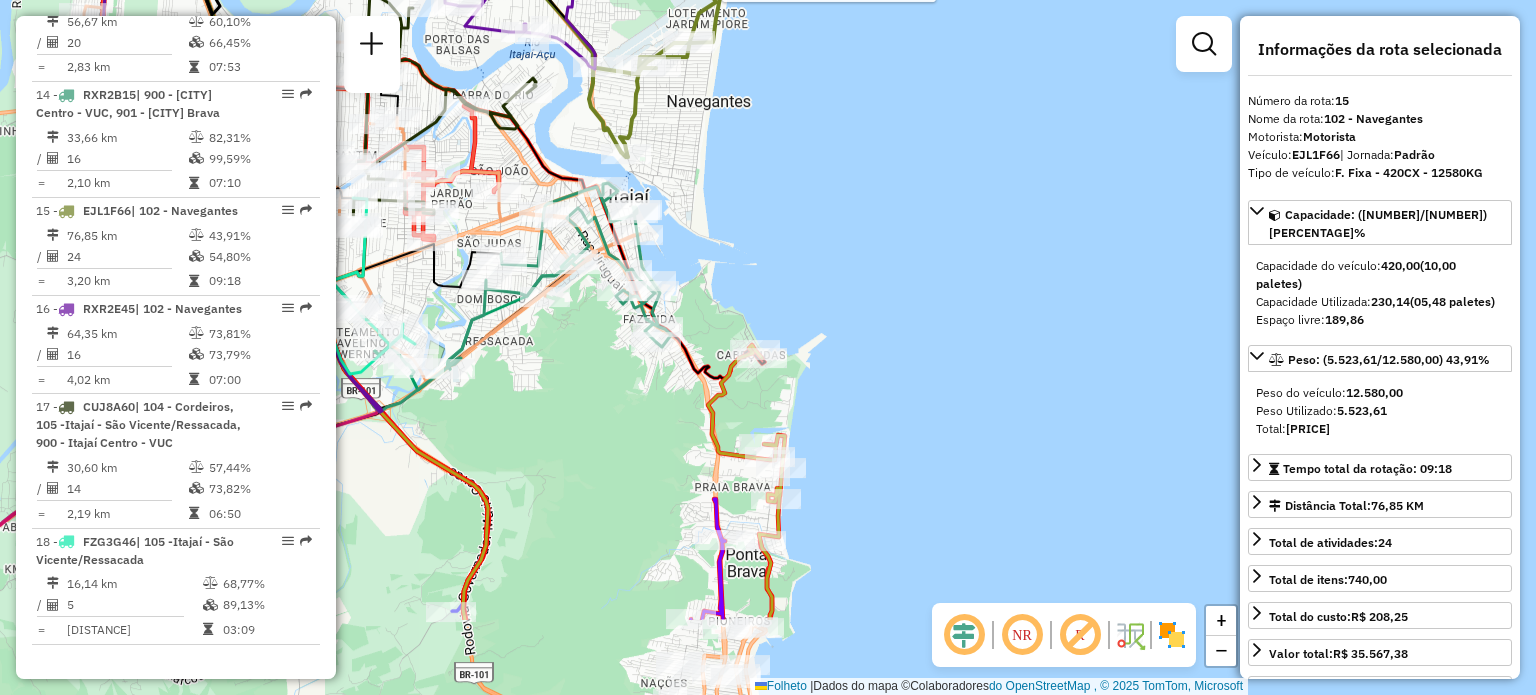 drag, startPoint x: 760, startPoint y: 464, endPoint x: 708, endPoint y: 211, distance: 258.2886 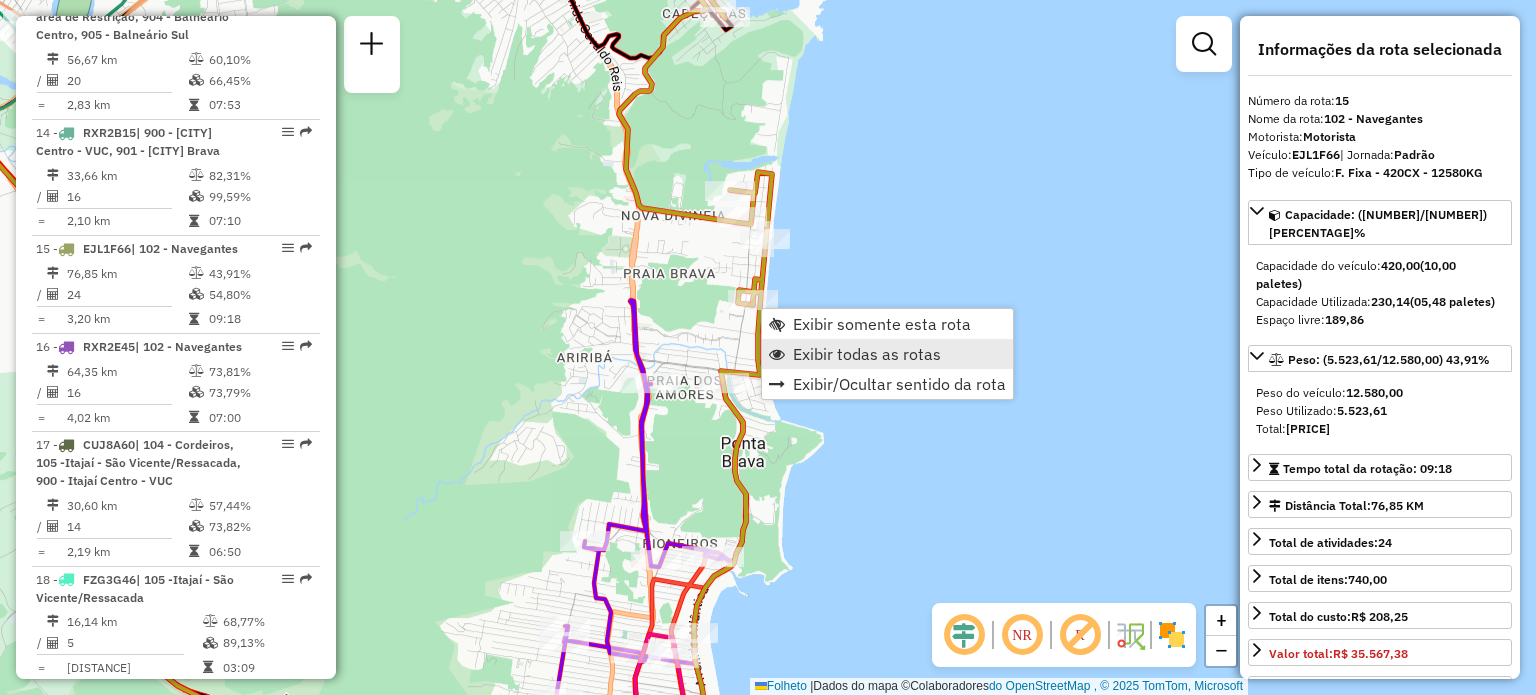 scroll, scrollTop: 2354, scrollLeft: 0, axis: vertical 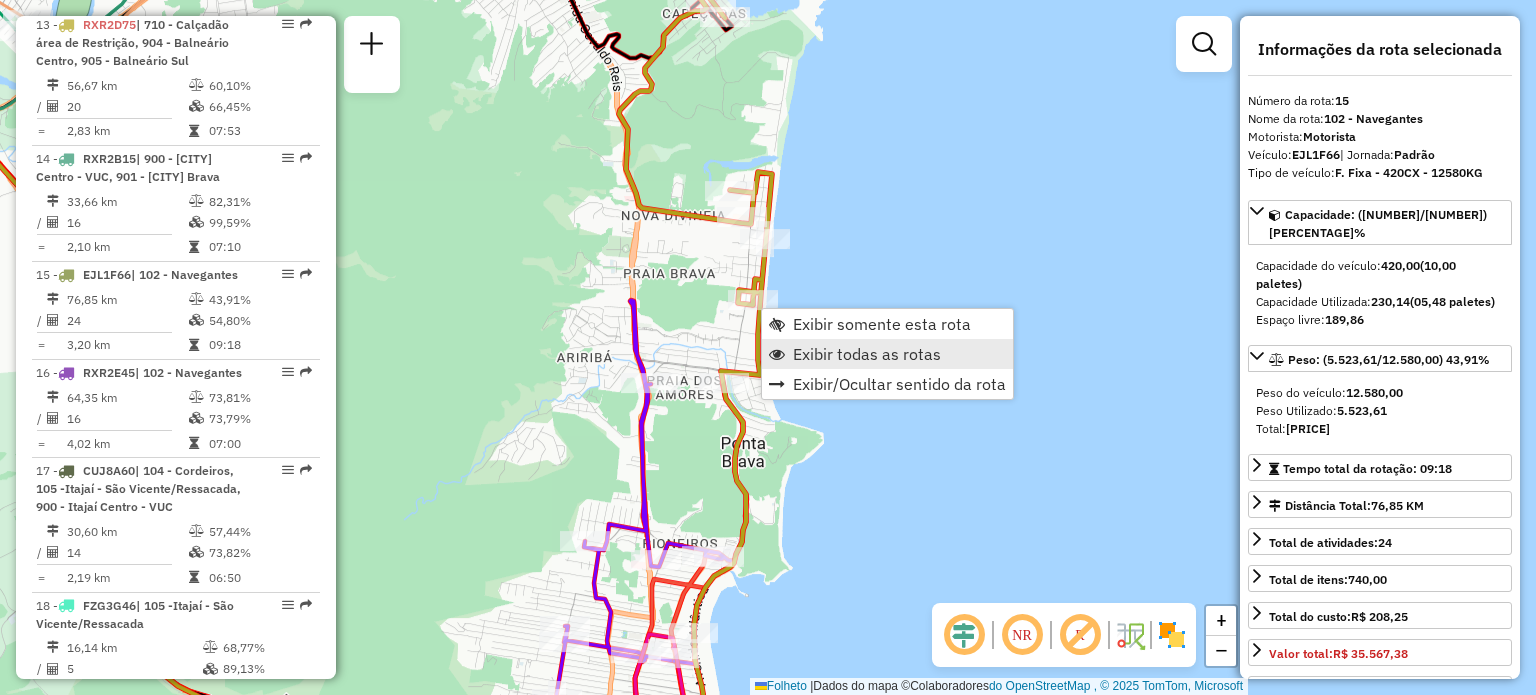 click on "Exibir todas as rotas" at bounding box center [867, 354] 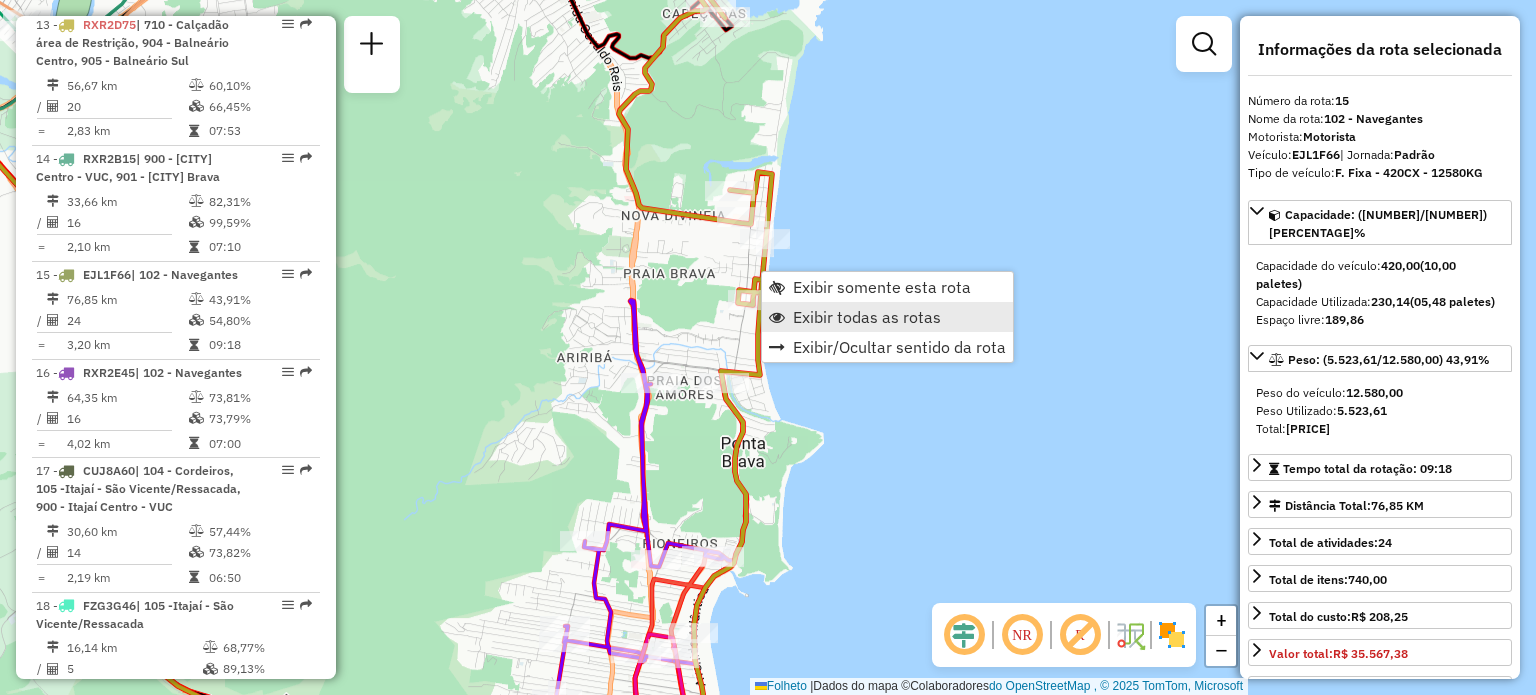 click on "Exibir todas as rotas" at bounding box center (867, 317) 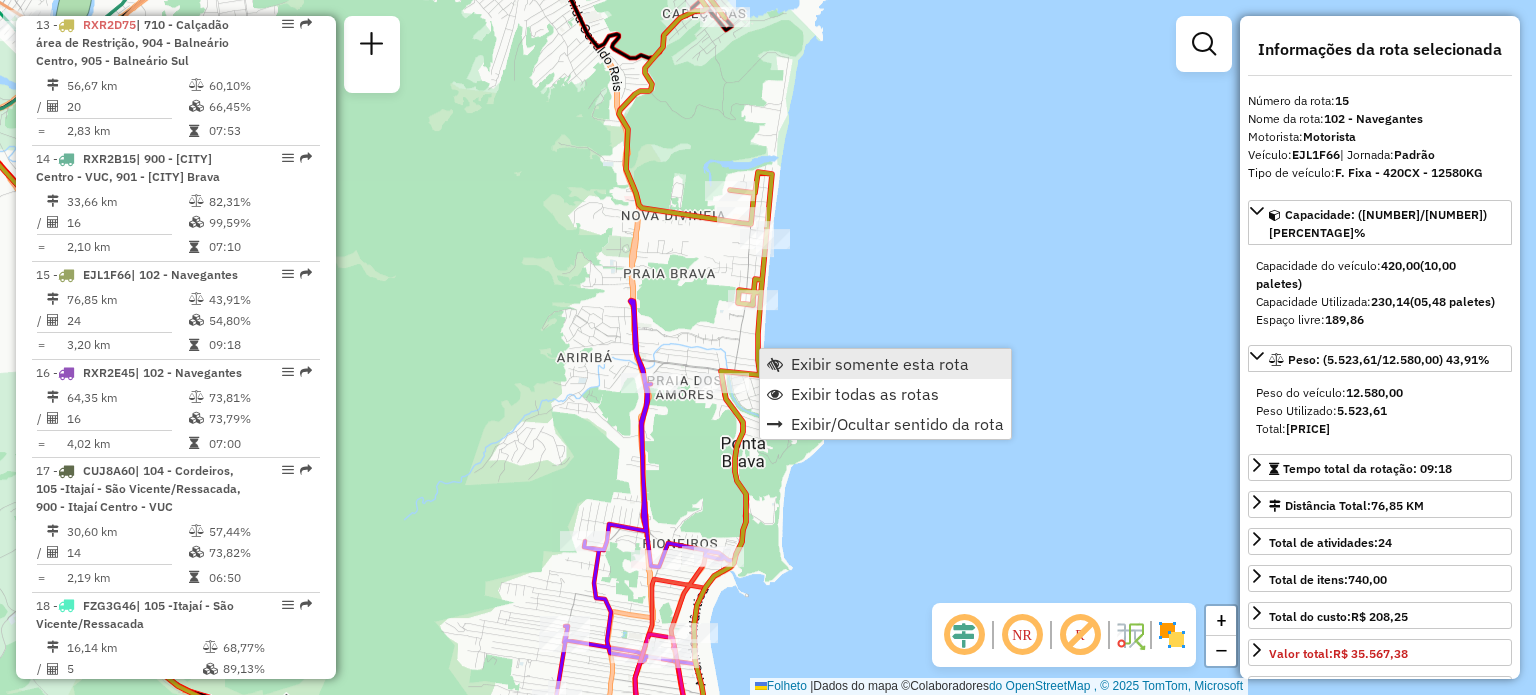 click on "Exibir somente esta rota" at bounding box center (885, 364) 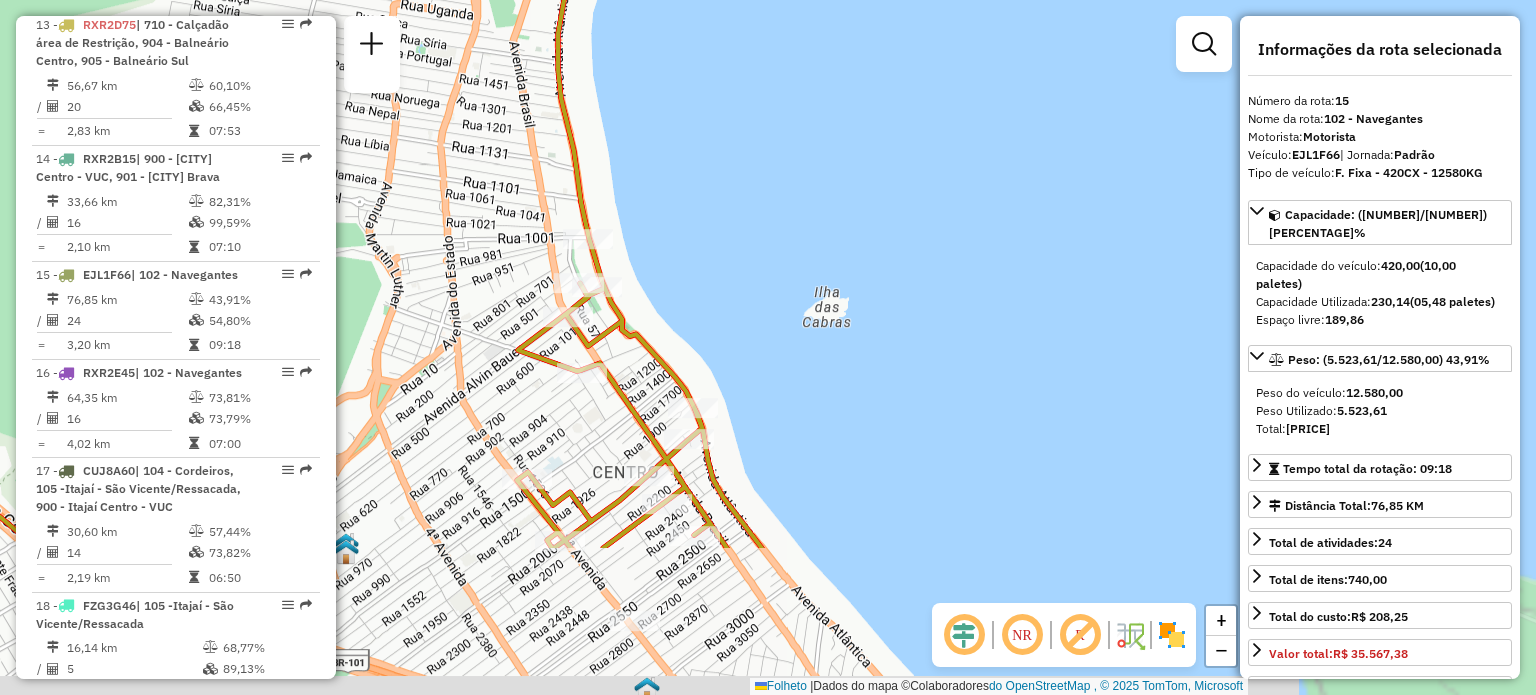 drag, startPoint x: 931, startPoint y: 504, endPoint x: 774, endPoint y: 273, distance: 279.3027 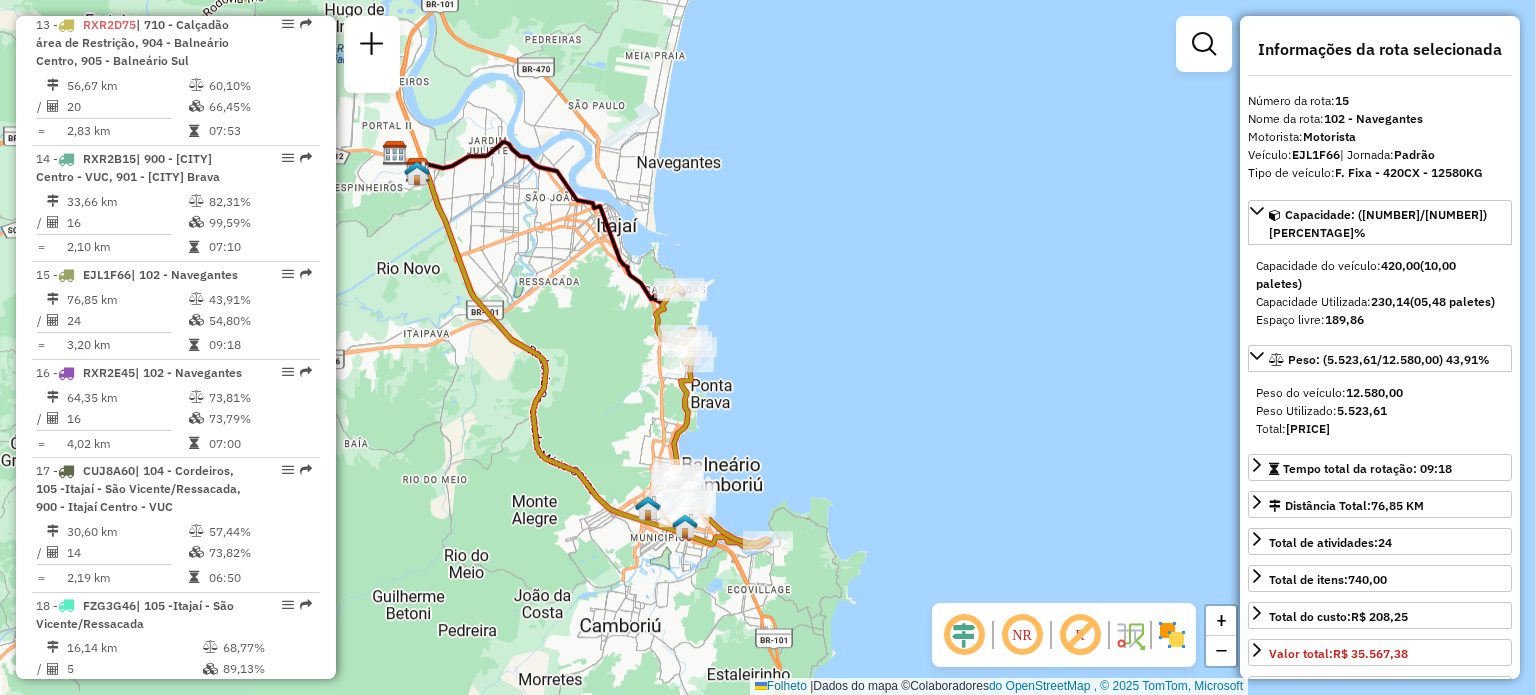drag, startPoint x: 912, startPoint y: 244, endPoint x: 800, endPoint y: 428, distance: 215.40659 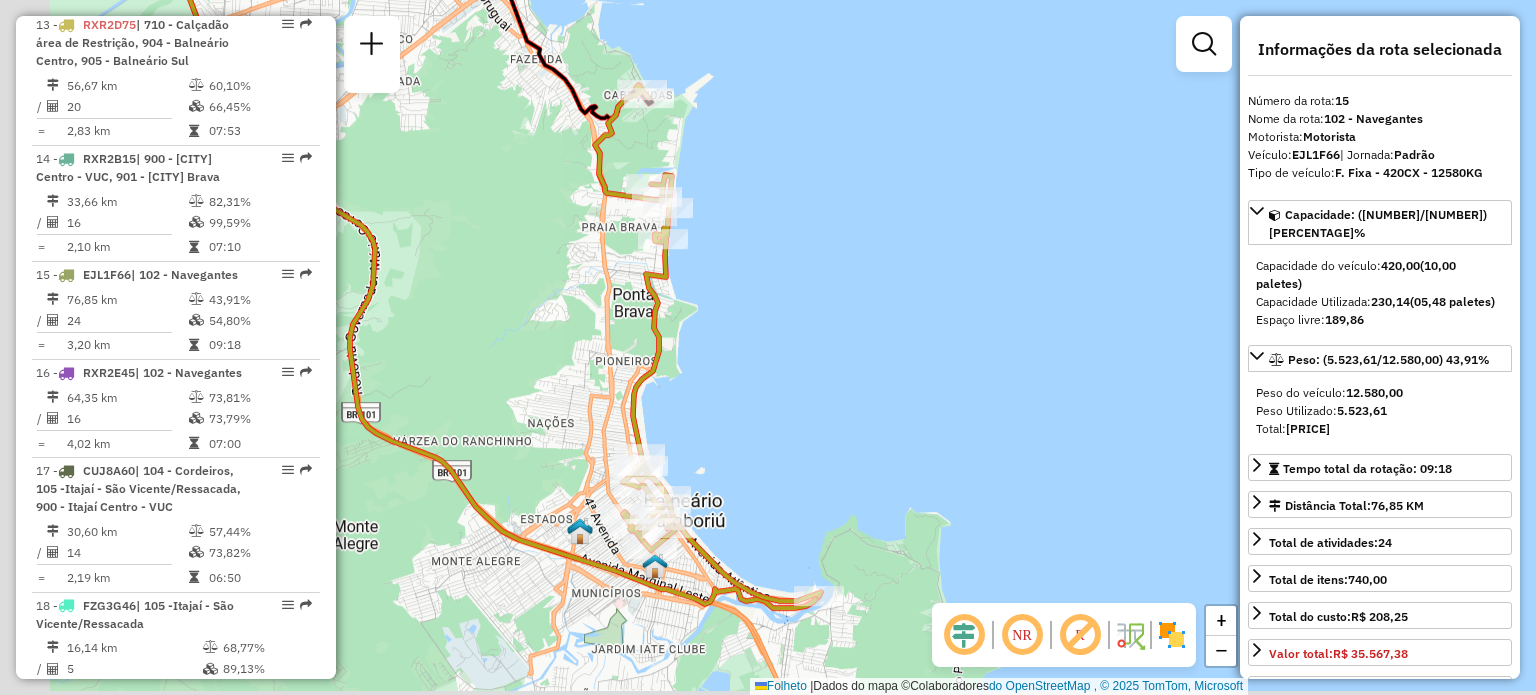 drag, startPoint x: 795, startPoint y: 438, endPoint x: 879, endPoint y: 382, distance: 100.95544 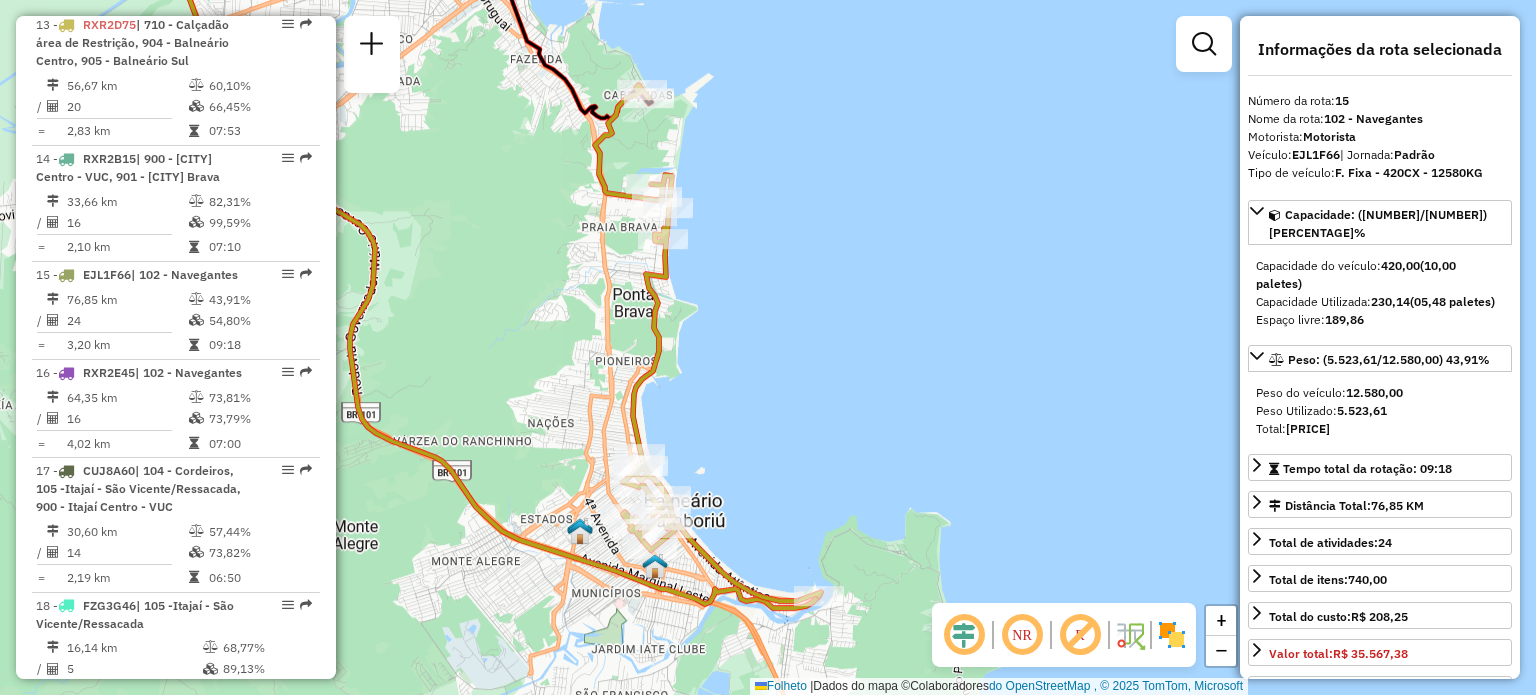 click on "Janela de atendimento Grau de atendimento Capacidade Transportadoras Veículos Cliente Pedidos Rotas Selecione os dias da semana para filtrar as janelas de atendimento Segmento Ter Qua Qui Sexo Sáb Dom Informe o período da janela de atendimento: De: Comeu: Filtrar exatamente a janela do cliente Considerar janela de atendimento padrão Selecione os dias da semana para filtrar as notas de atendimento Segmento Ter Qua Qui Sexo Sáb Dom Considerar clientes sem dia de atendimento cadastrado Clientes fora do dia de atendimento selecionado Filtre as atividades entre os valores definidos abaixo: Peso mínimo: Peso máximo: Cubagem mínima: Cubagem máxima: De: Comeu: Filtre as atividades entre o tempo de atendimento definido abaixo: De: Comeu: Considerar capacidade total de clientes não roteirizados Transportadora: Selecione um ou mais itens Tipo de veículo: Selecione um ou mais itens Veículo: Selecione um ou mais itens Motorista: Selecione um ou mais itens Nome: Tipo de cliente: Selecione um ou mais itens Tipo:" 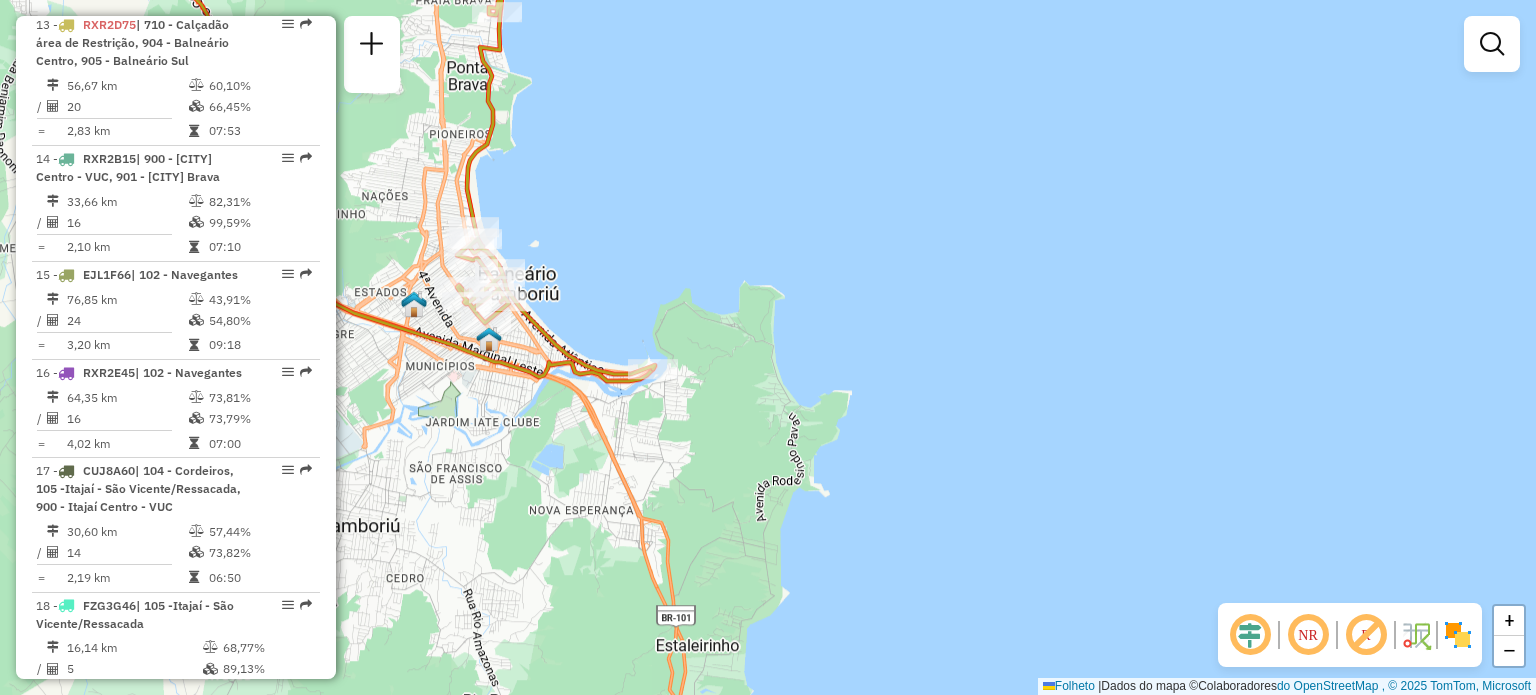 drag, startPoint x: 882, startPoint y: 563, endPoint x: 716, endPoint y: 336, distance: 281.22055 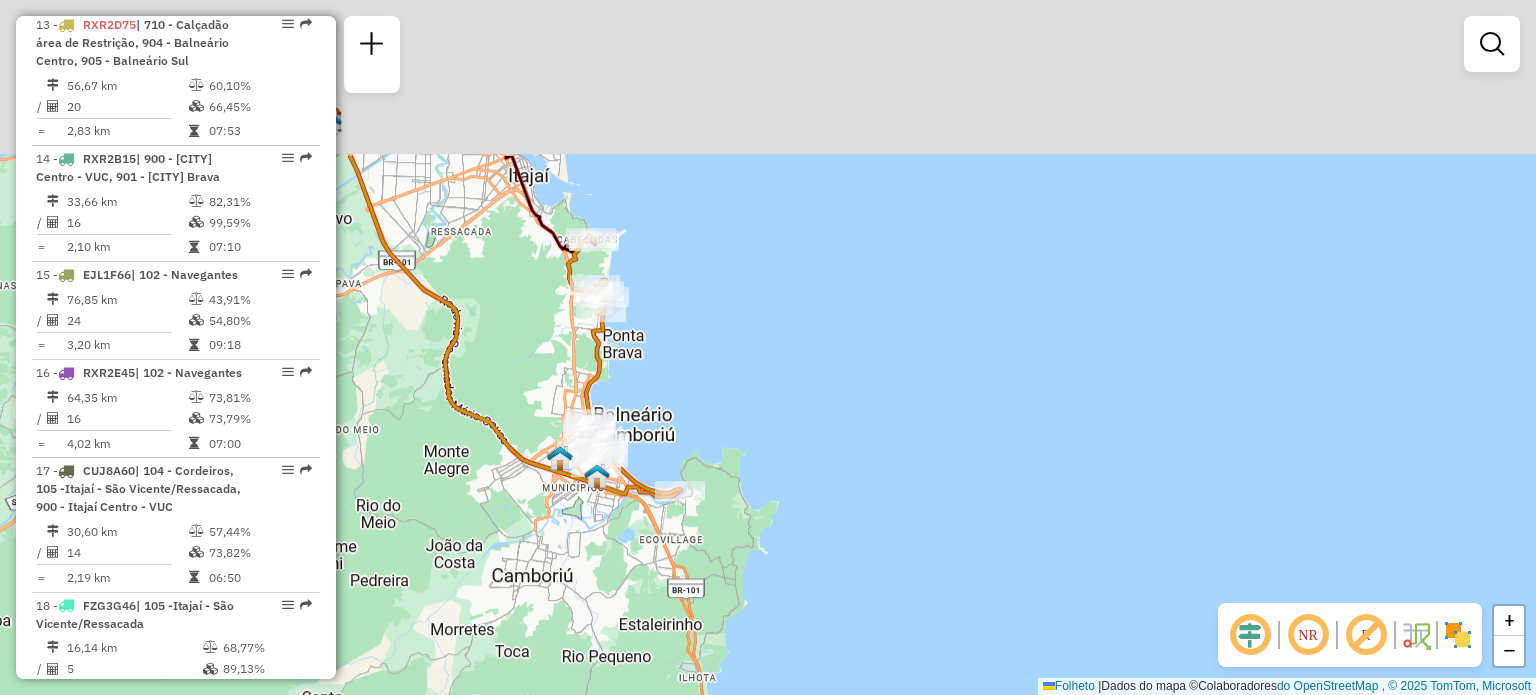 drag, startPoint x: 542, startPoint y: 161, endPoint x: 630, endPoint y: 392, distance: 247.19426 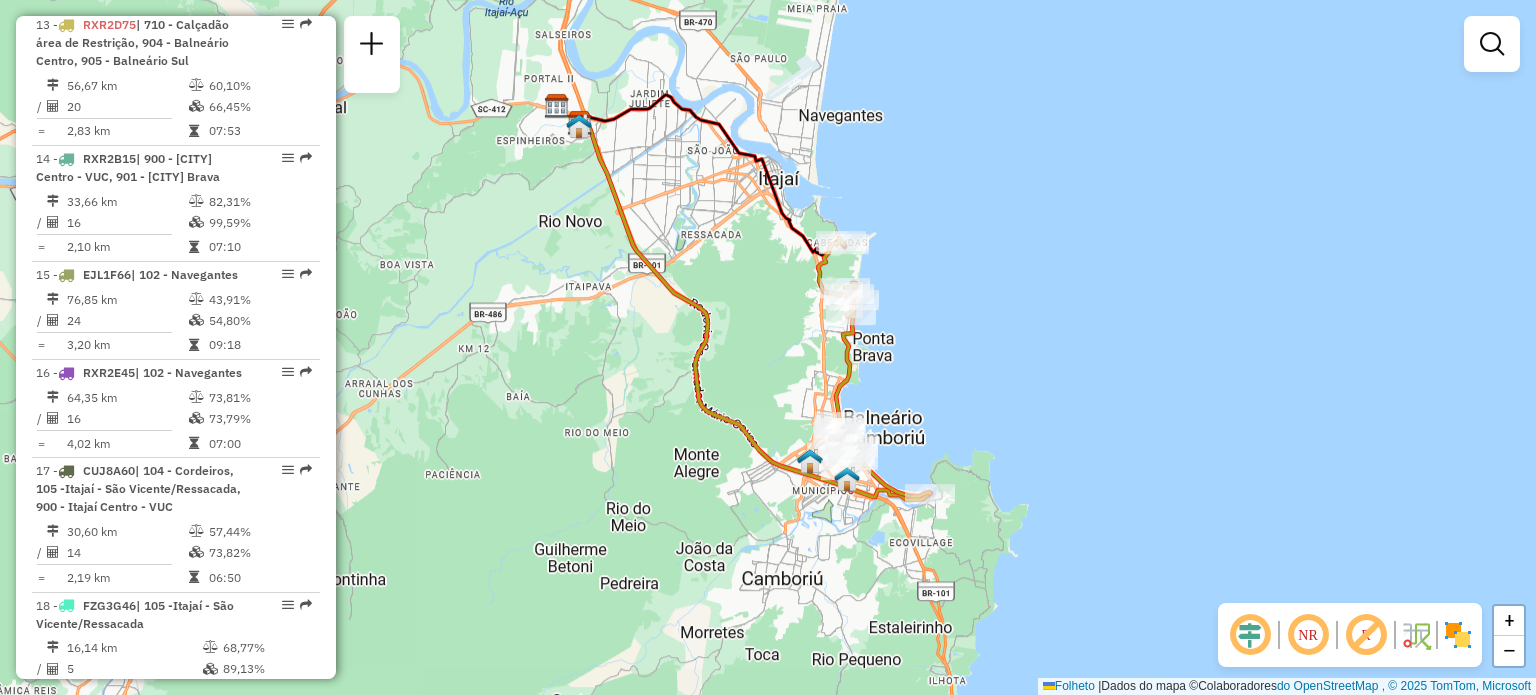 drag, startPoint x: 888, startPoint y: 295, endPoint x: 994, endPoint y: 295, distance: 106 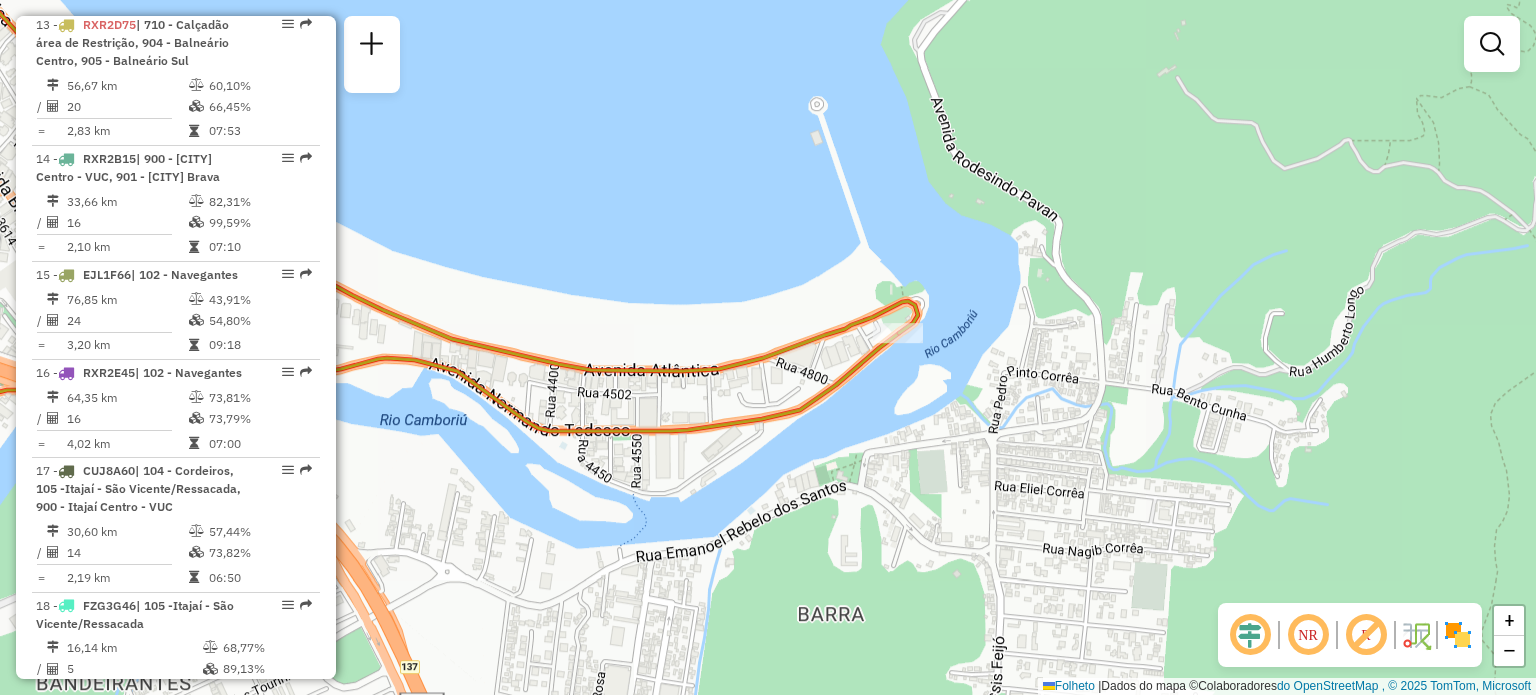 select on "**********" 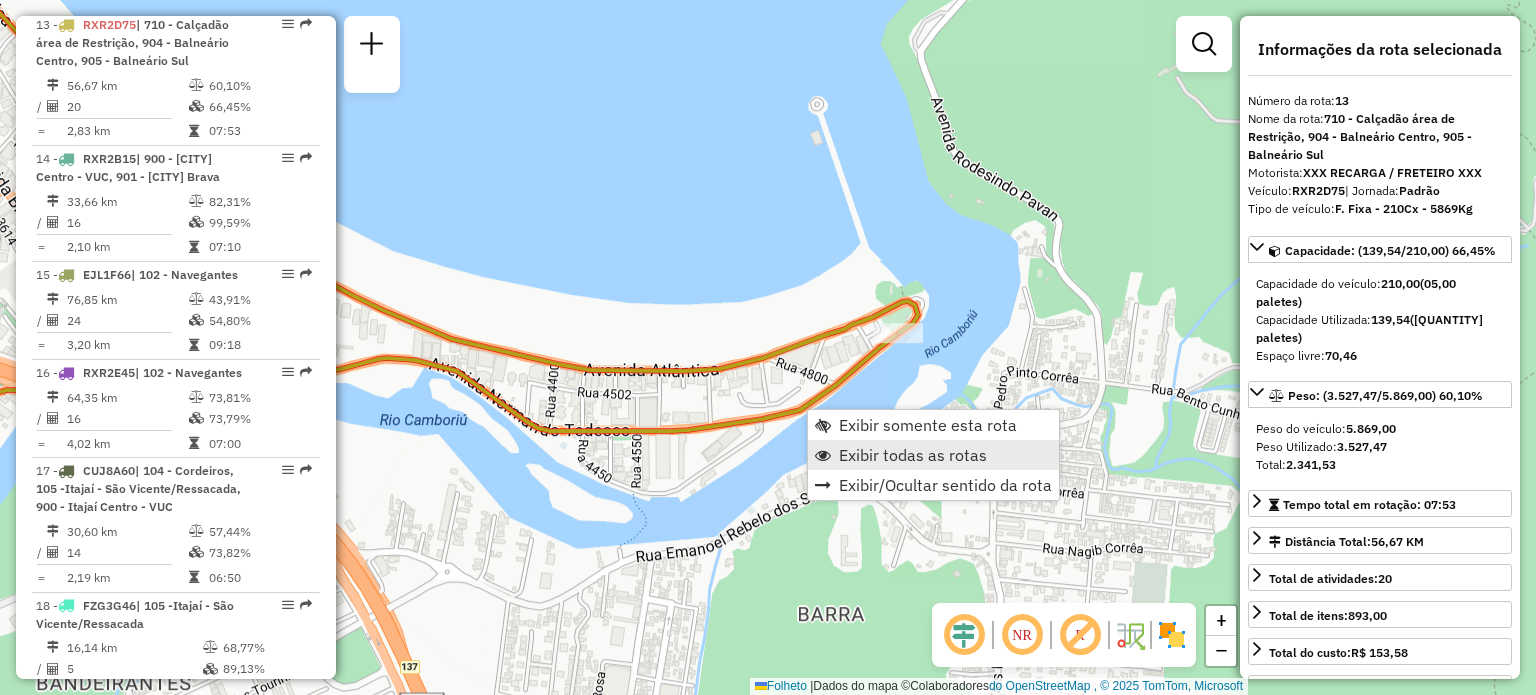 click on "Exibir todas as rotas" at bounding box center (913, 455) 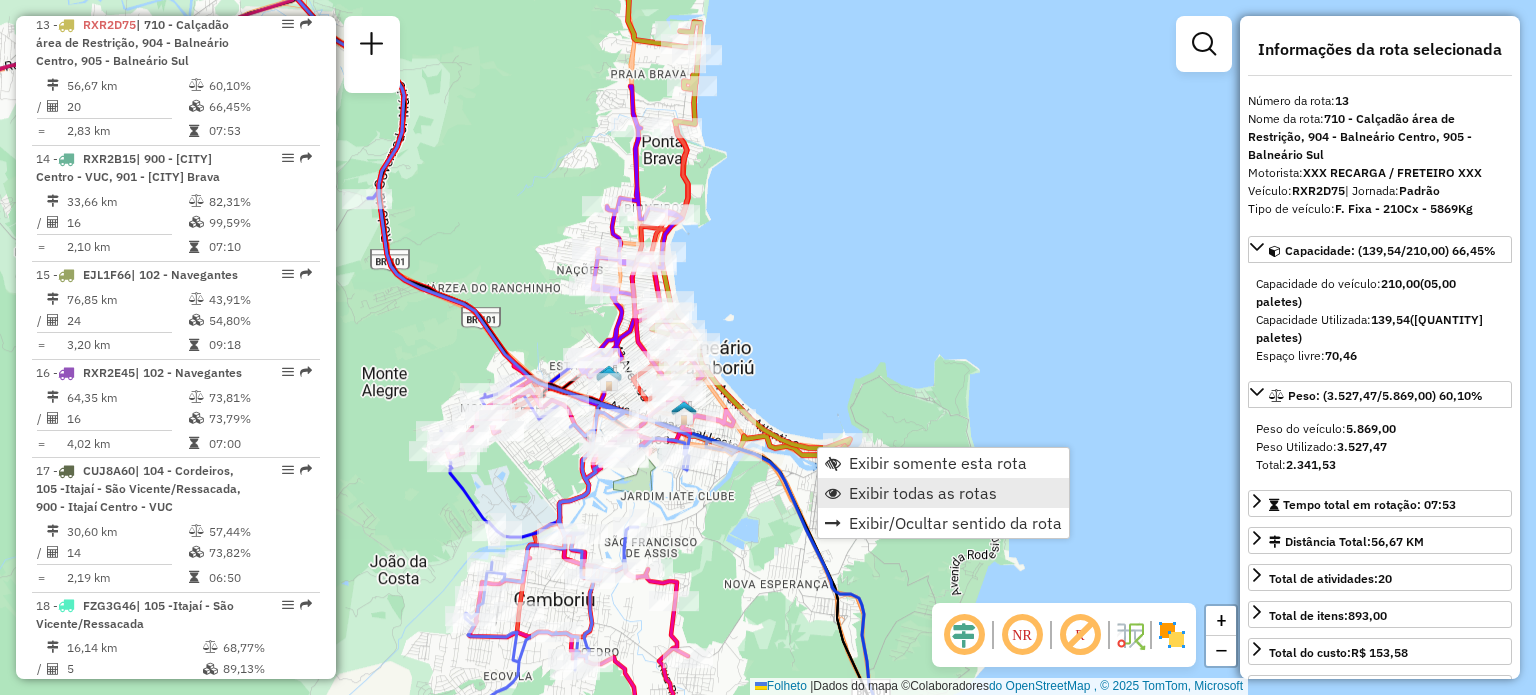 click on "Exibir todas as rotas" at bounding box center (923, 493) 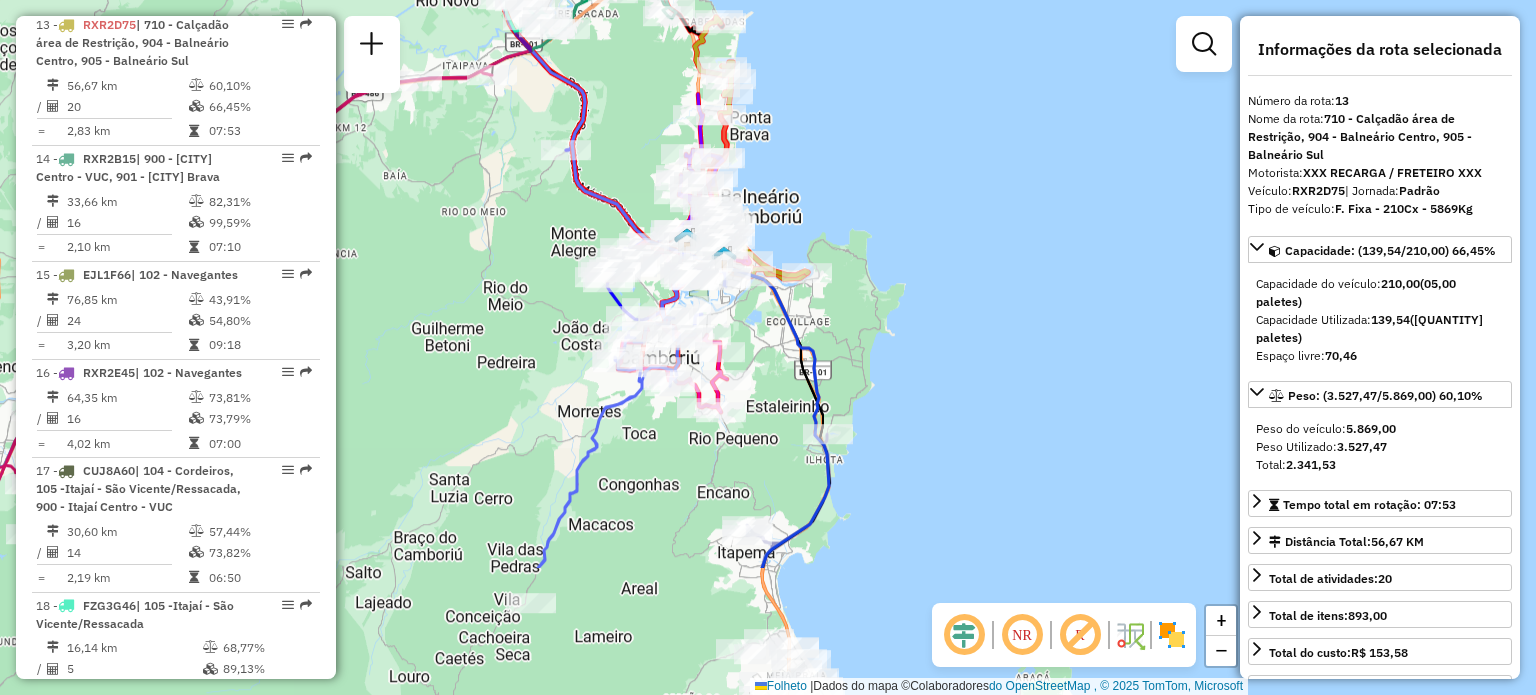 drag, startPoint x: 964, startPoint y: 562, endPoint x: 900, endPoint y: 366, distance: 206.18439 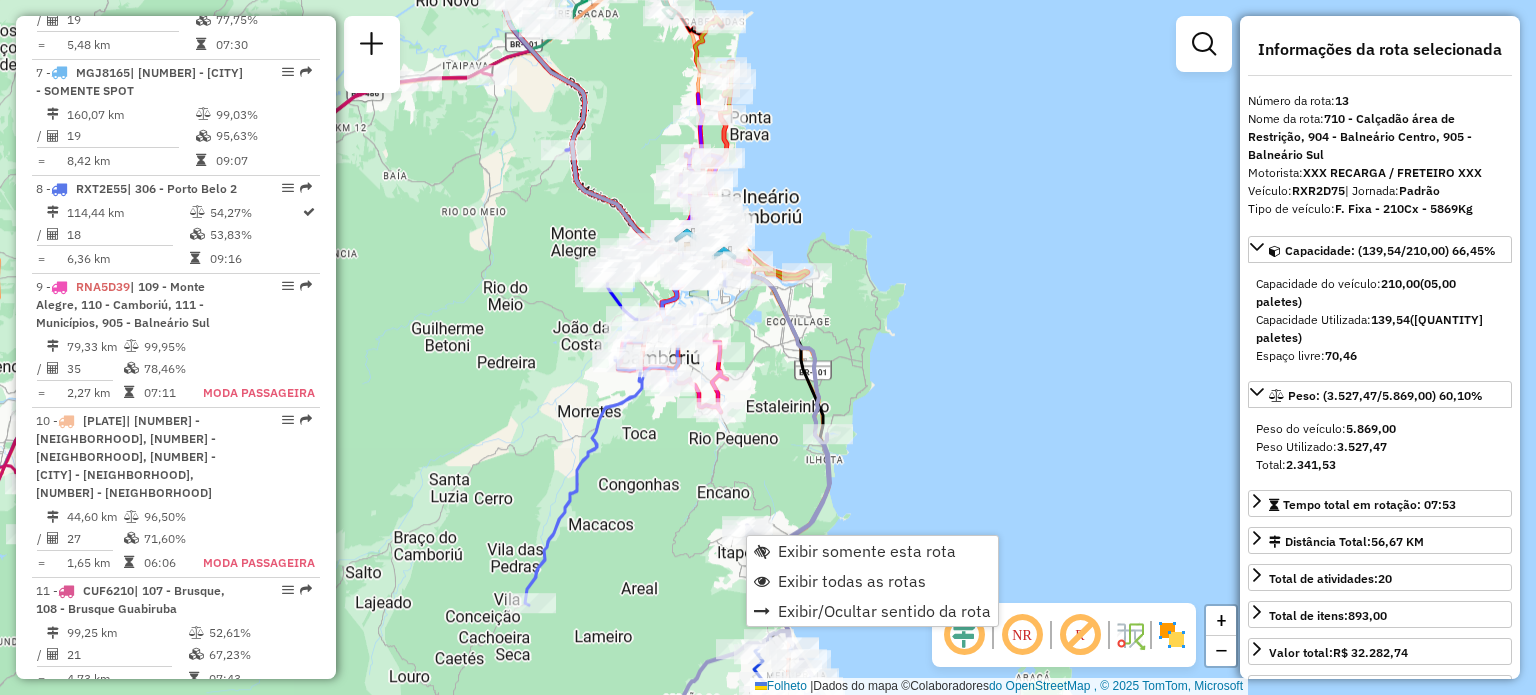 scroll, scrollTop: 1514, scrollLeft: 0, axis: vertical 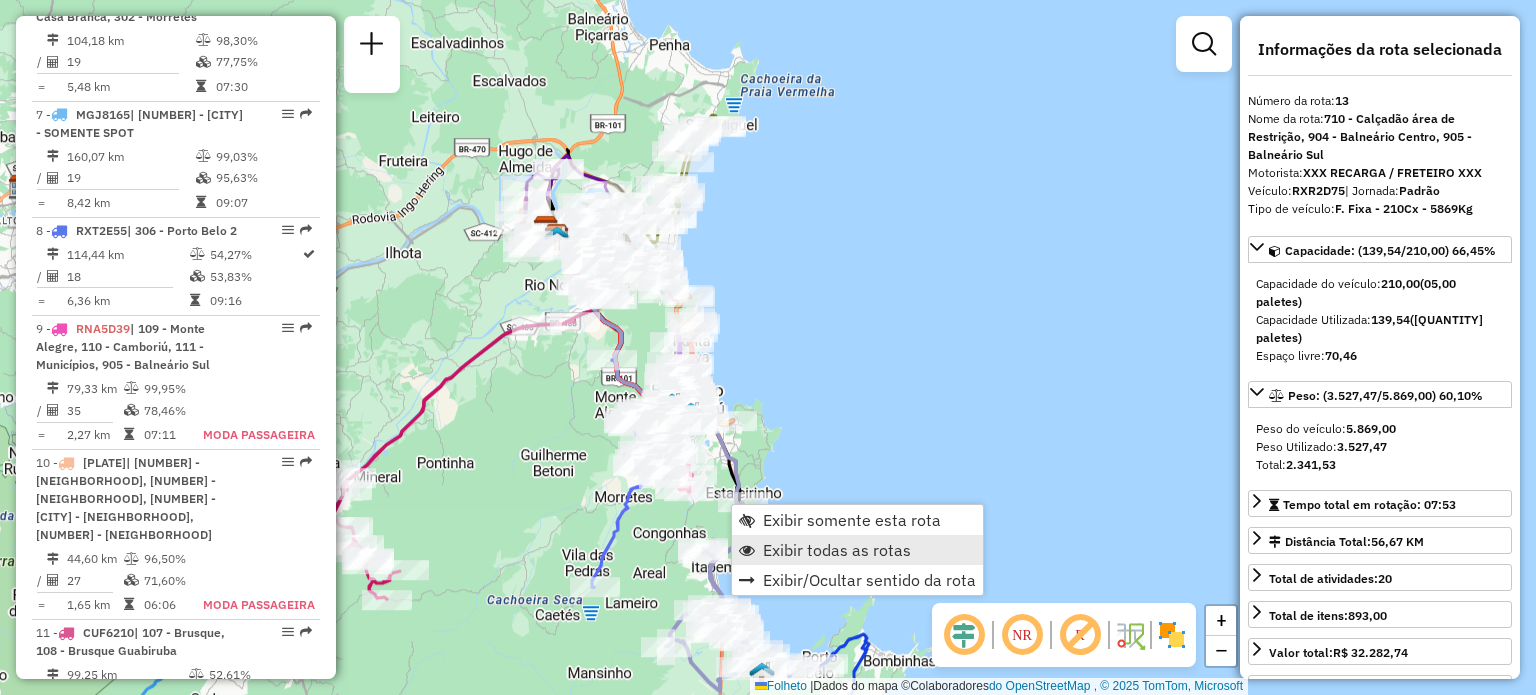 click on "Exibir todas as rotas" at bounding box center [837, 550] 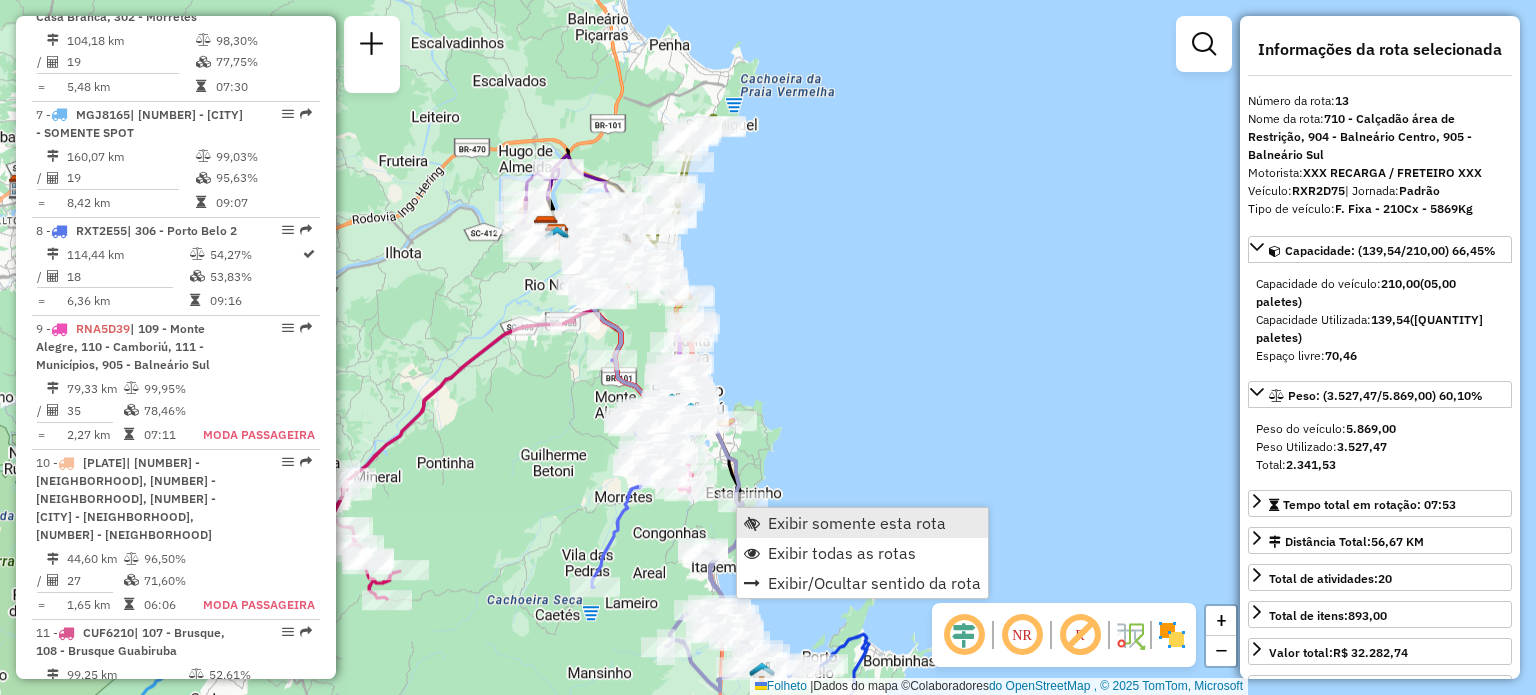 click on "Exibir somente esta rota" at bounding box center [857, 523] 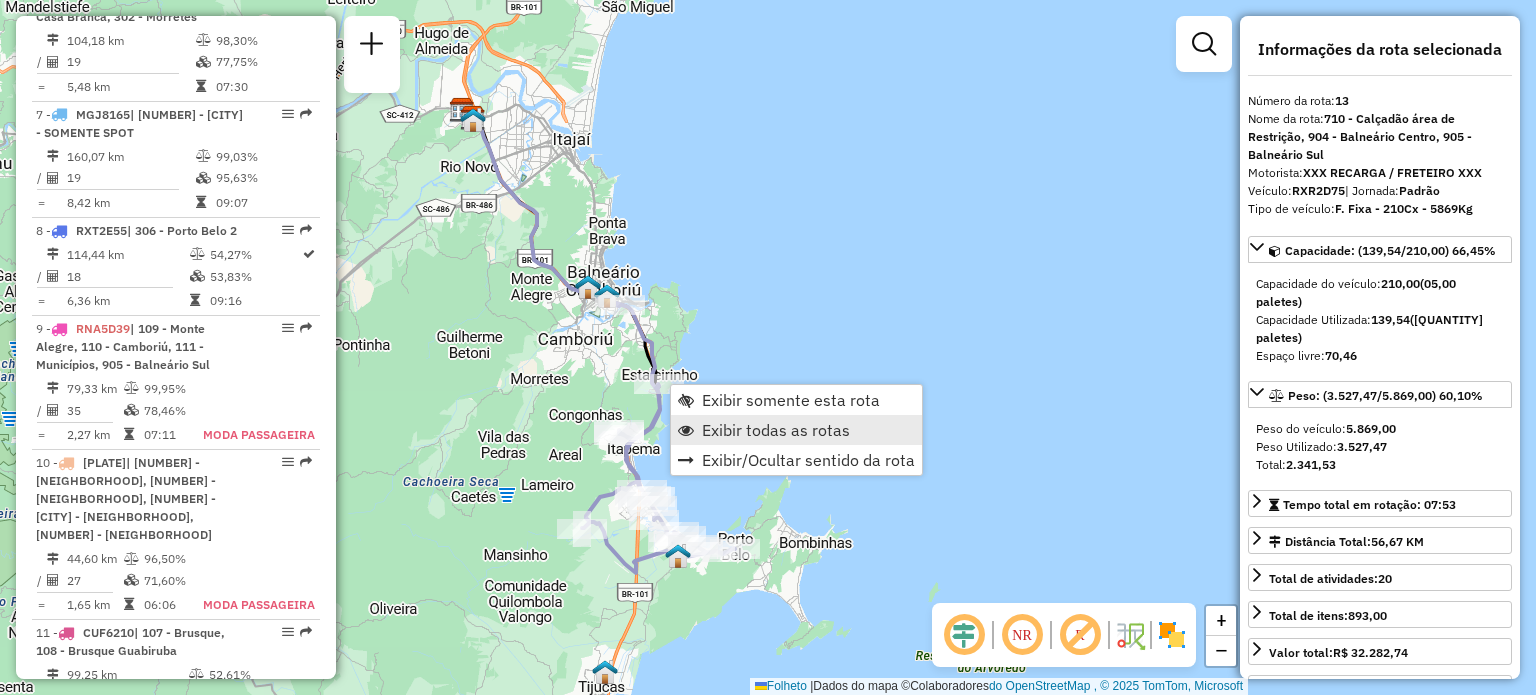click on "Exibir todas as rotas" at bounding box center [776, 430] 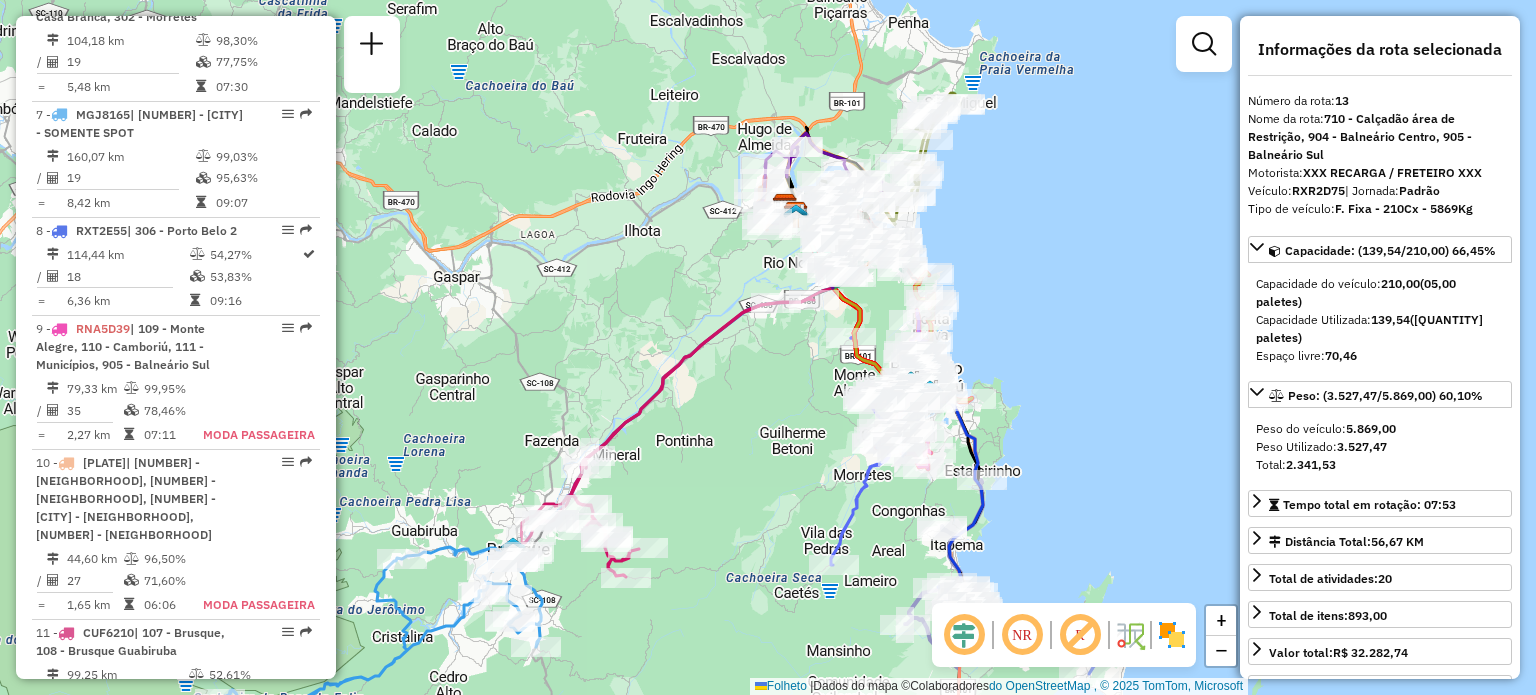 drag, startPoint x: 643, startPoint y: 257, endPoint x: 966, endPoint y: 353, distance: 336.9644 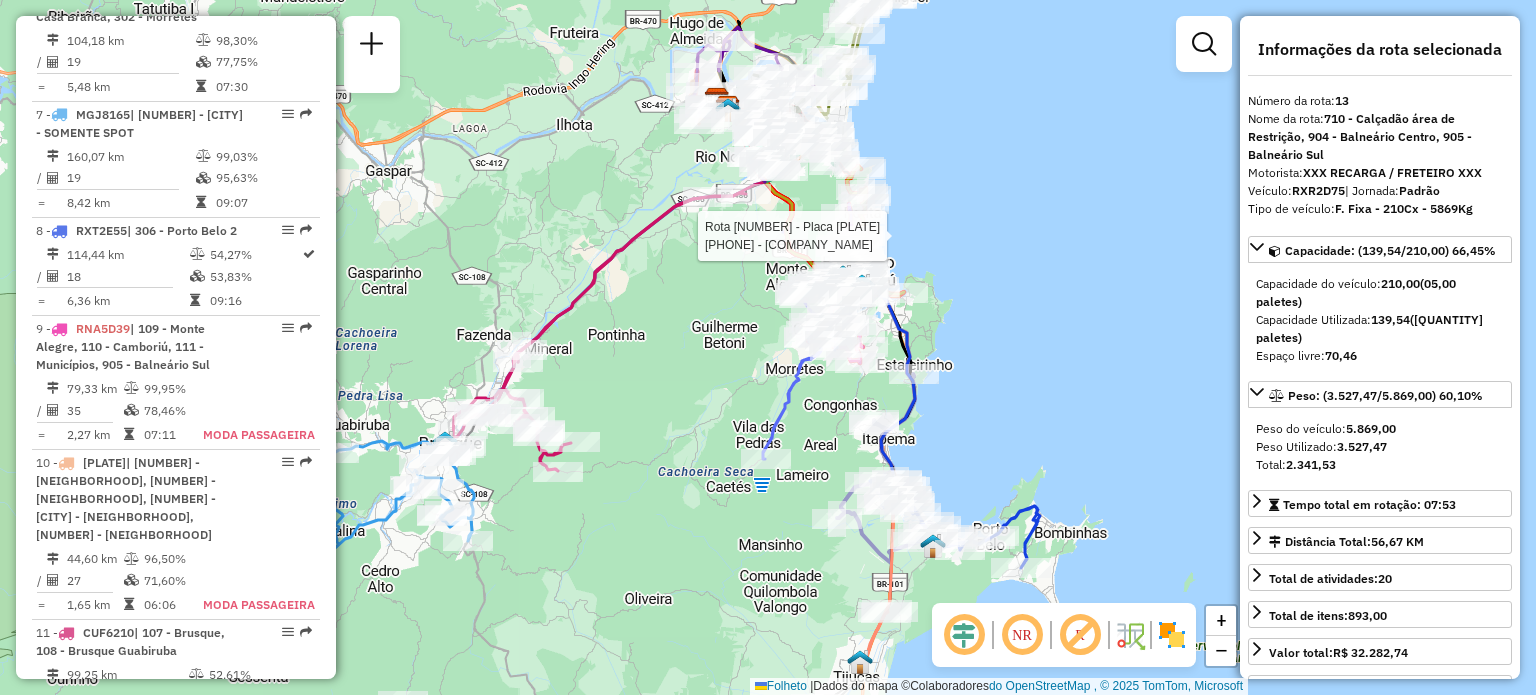 drag, startPoint x: 788, startPoint y: 483, endPoint x: 720, endPoint y: 377, distance: 125.93649 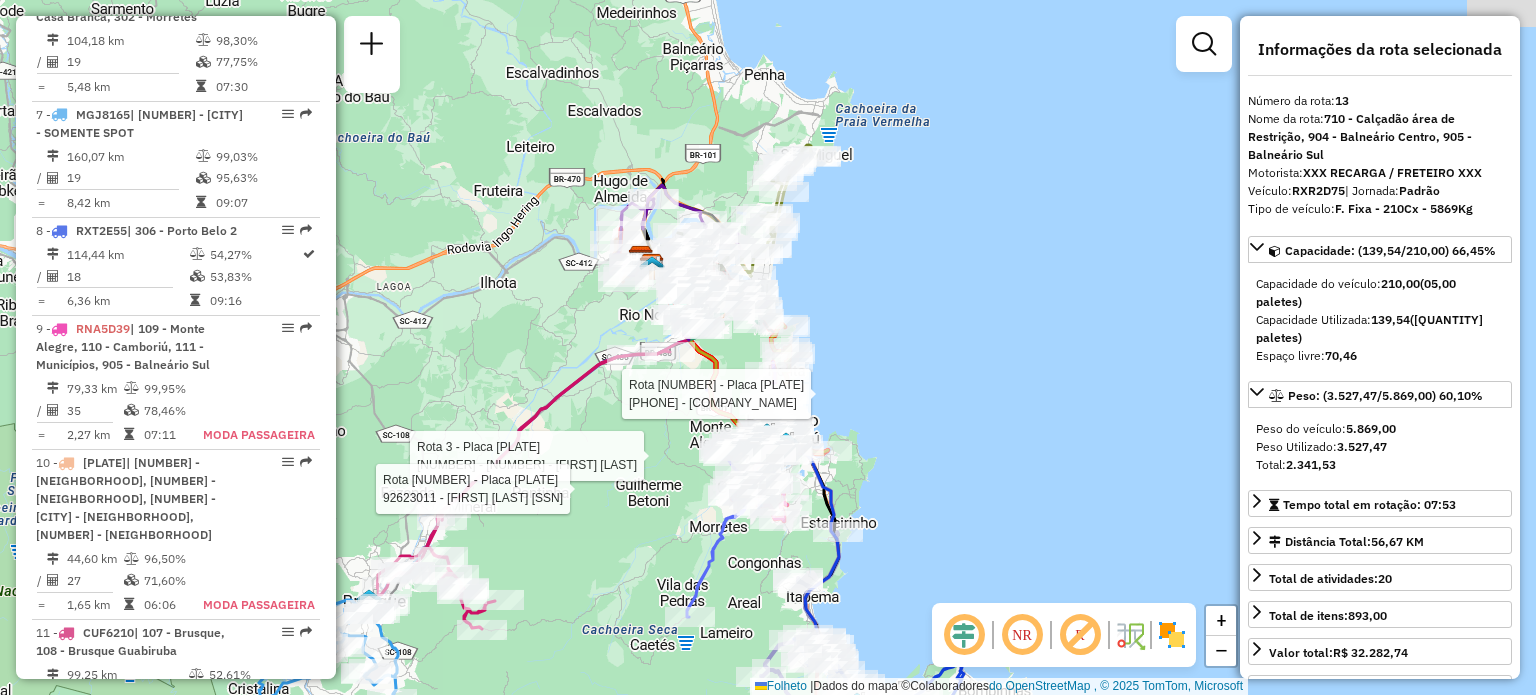 drag, startPoint x: 718, startPoint y: 403, endPoint x: 623, endPoint y: 592, distance: 211.5325 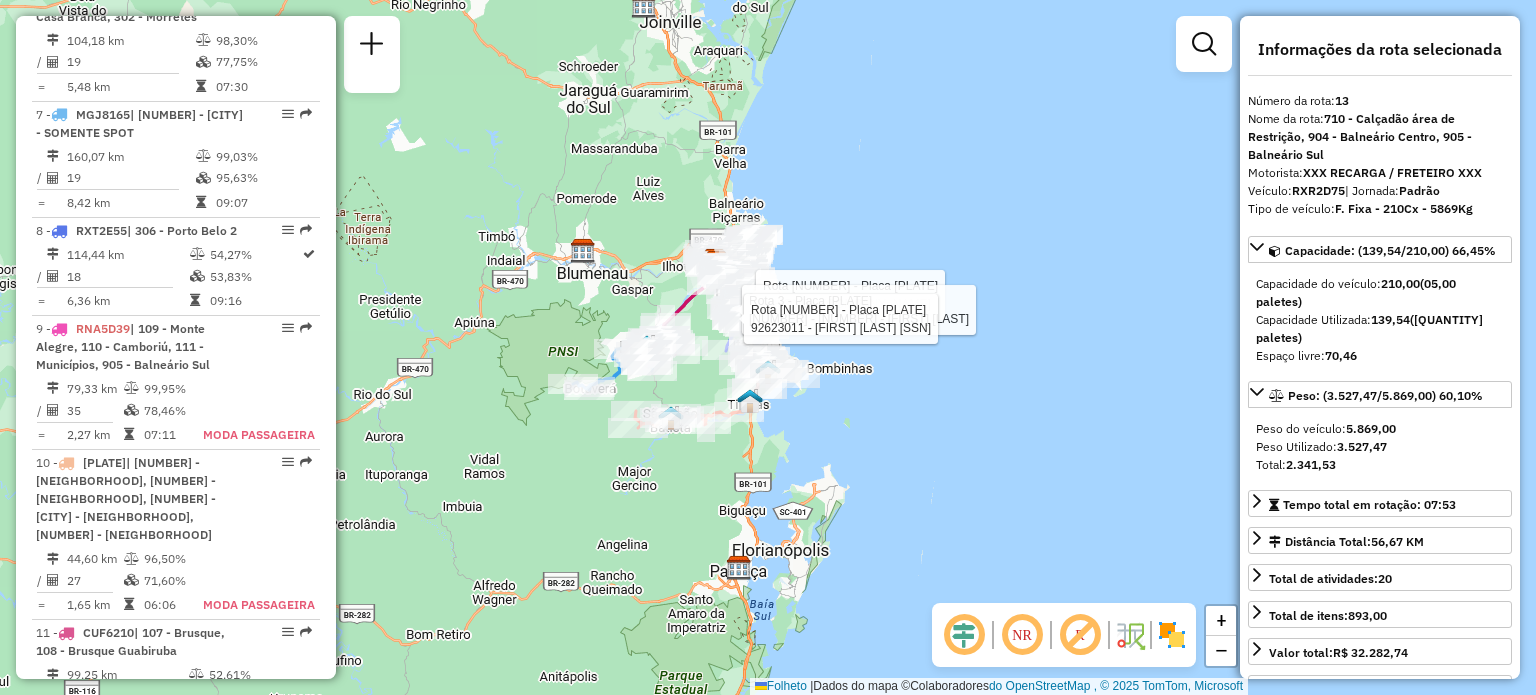 click 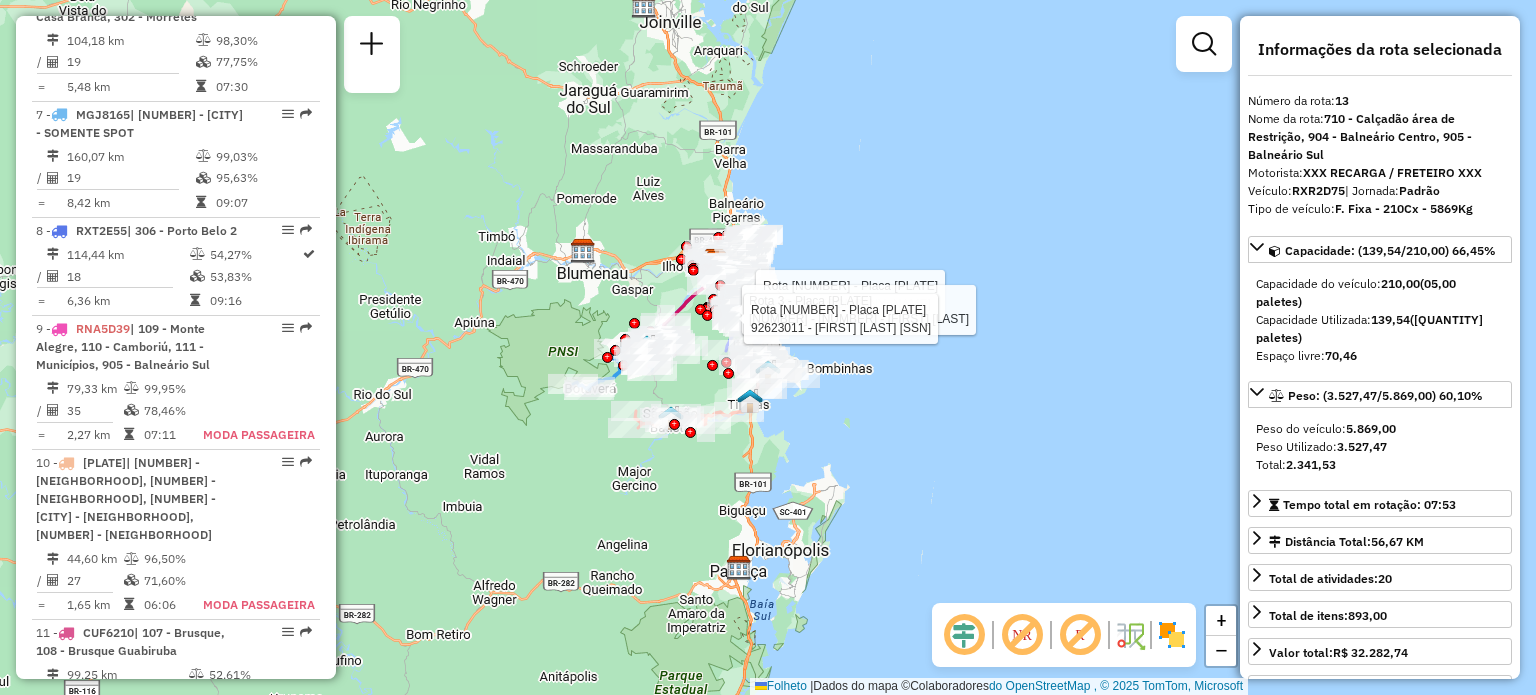click 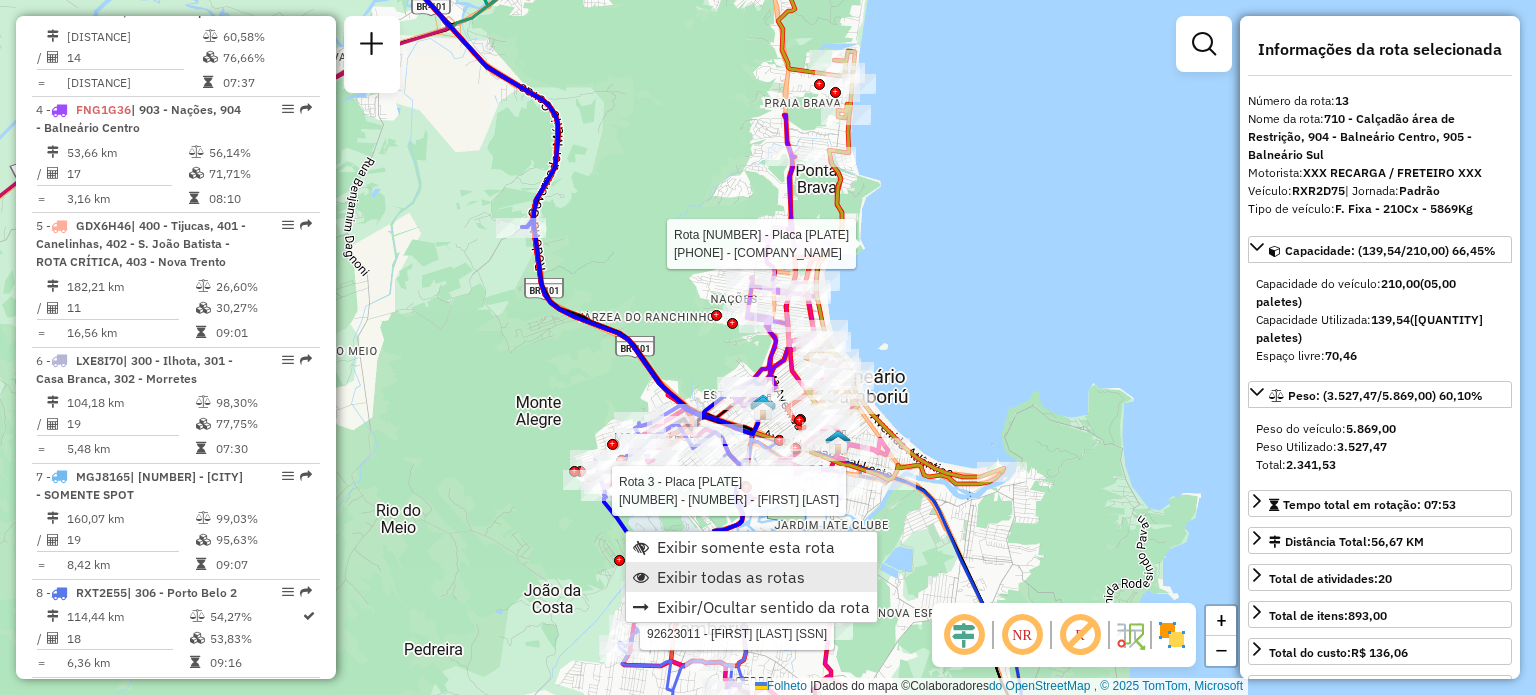 scroll, scrollTop: 1132, scrollLeft: 0, axis: vertical 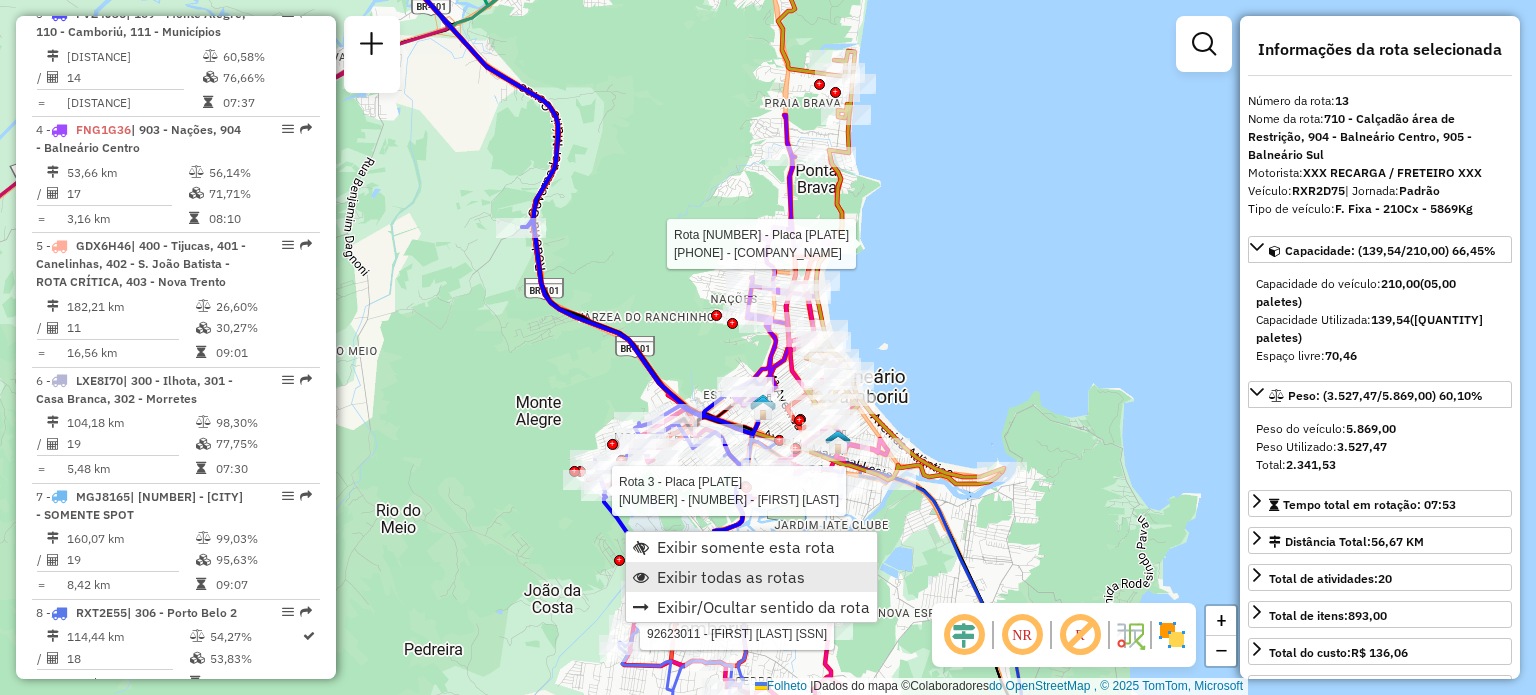click on "Exibir todas as rotas" at bounding box center [731, 577] 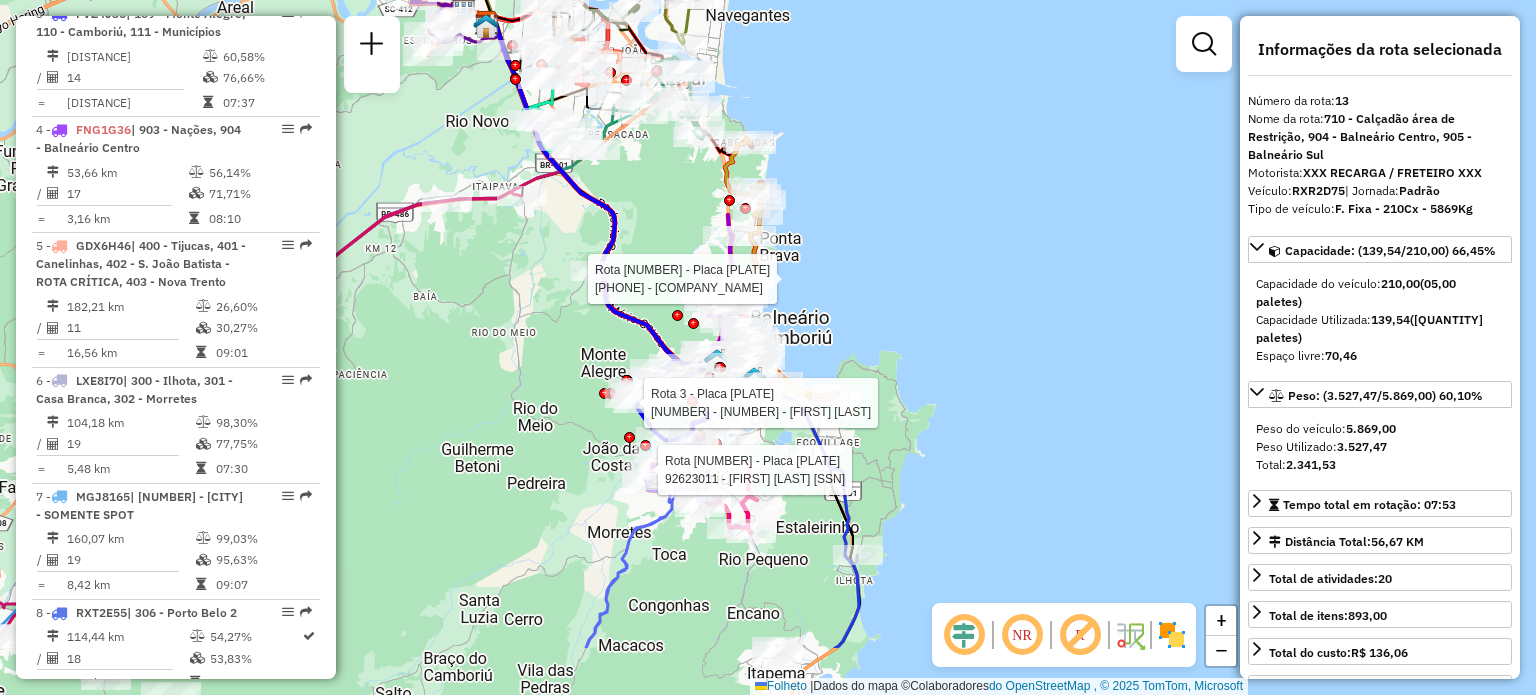 drag, startPoint x: 856, startPoint y: 558, endPoint x: 767, endPoint y: 435, distance: 151.82227 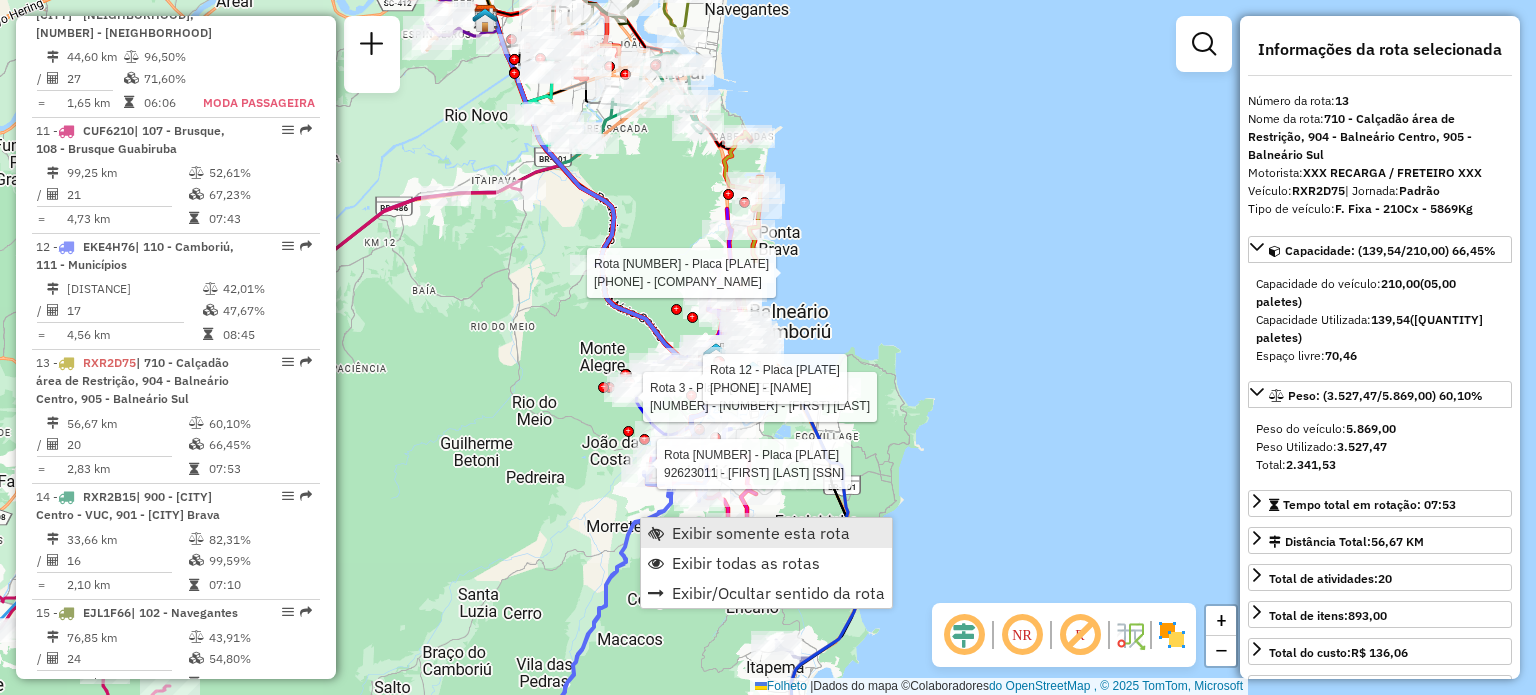 scroll, scrollTop: 2239, scrollLeft: 0, axis: vertical 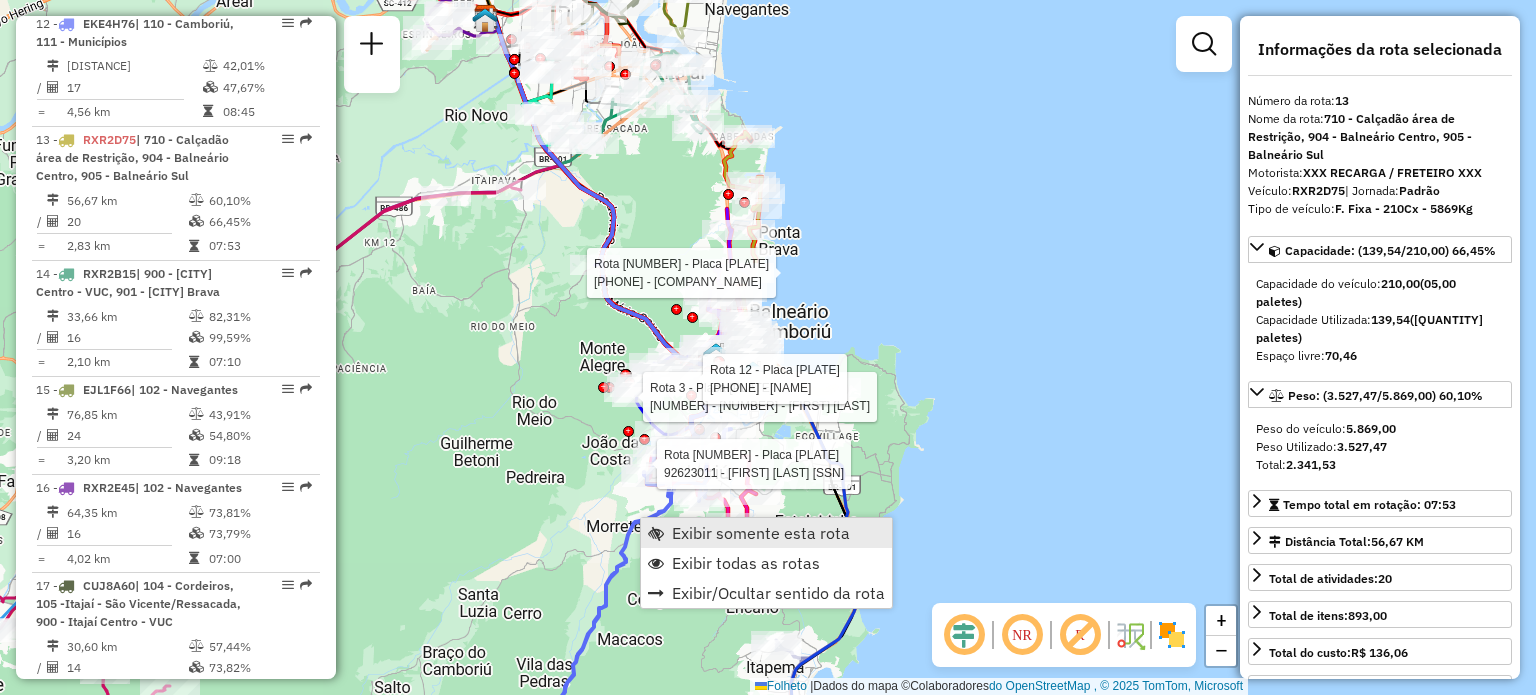 click on "Exibir somente esta rota" at bounding box center [761, 533] 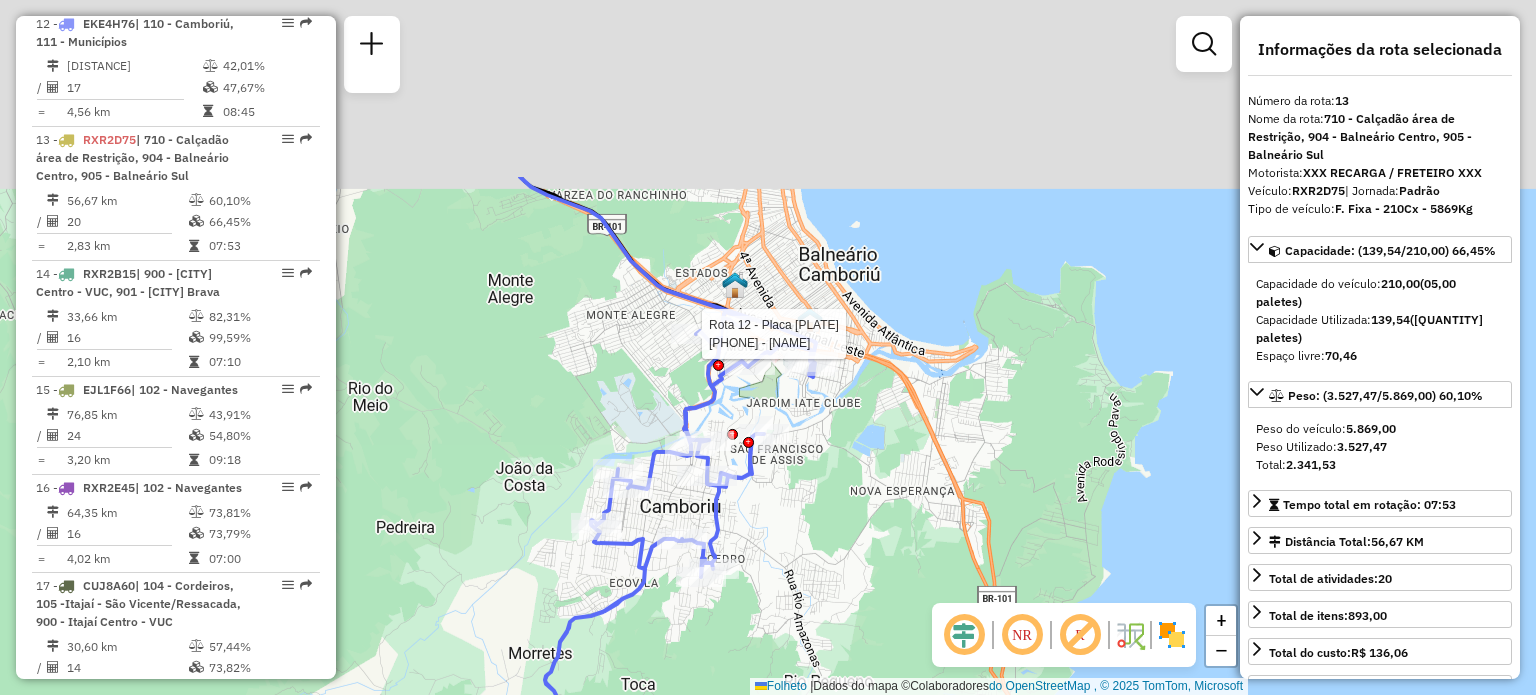 drag, startPoint x: 837, startPoint y: 241, endPoint x: 822, endPoint y: 499, distance: 258.43567 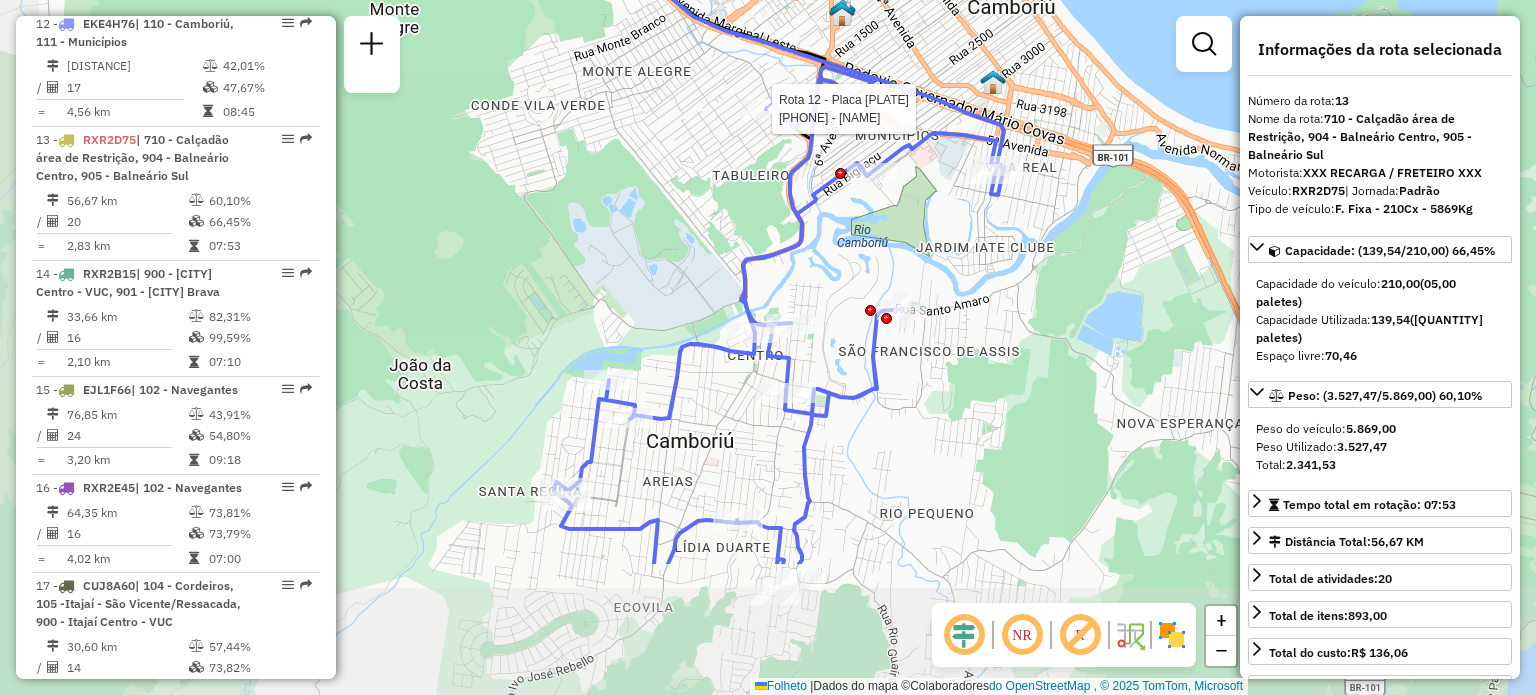 drag, startPoint x: 925, startPoint y: 447, endPoint x: 1057, endPoint y: 227, distance: 256.5619 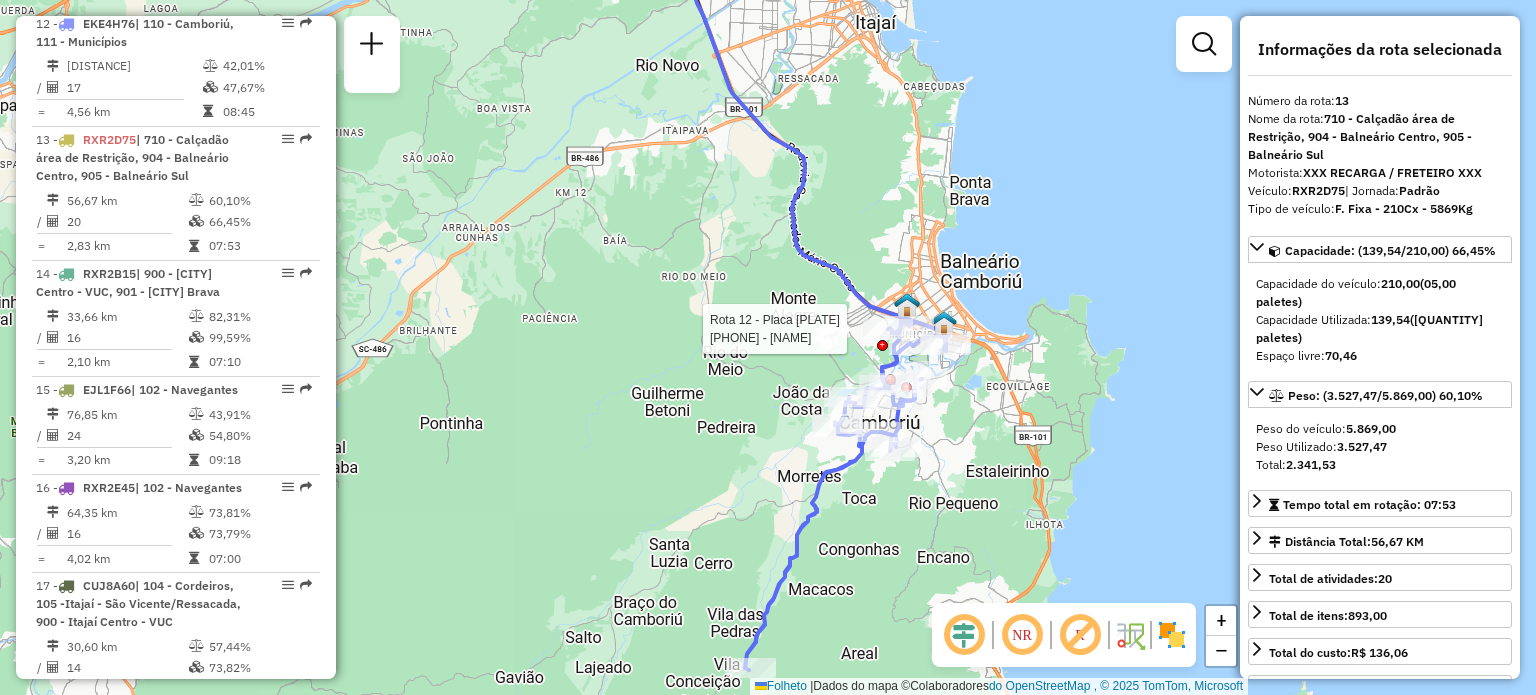 drag, startPoint x: 1080, startPoint y: 508, endPoint x: 975, endPoint y: 413, distance: 141.59802 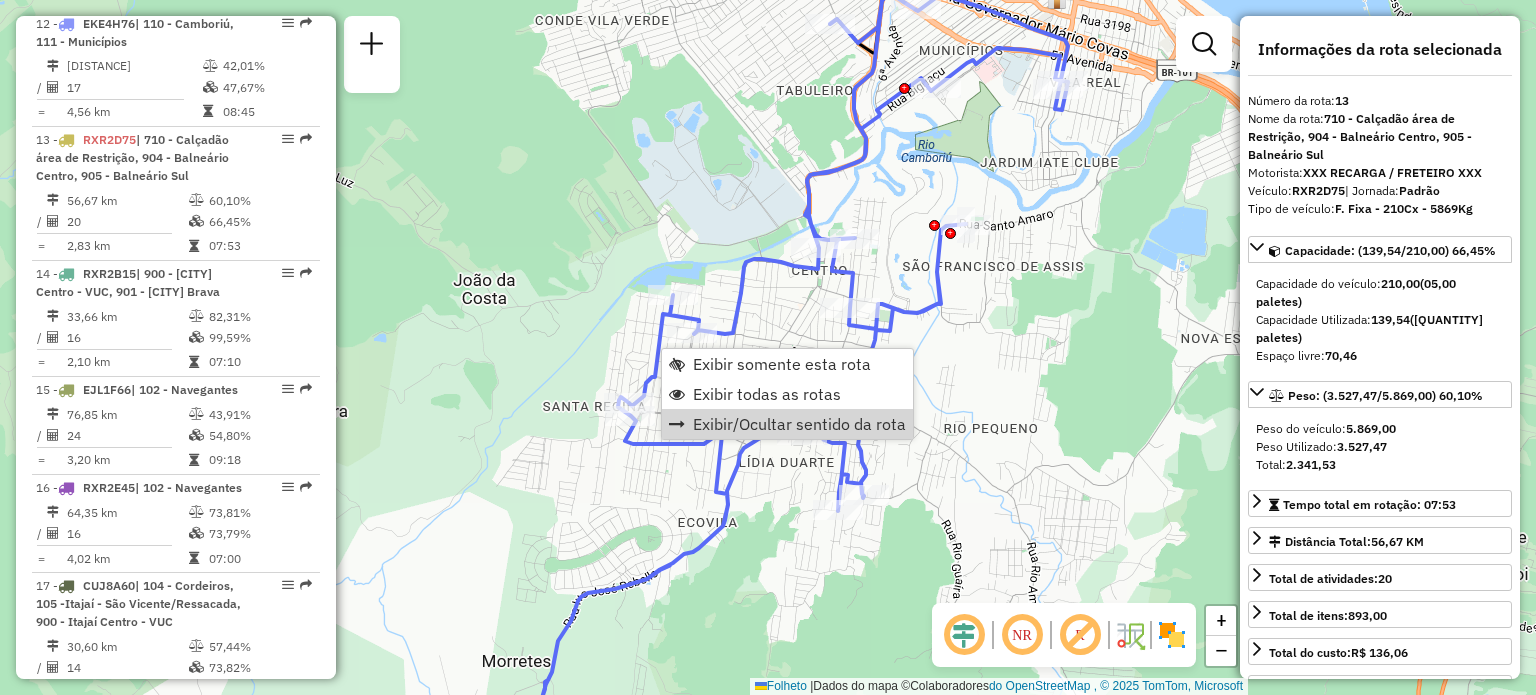 click on "Janela de atendimento Grau de atendimento Capacidade Transportadoras Veículos Cliente Pedidos Rotas Selecione os dias da semana para filtrar as janelas de atendimento Segmento Ter Qua Qui Sexo Sáb Dom Informe o período da janela de atendimento: De: Comeu: Filtrar exatamente a janela do cliente Considerar janela de atendimento padrão Selecione os dias da semana para filtrar as notas de atendimento Segmento Ter Qua Qui Sexo Sáb Dom Considerar clientes sem dia de atendimento cadastrado Clientes fora do dia de atendimento selecionado Filtre as atividades entre os valores definidos abaixo: Peso mínimo: Peso máximo: Cubagem mínima: Cubagem máxima: De: Comeu: Filtre as atividades entre o tempo de atendimento definido abaixo: De: Comeu: Considerar capacidade total de clientes não roteirizados Transportadora: Selecione um ou mais itens Tipo de veículo: Selecione um ou mais itens Veículo: Selecione um ou mais itens Motorista: Selecione um ou mais itens Nome: Tipo de cliente: Selecione um ou mais itens Tipo:" 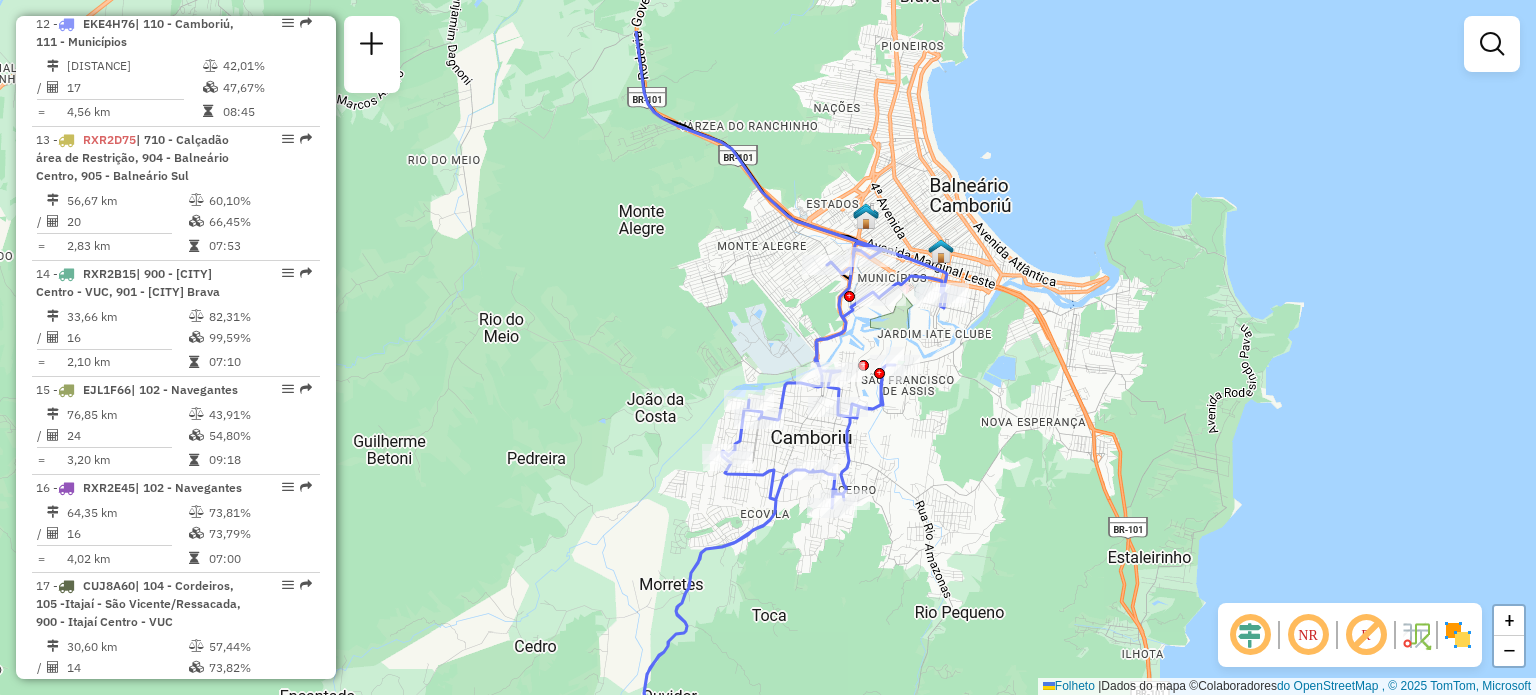 drag, startPoint x: 1076, startPoint y: 239, endPoint x: 919, endPoint y: 320, distance: 176.66353 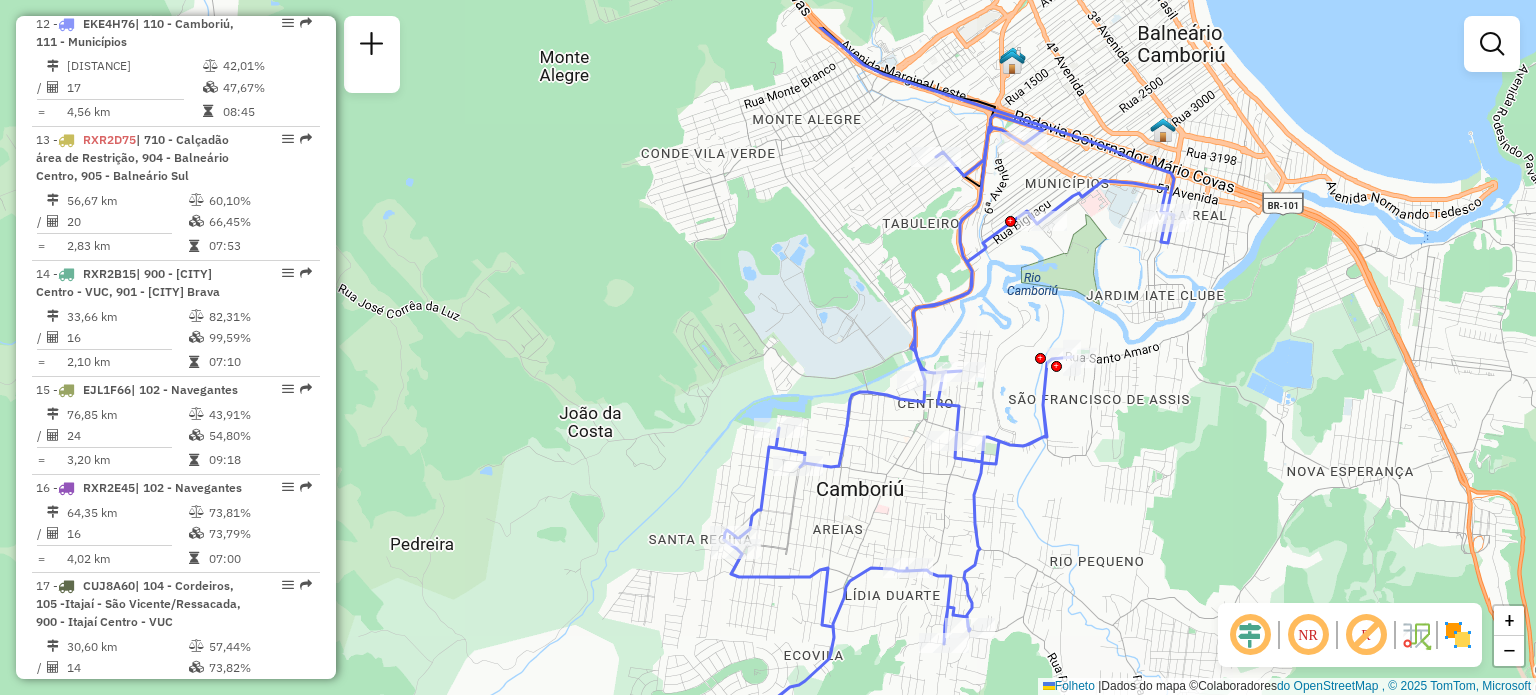 drag, startPoint x: 1314, startPoint y: 462, endPoint x: 1056, endPoint y: 558, distance: 275.28168 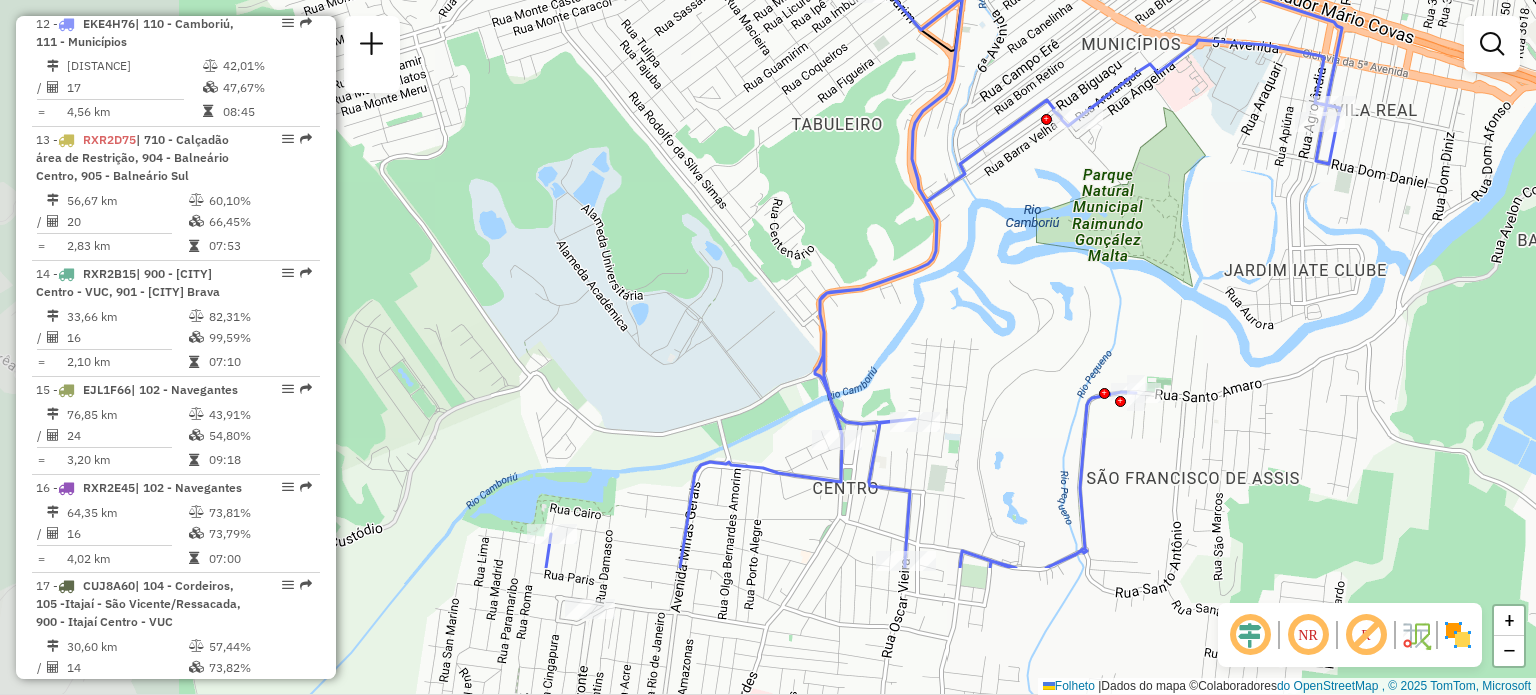 drag, startPoint x: 827, startPoint y: 456, endPoint x: 1007, endPoint y: 271, distance: 258.1182 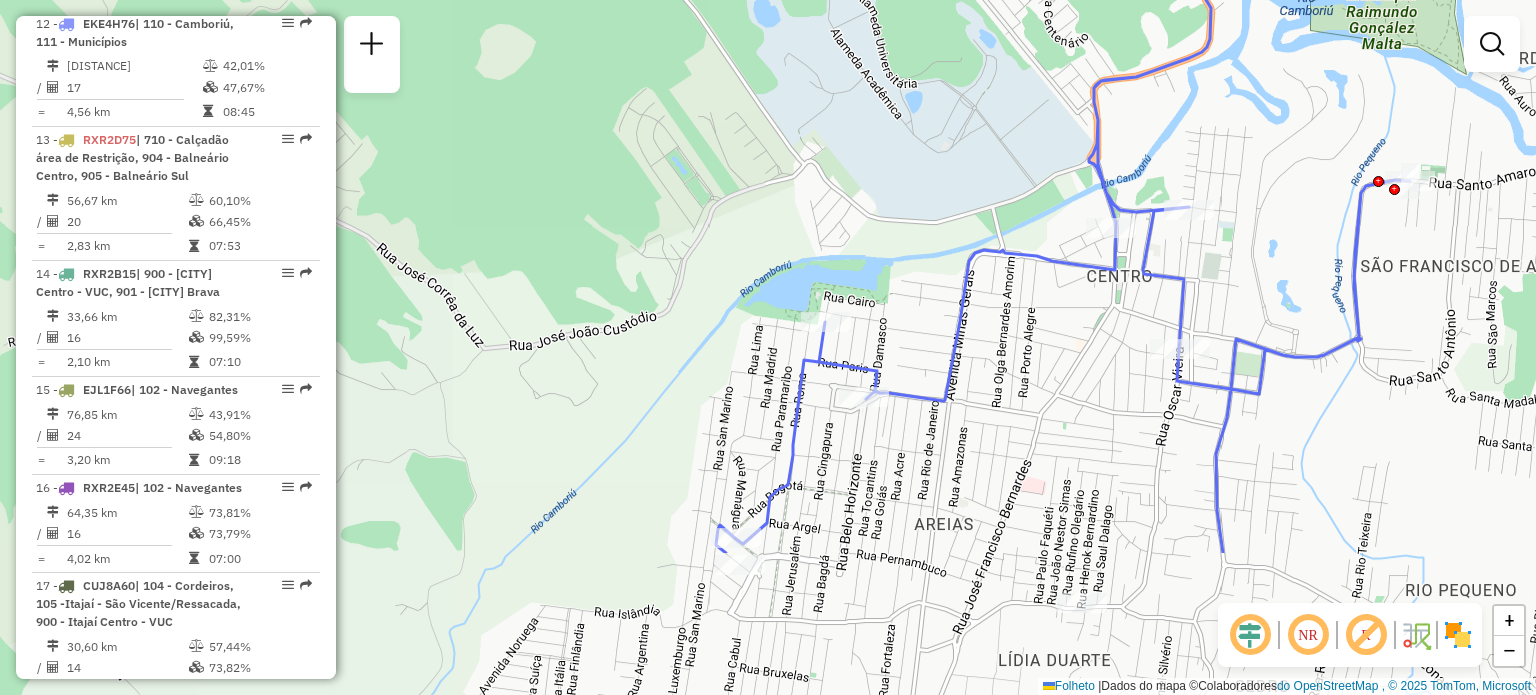 drag, startPoint x: 782, startPoint y: 543, endPoint x: 1022, endPoint y: 299, distance: 342.25137 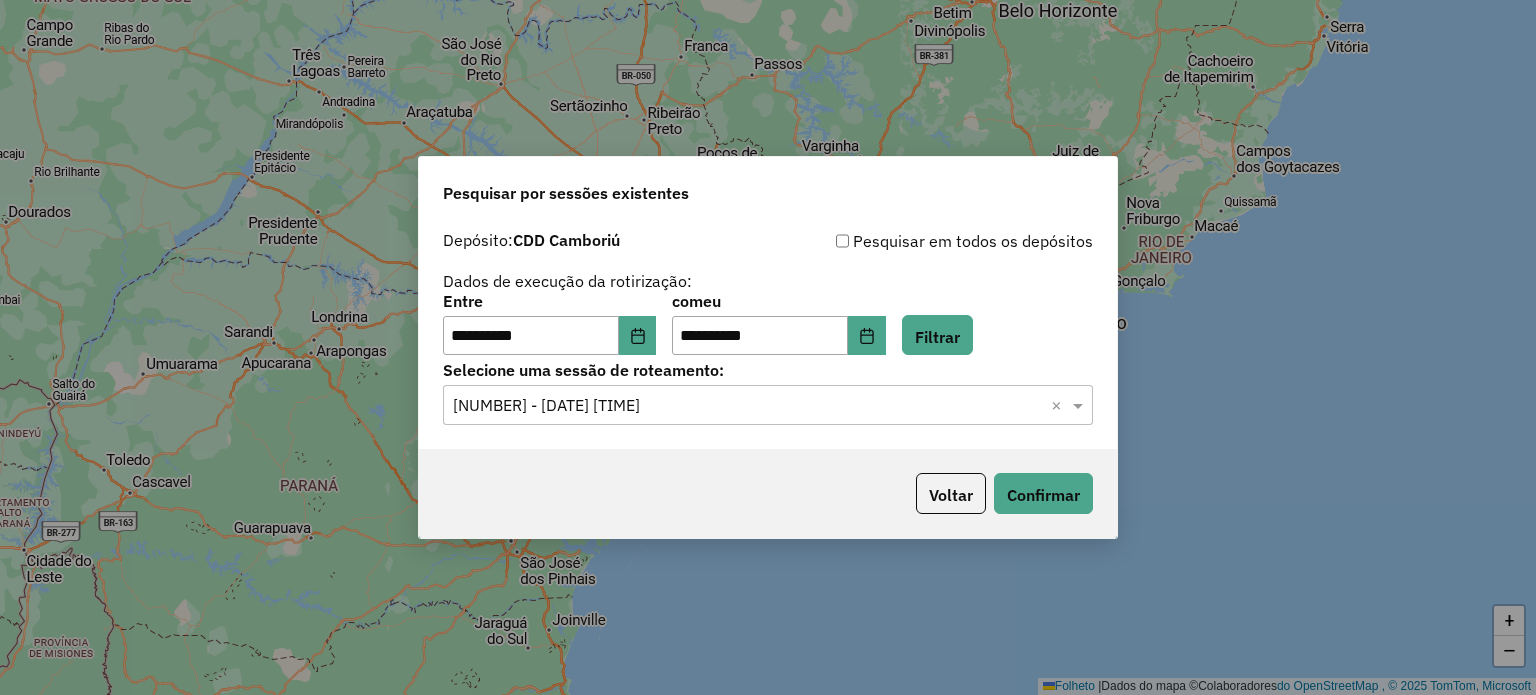 scroll, scrollTop: 0, scrollLeft: 0, axis: both 